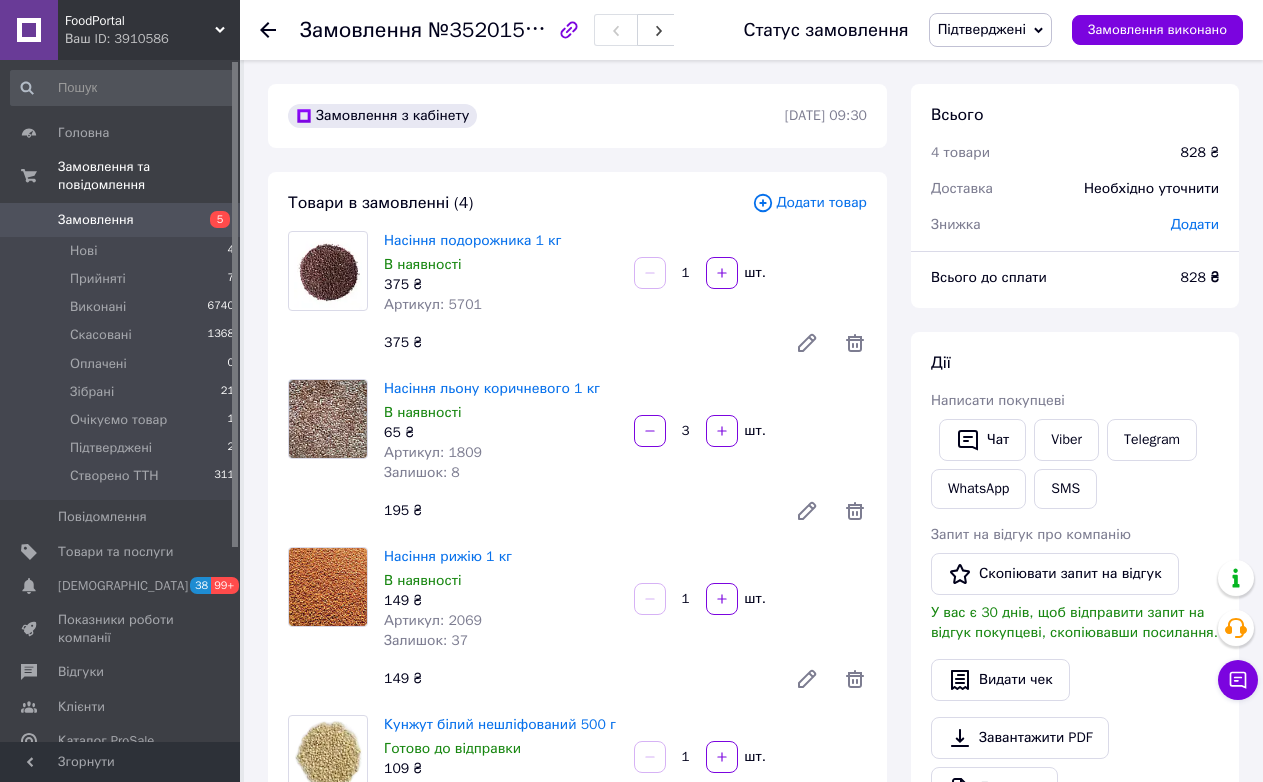 scroll, scrollTop: 400, scrollLeft: 0, axis: vertical 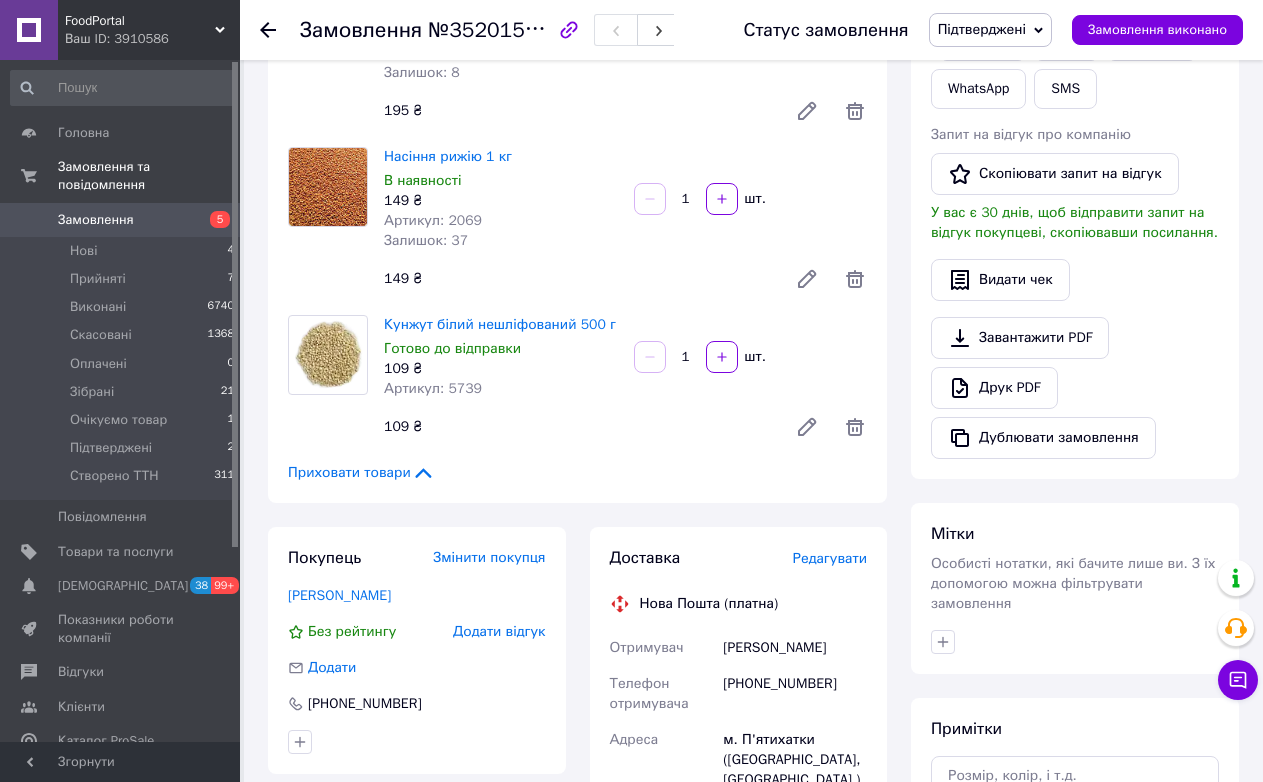 click on "Замовлення" at bounding box center (121, 220) 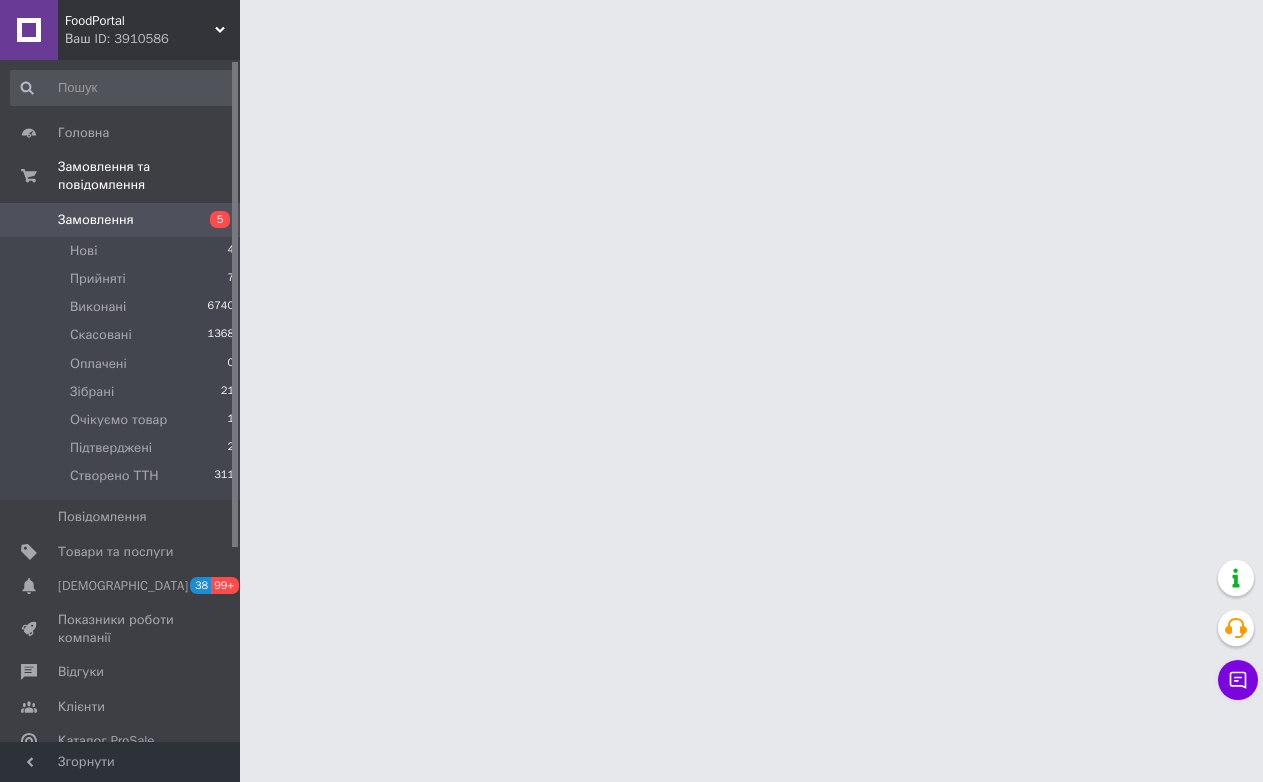 scroll, scrollTop: 0, scrollLeft: 0, axis: both 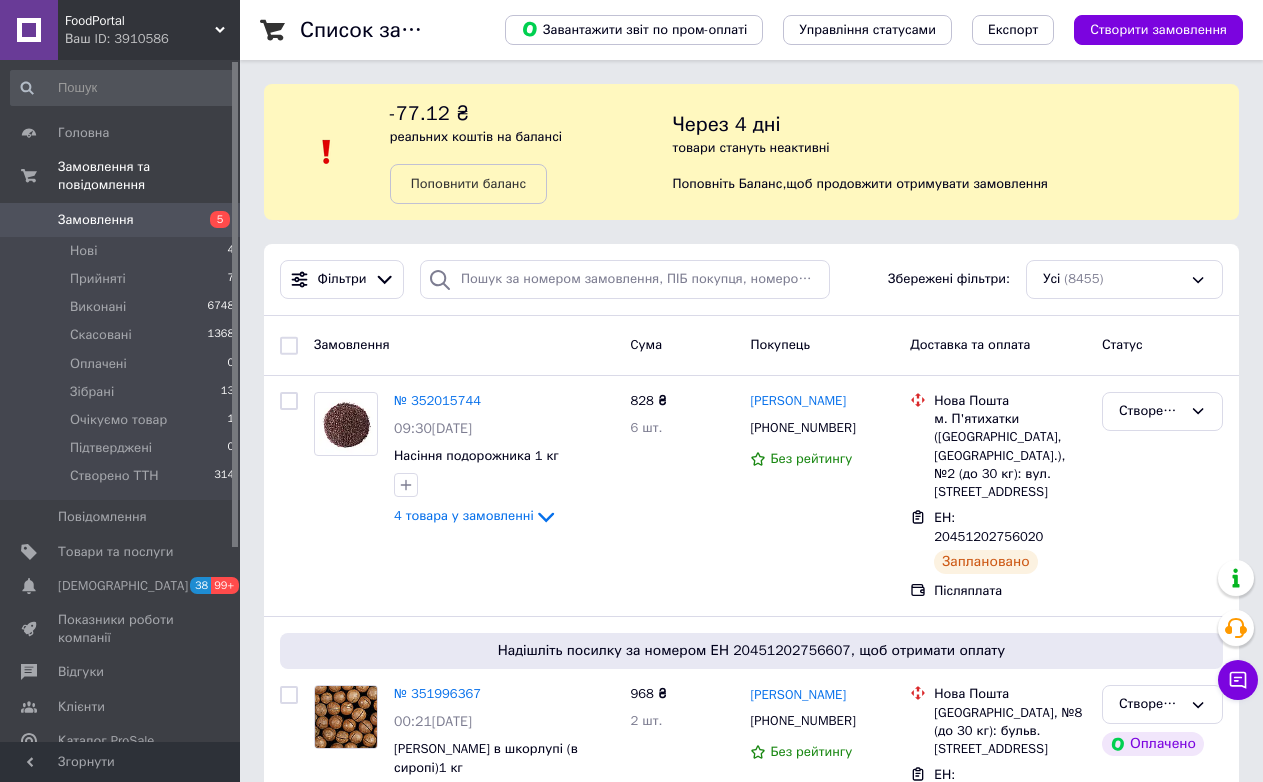 click on "-77.12 ₴ реальних коштів на балансі Поповнити баланс" at bounding box center [531, 152] 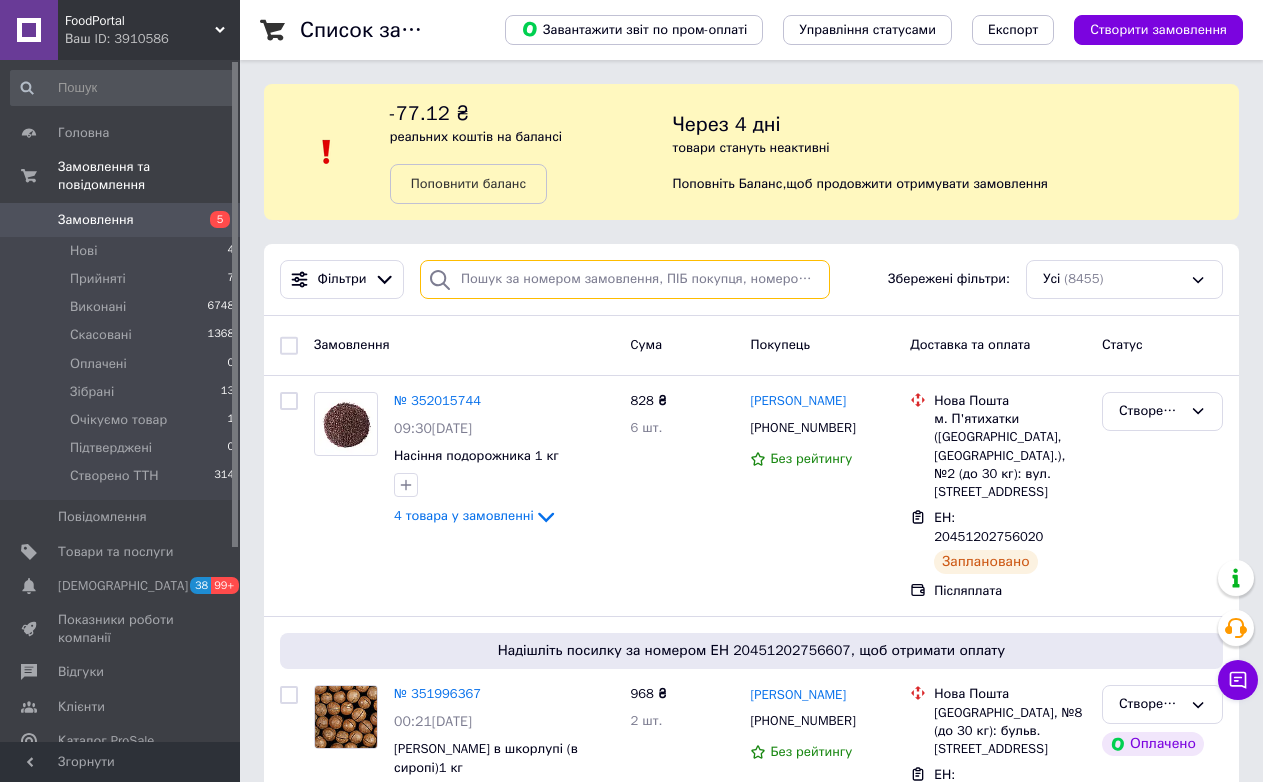 click at bounding box center [625, 279] 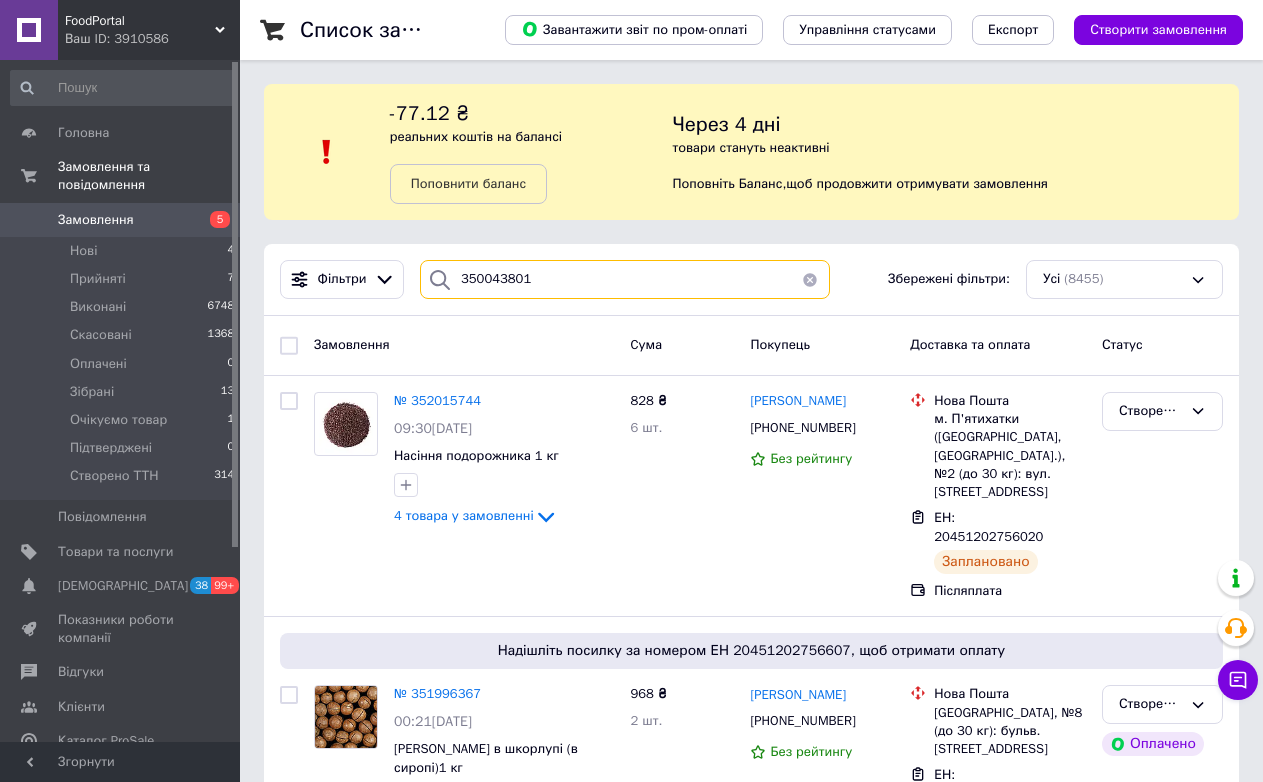 type on "350043801" 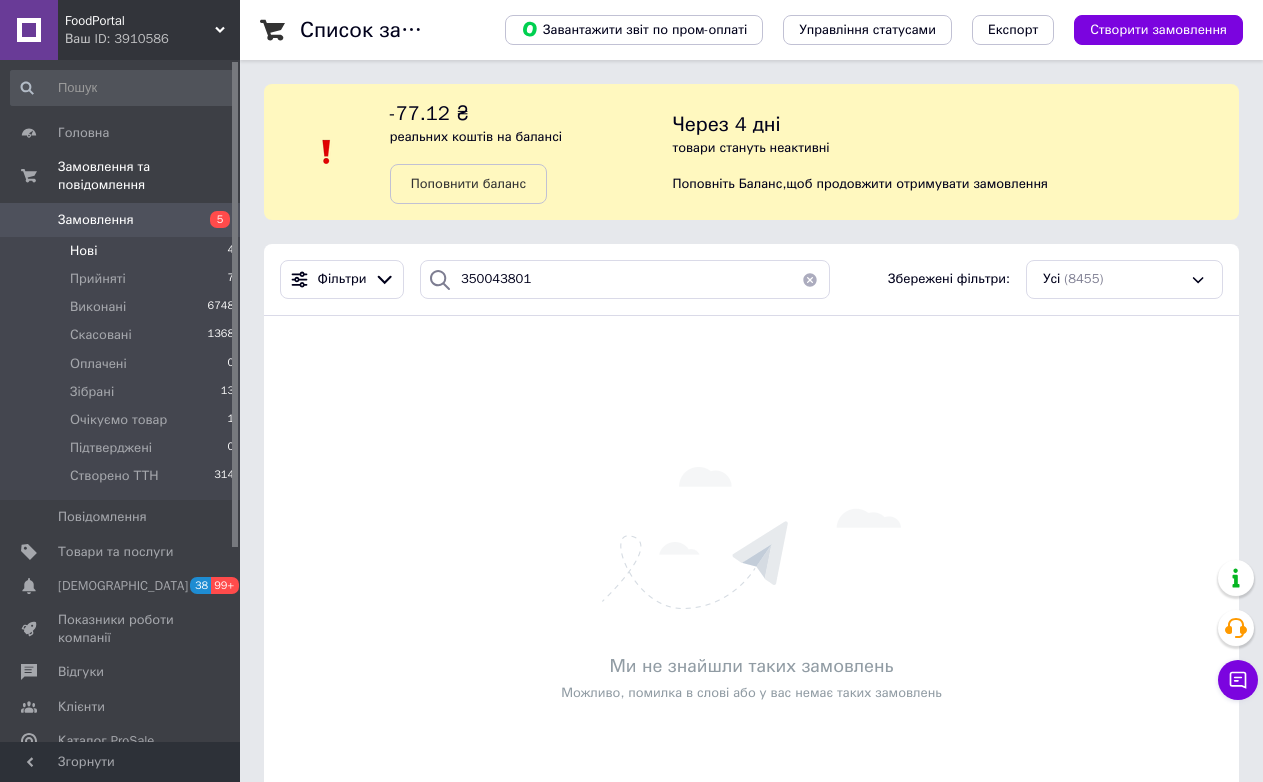 click on "Нові 4" at bounding box center [123, 251] 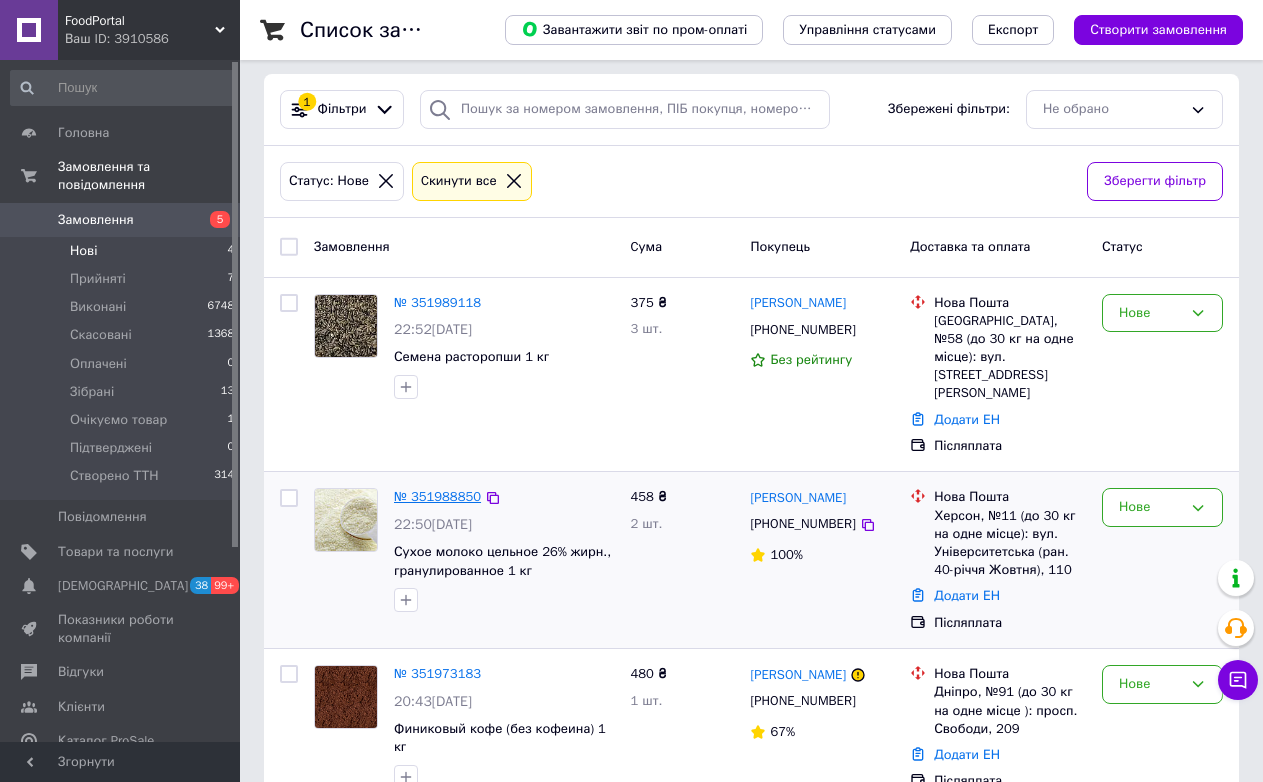 scroll, scrollTop: 371, scrollLeft: 0, axis: vertical 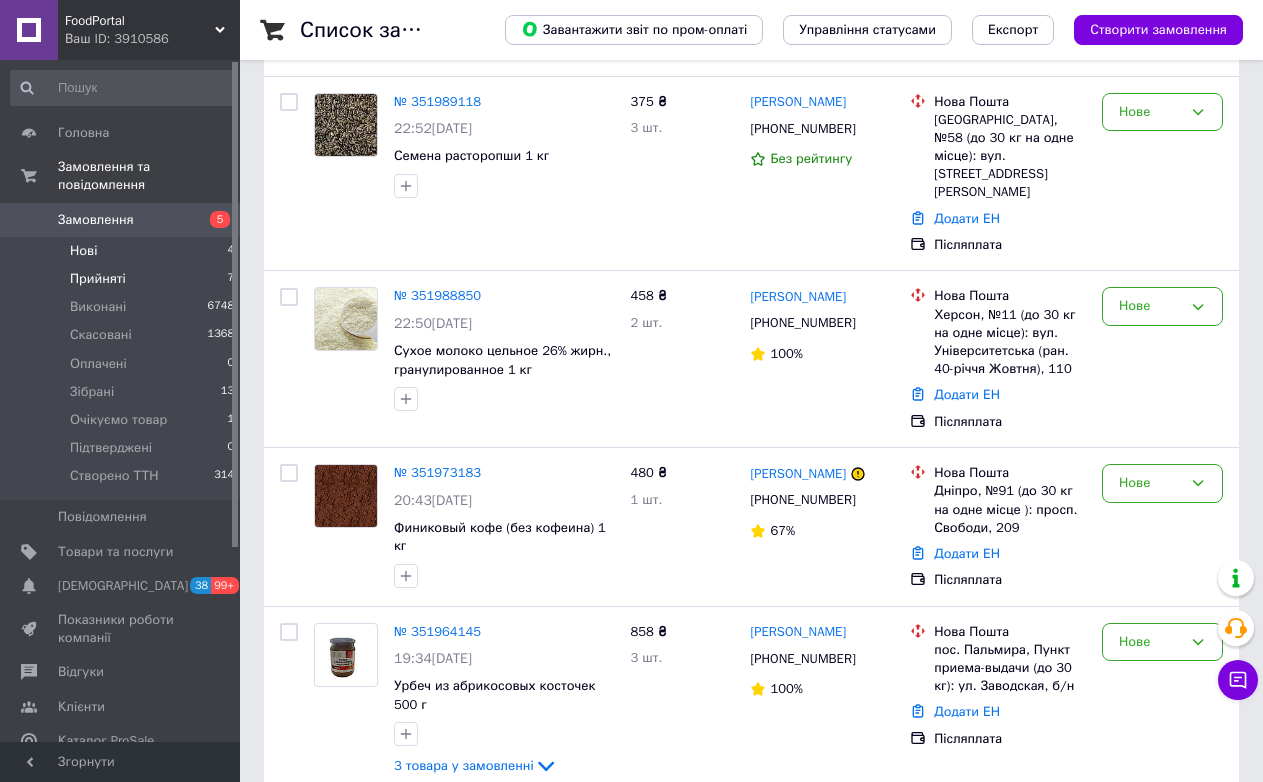 click on "Прийняті 7" at bounding box center (123, 279) 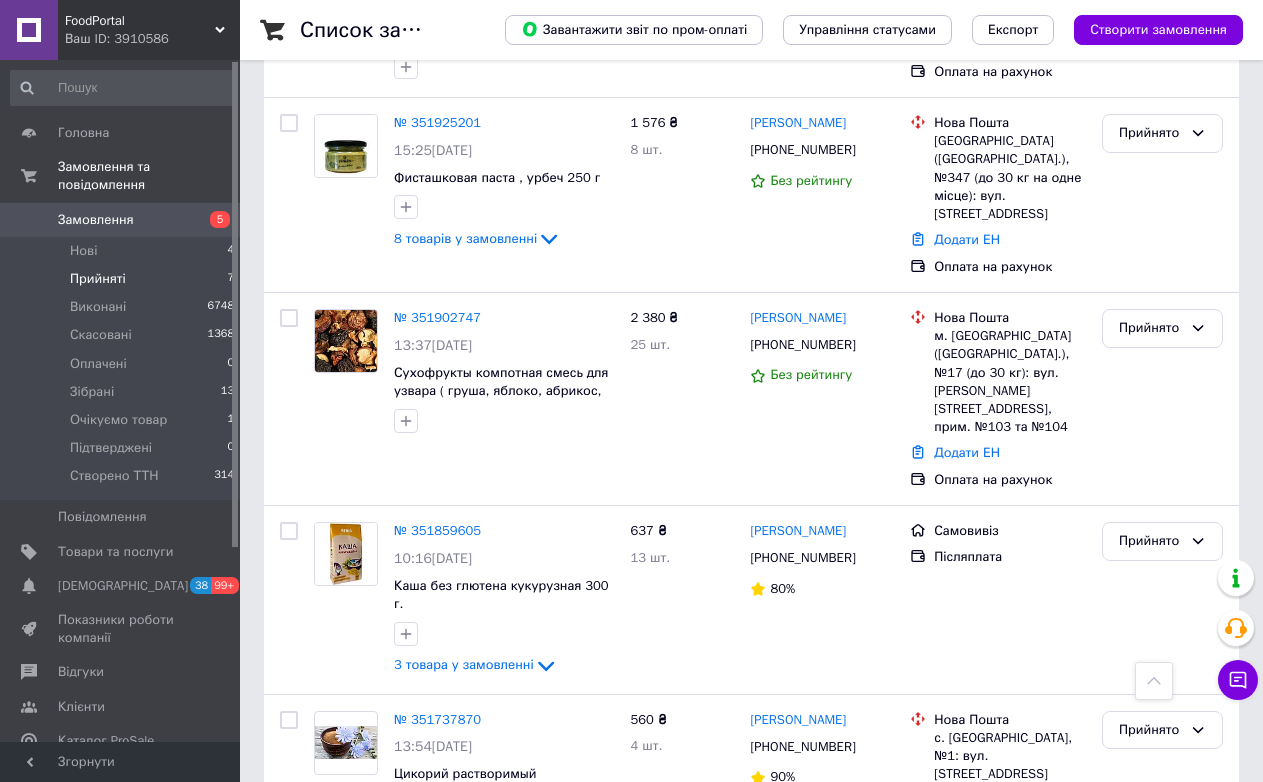scroll, scrollTop: 625, scrollLeft: 0, axis: vertical 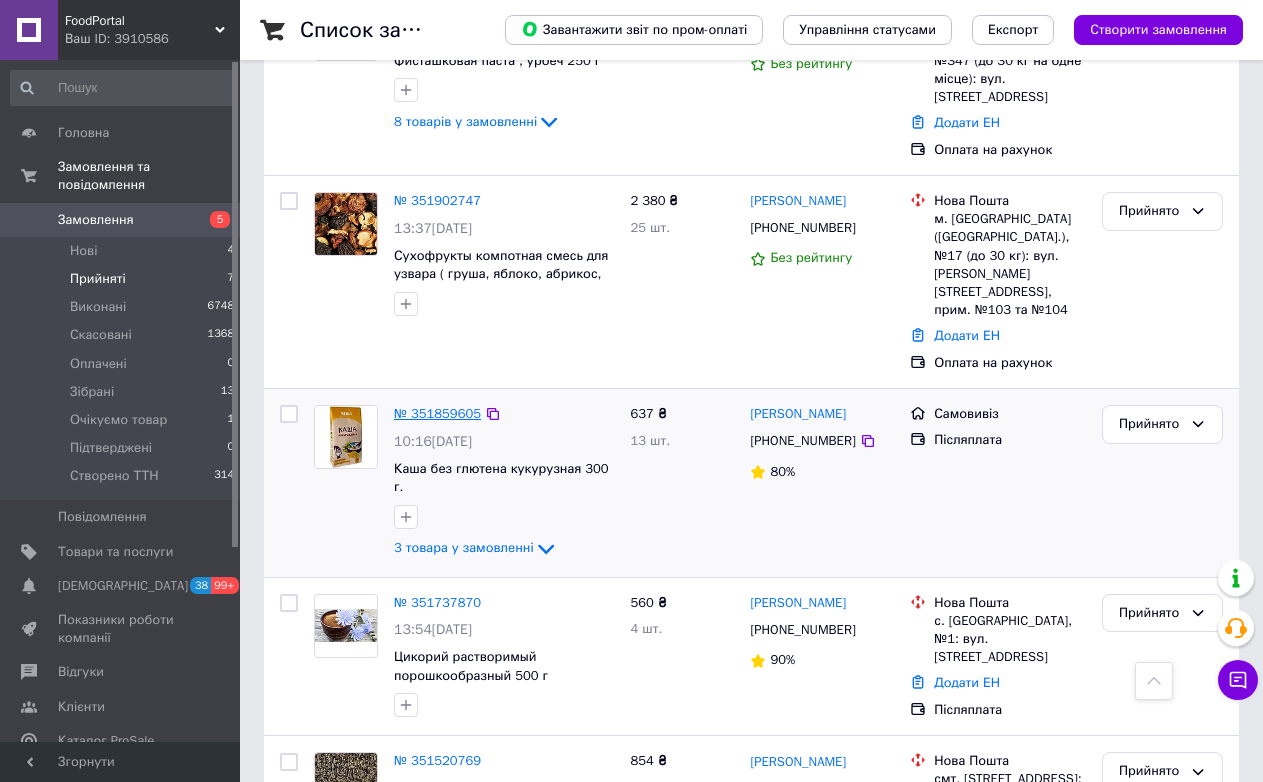 click on "№ 351859605" at bounding box center (437, 413) 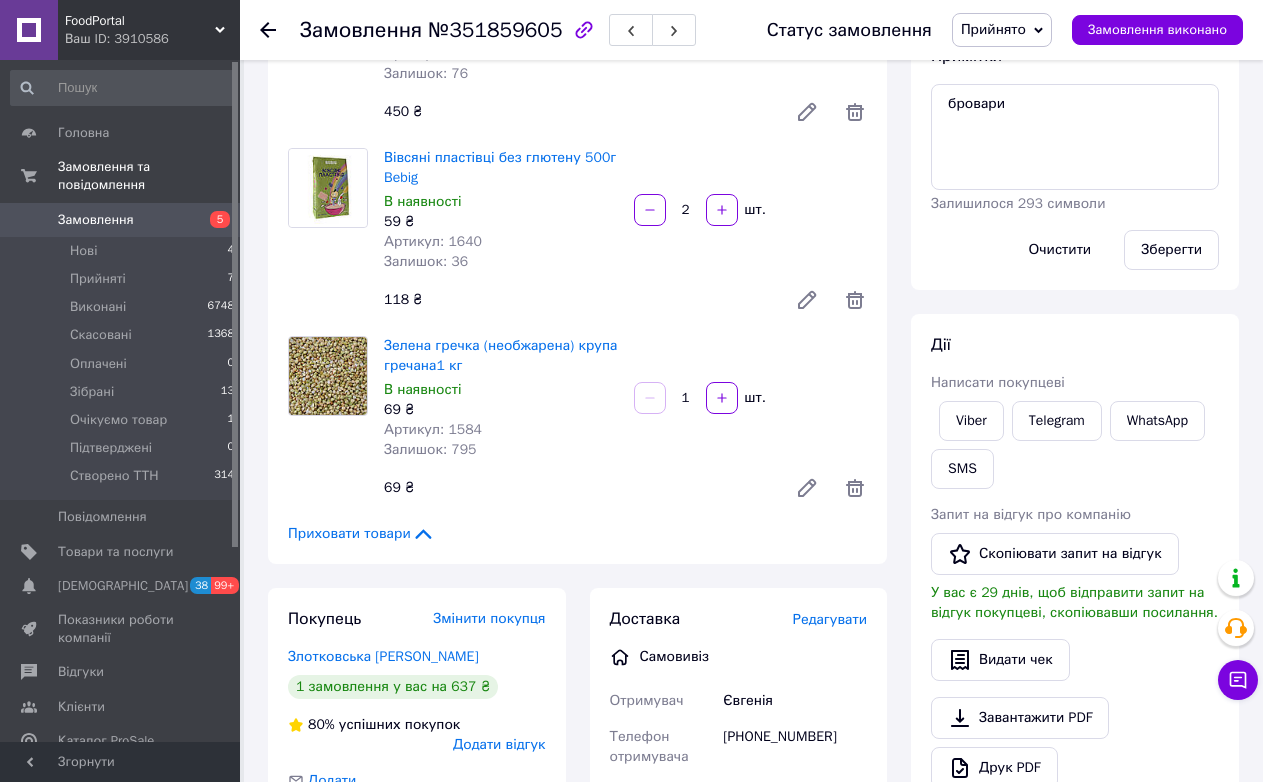 scroll, scrollTop: 0, scrollLeft: 0, axis: both 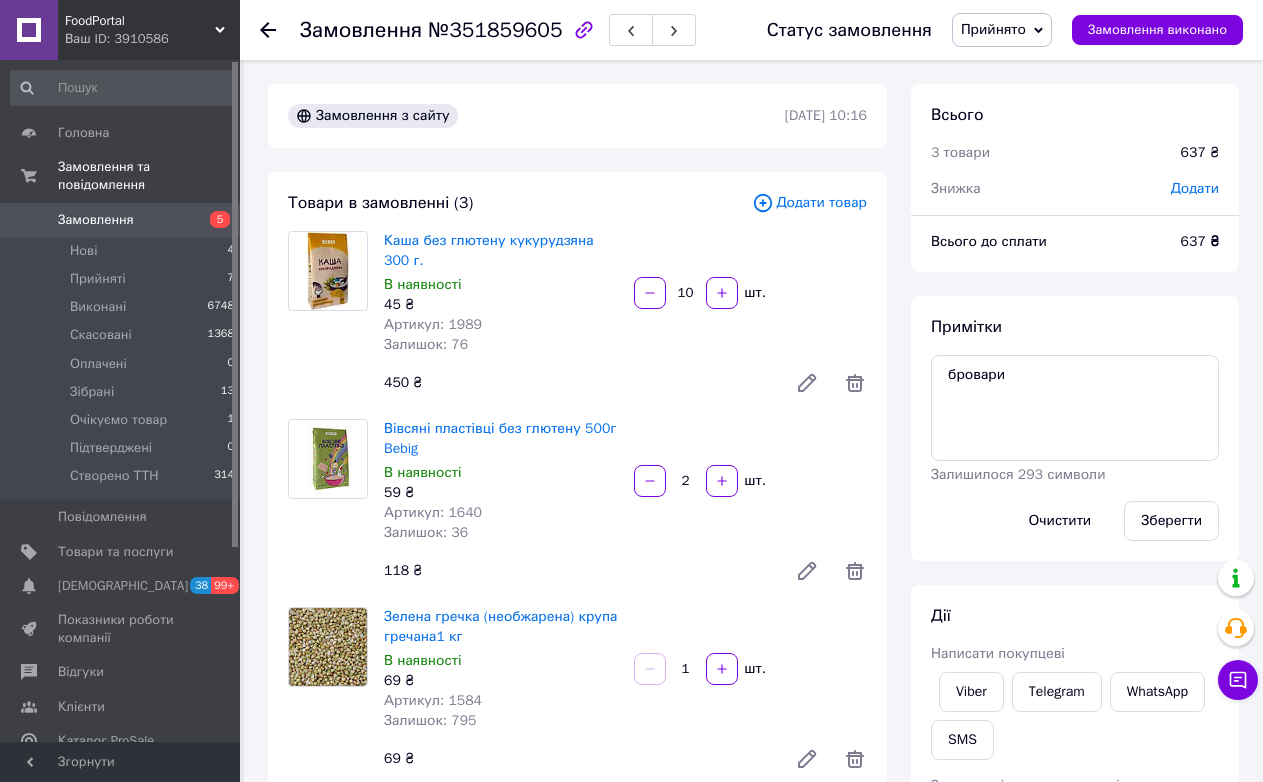 click on "Артикул: 1989" at bounding box center (433, 324) 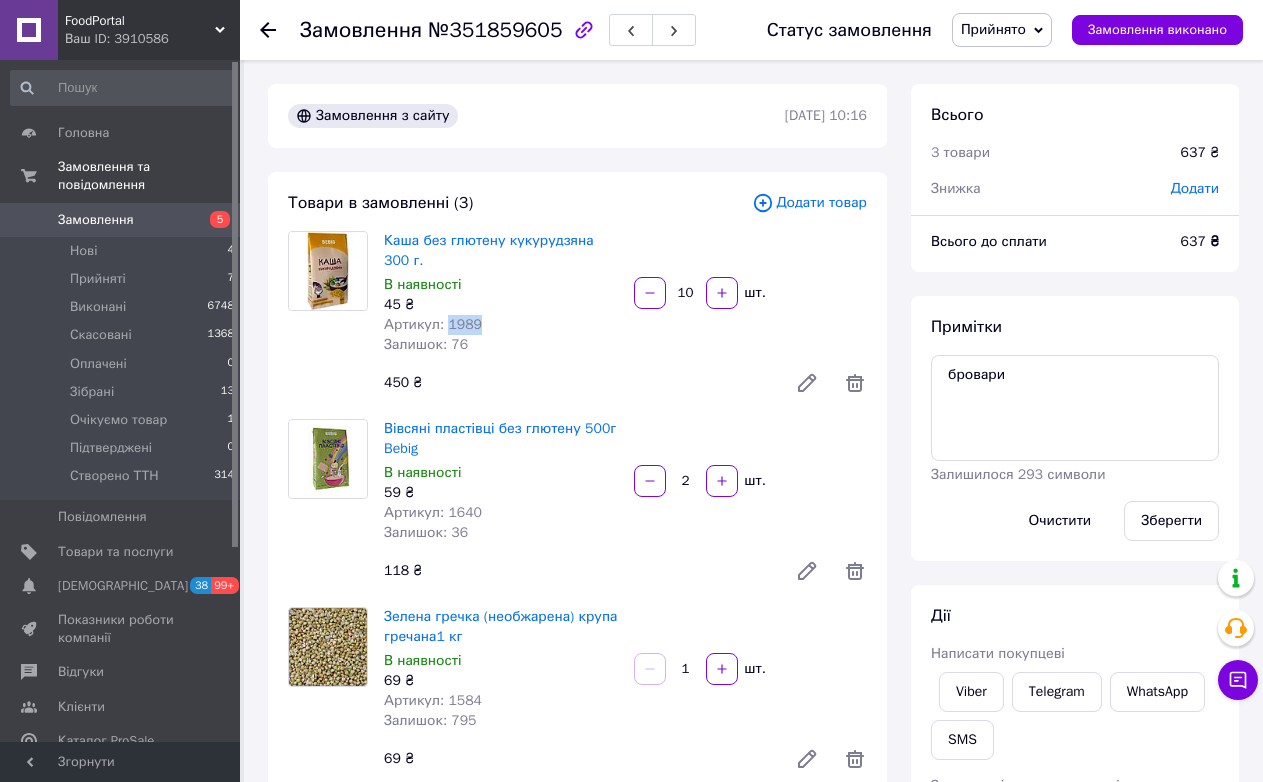 click on "Артикул: 1989" at bounding box center (433, 324) 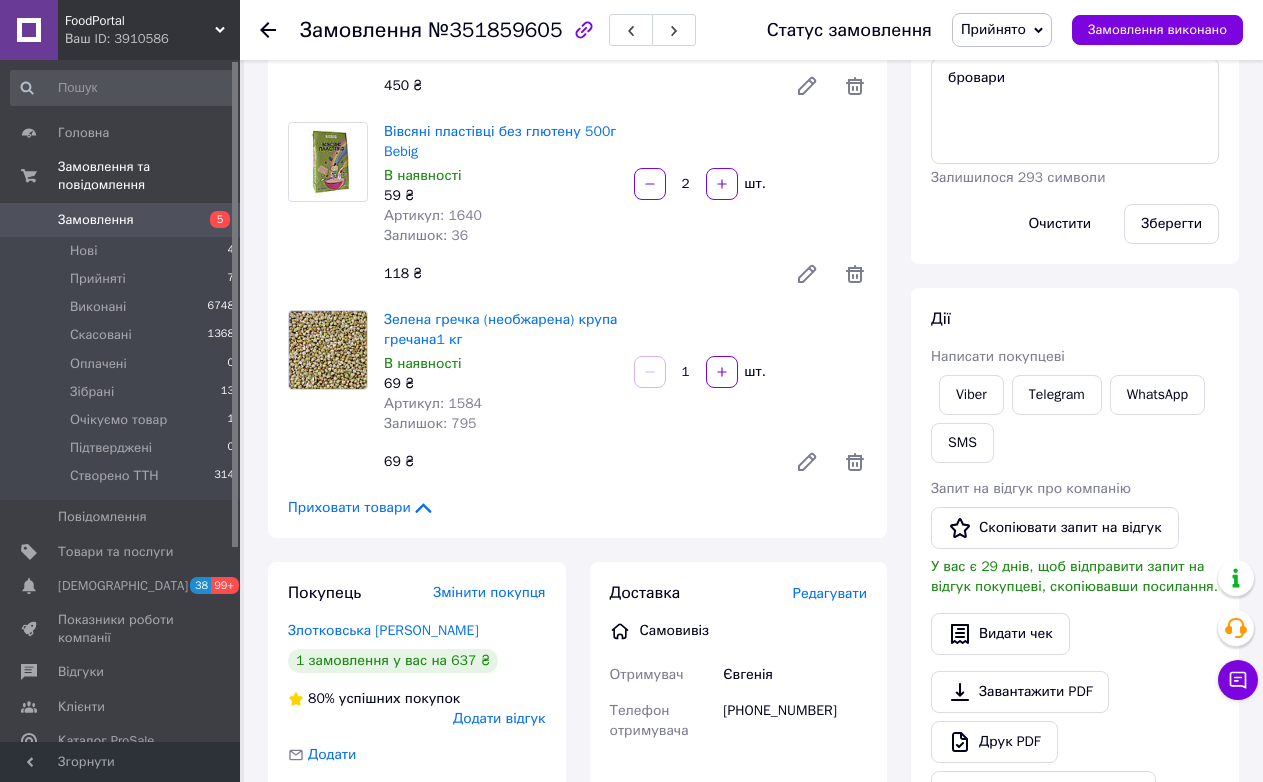 scroll, scrollTop: 300, scrollLeft: 0, axis: vertical 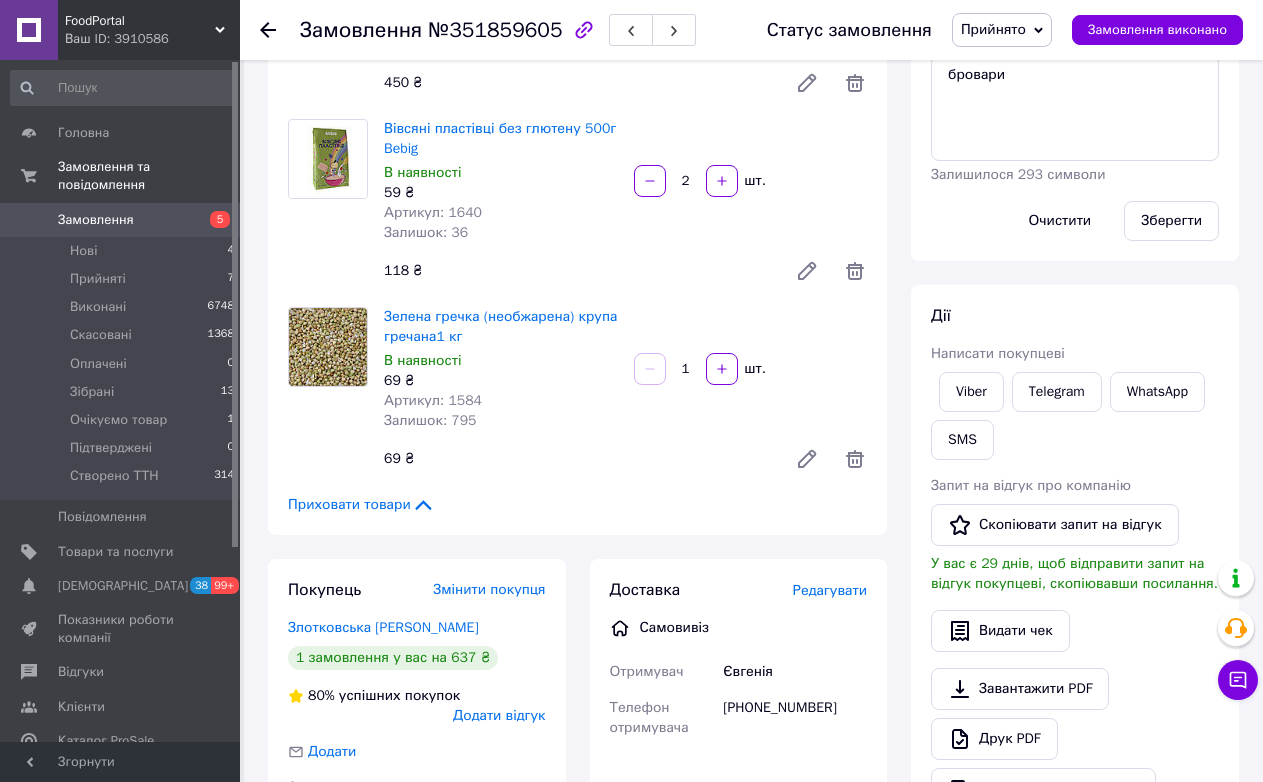 click on "Артикул: 1640" at bounding box center [433, 212] 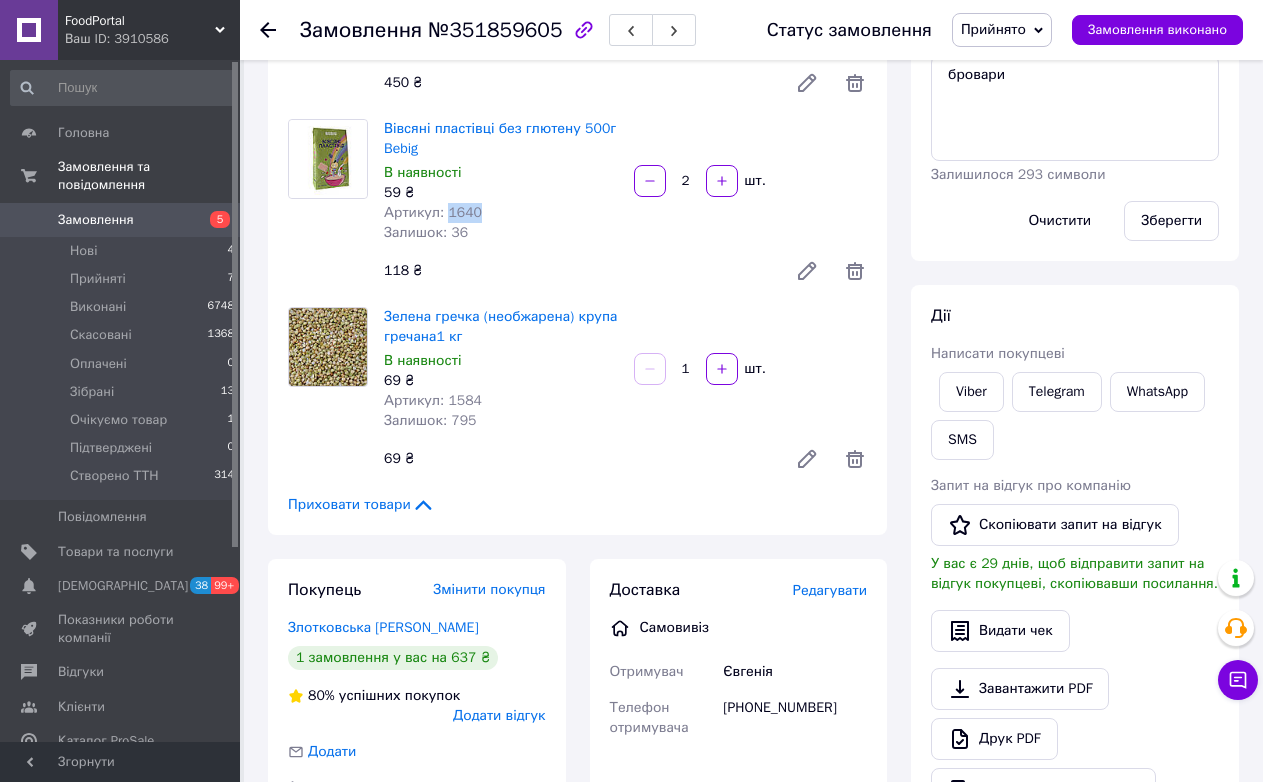 click on "Артикул: 1640" at bounding box center (433, 212) 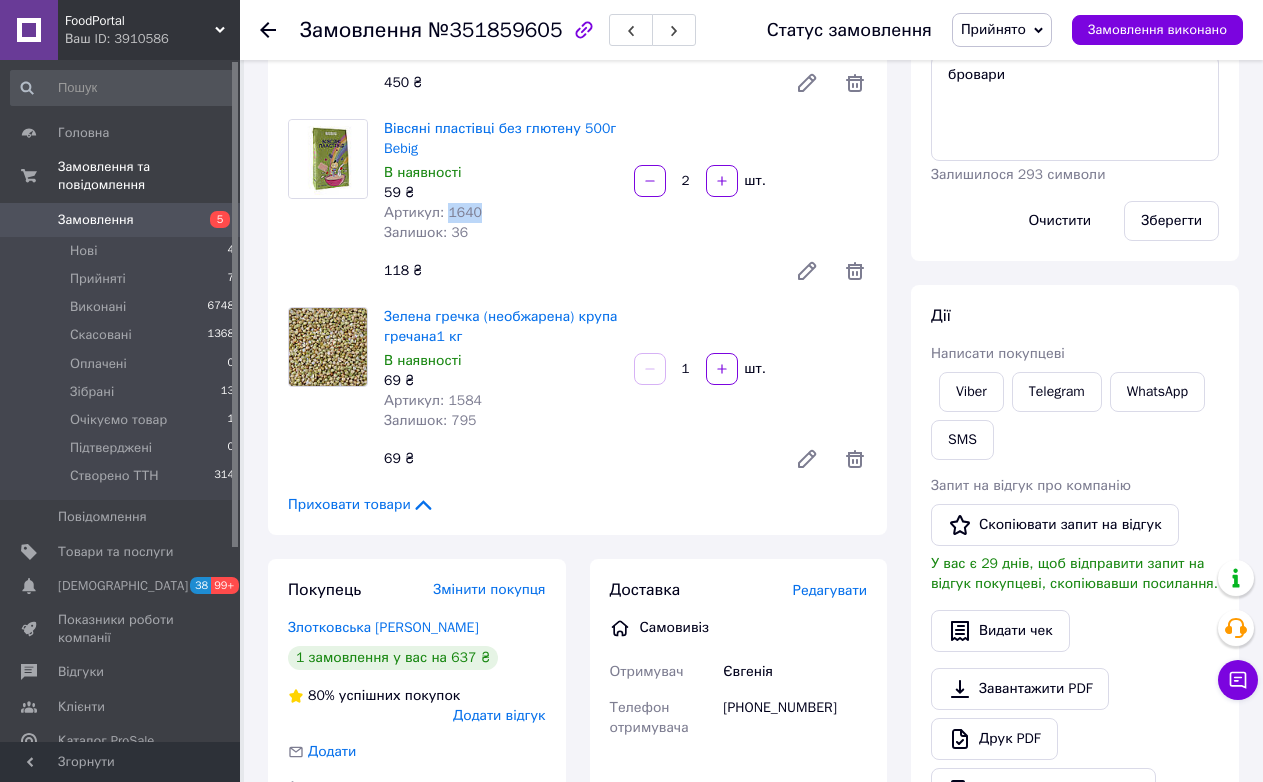click on "Замовлення" at bounding box center (96, 220) 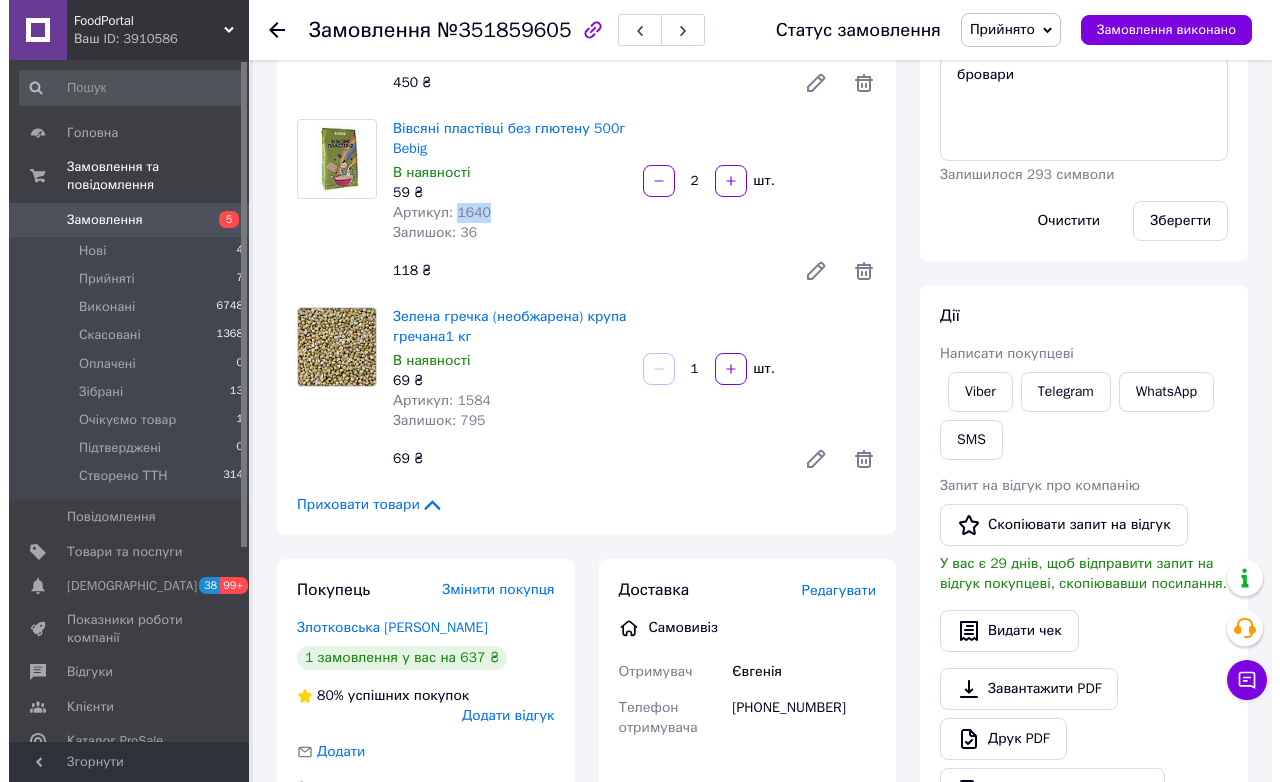 scroll, scrollTop: 0, scrollLeft: 0, axis: both 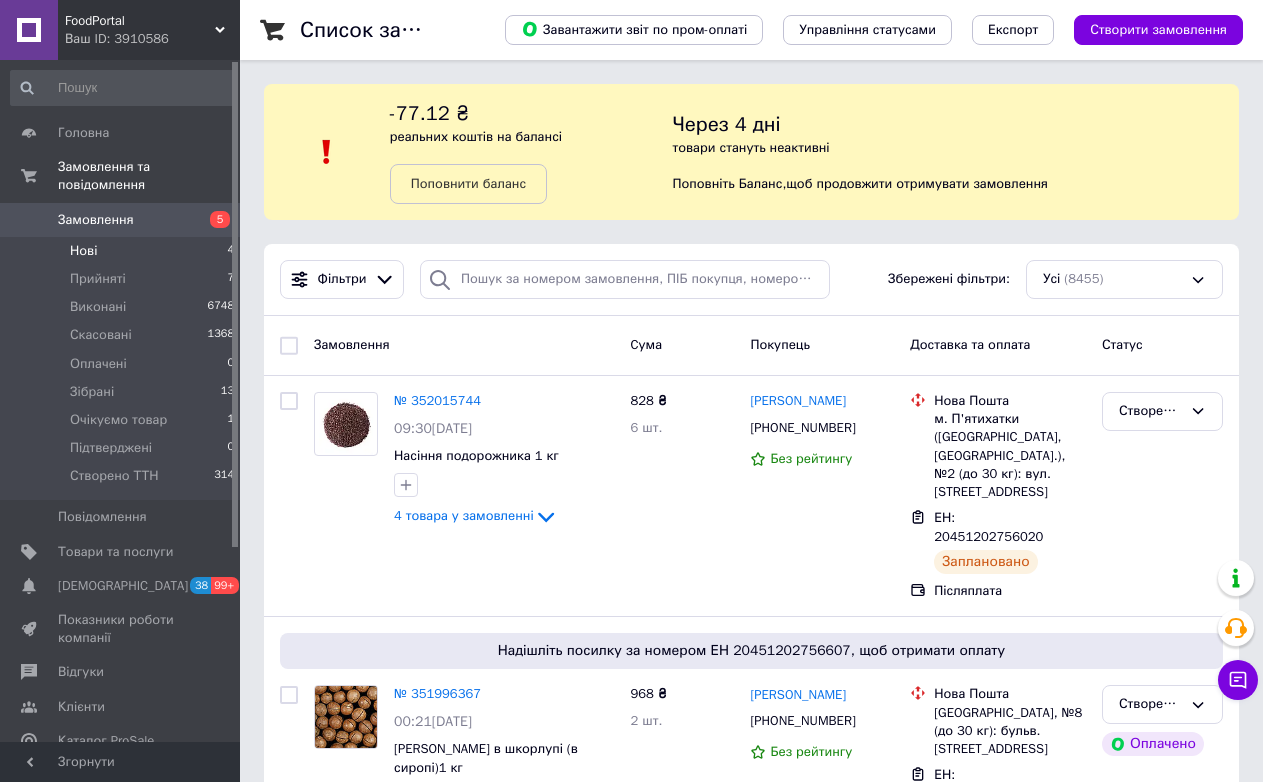 click on "Нові 4" at bounding box center [123, 251] 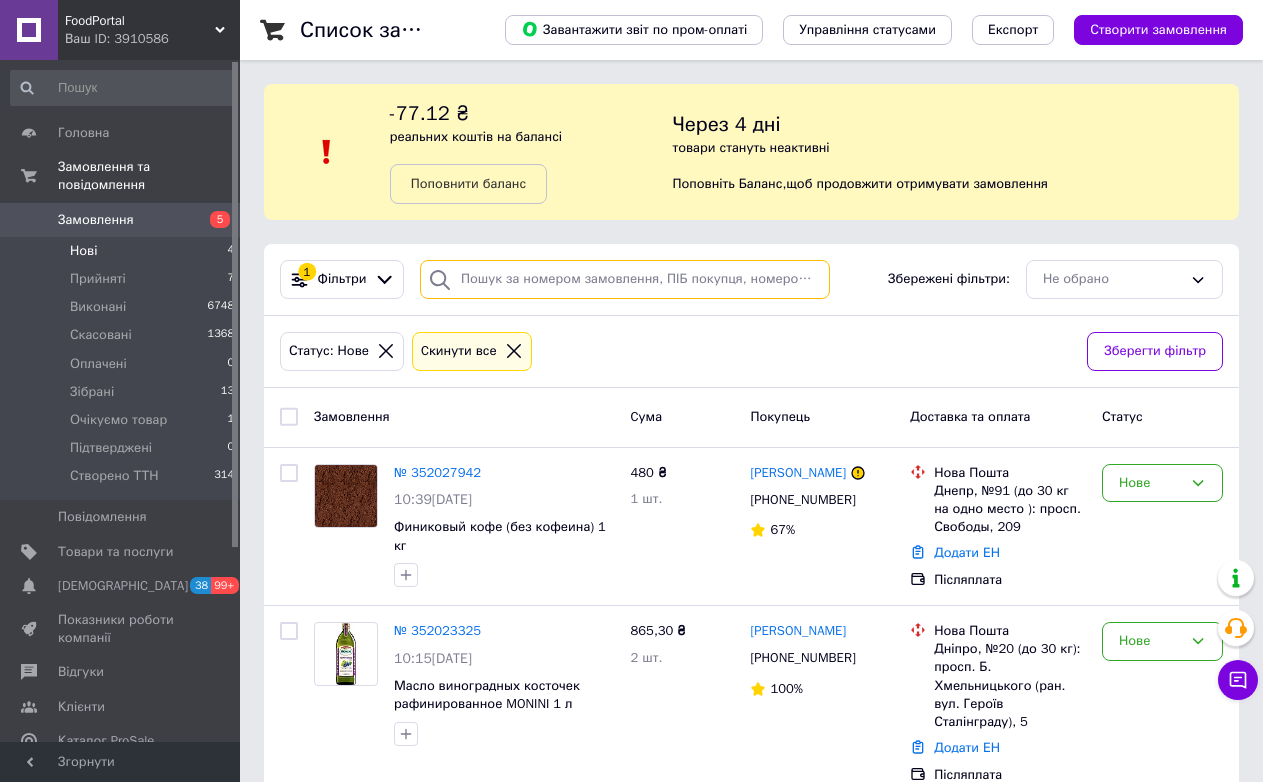 click at bounding box center (625, 279) 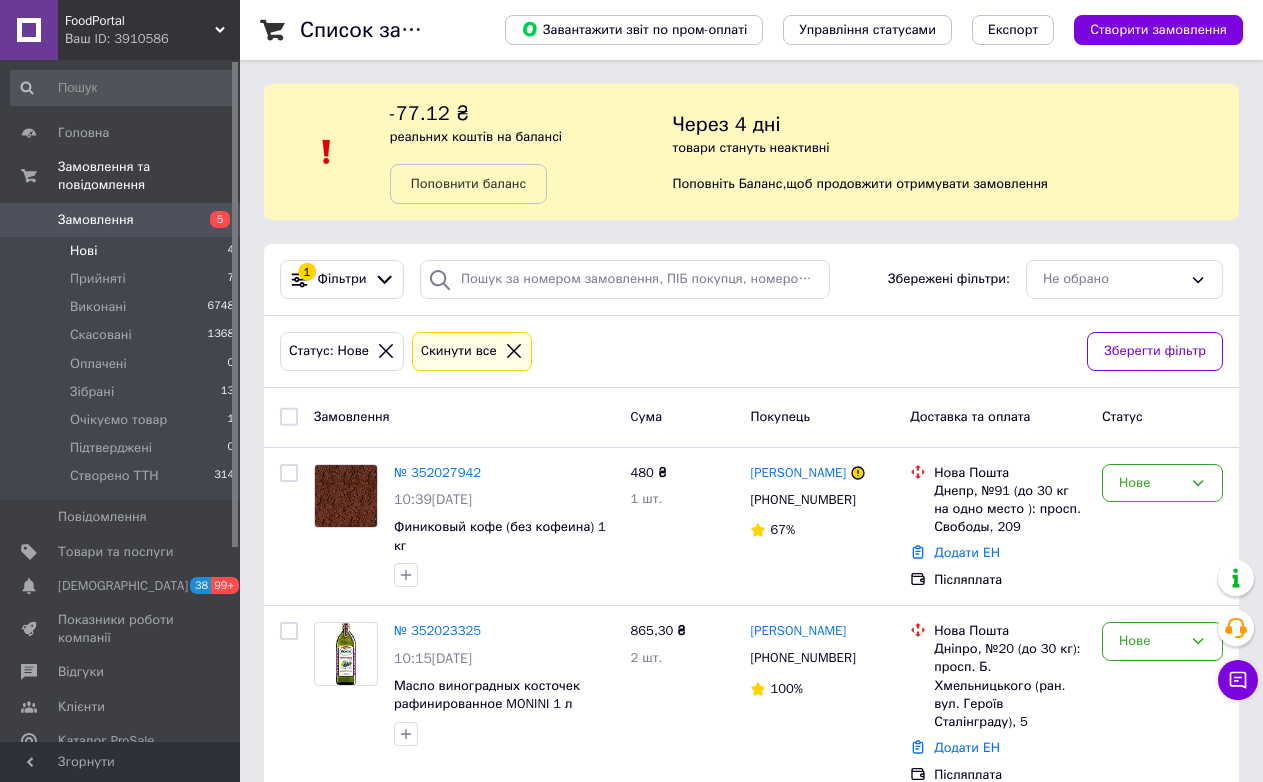 click on "Cкинути все" at bounding box center [459, 351] 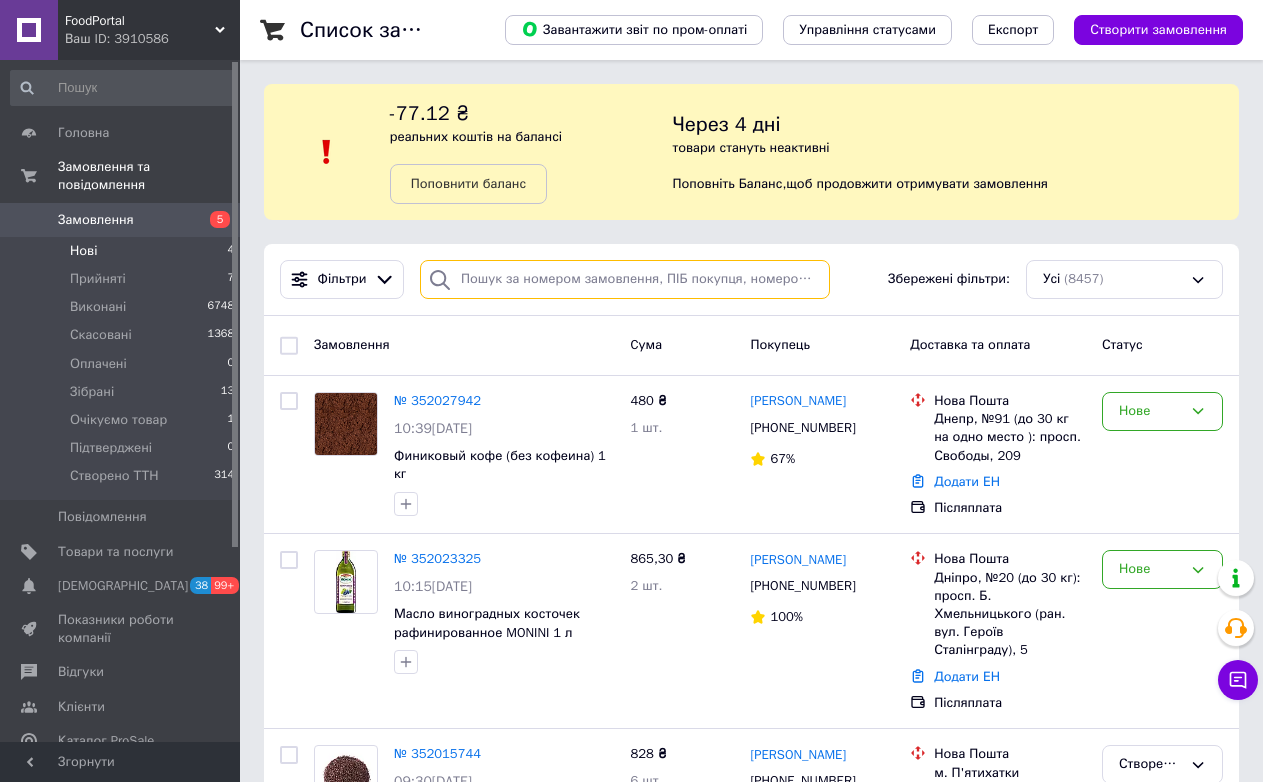 click at bounding box center (625, 279) 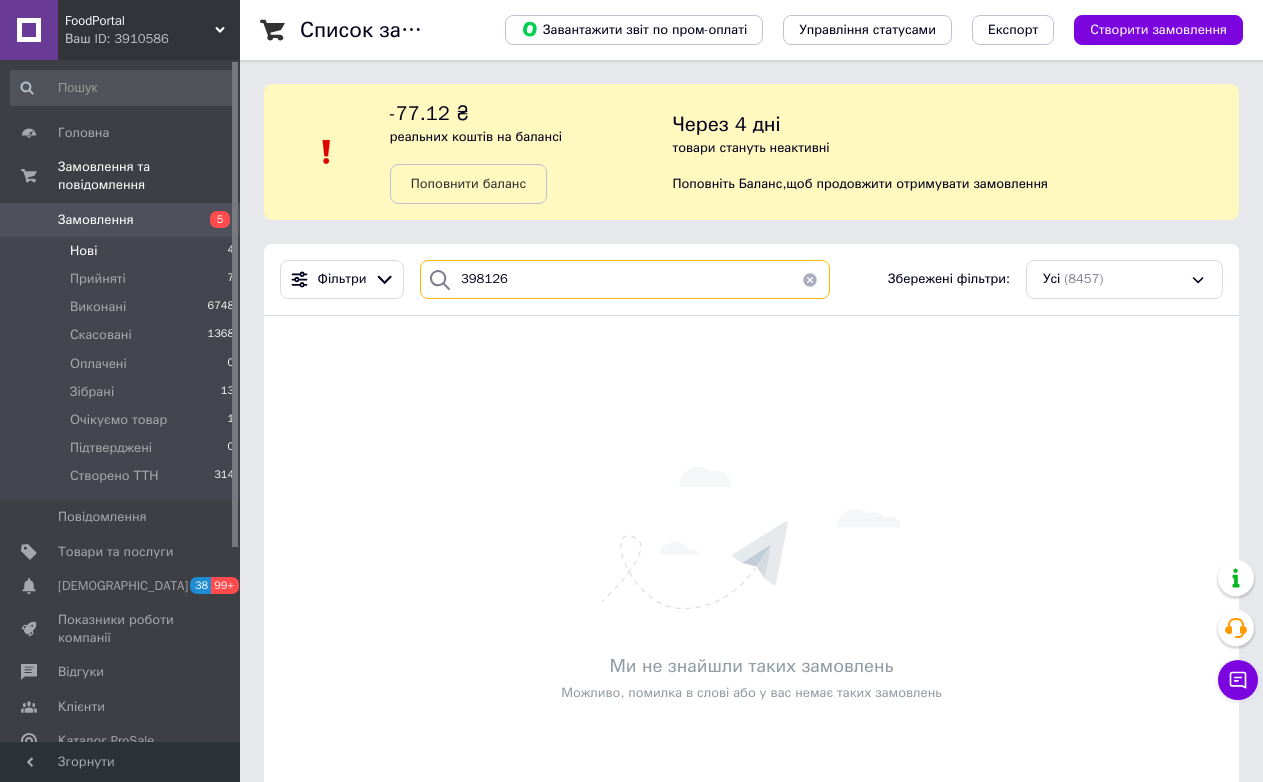 click on "398126" at bounding box center [625, 279] 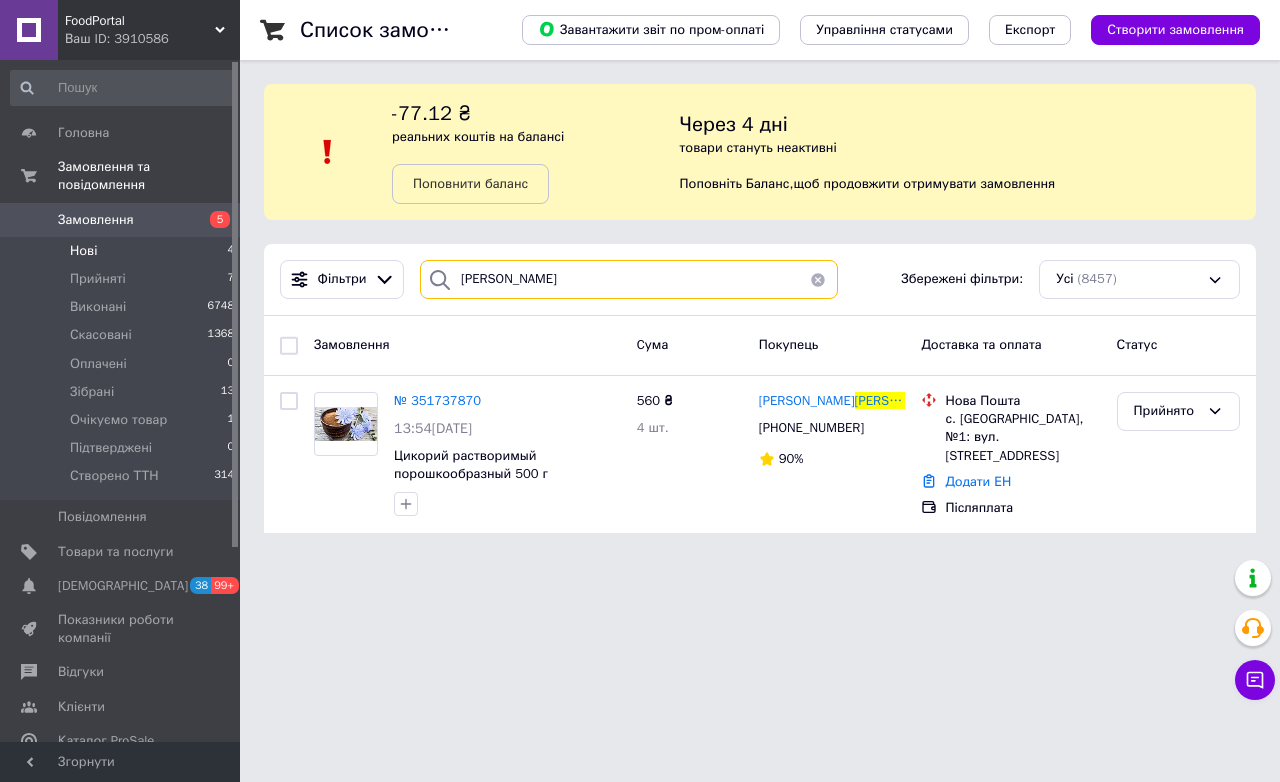 type on "[PERSON_NAME]" 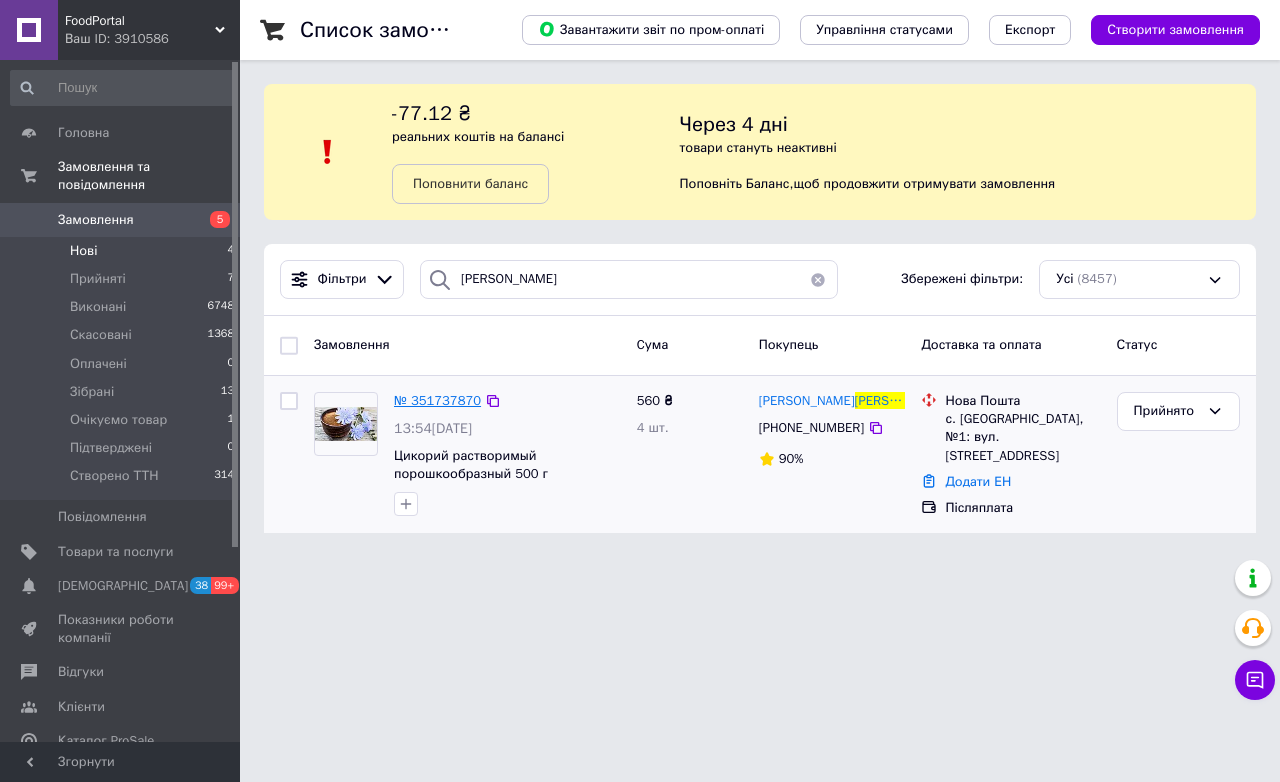 click on "№ 351737870" at bounding box center [437, 400] 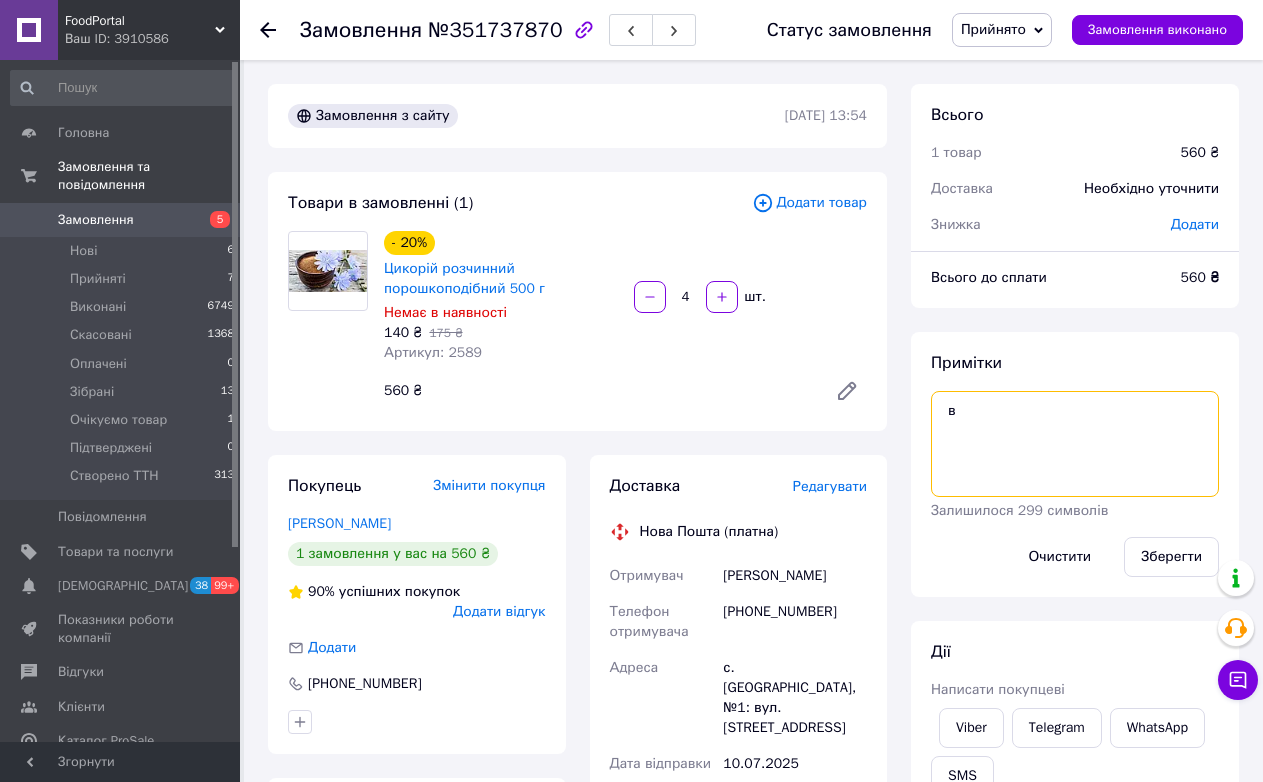 click on "в" at bounding box center [1075, 444] 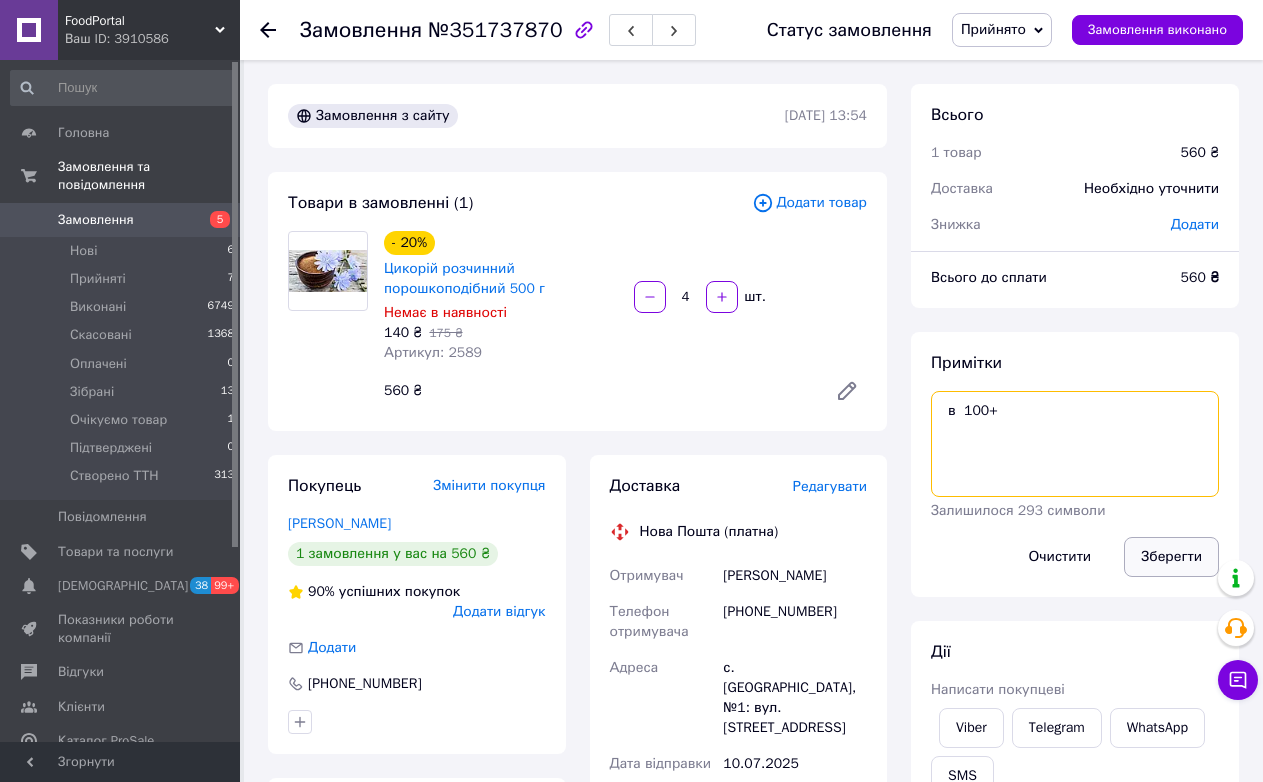 type on "в  100+" 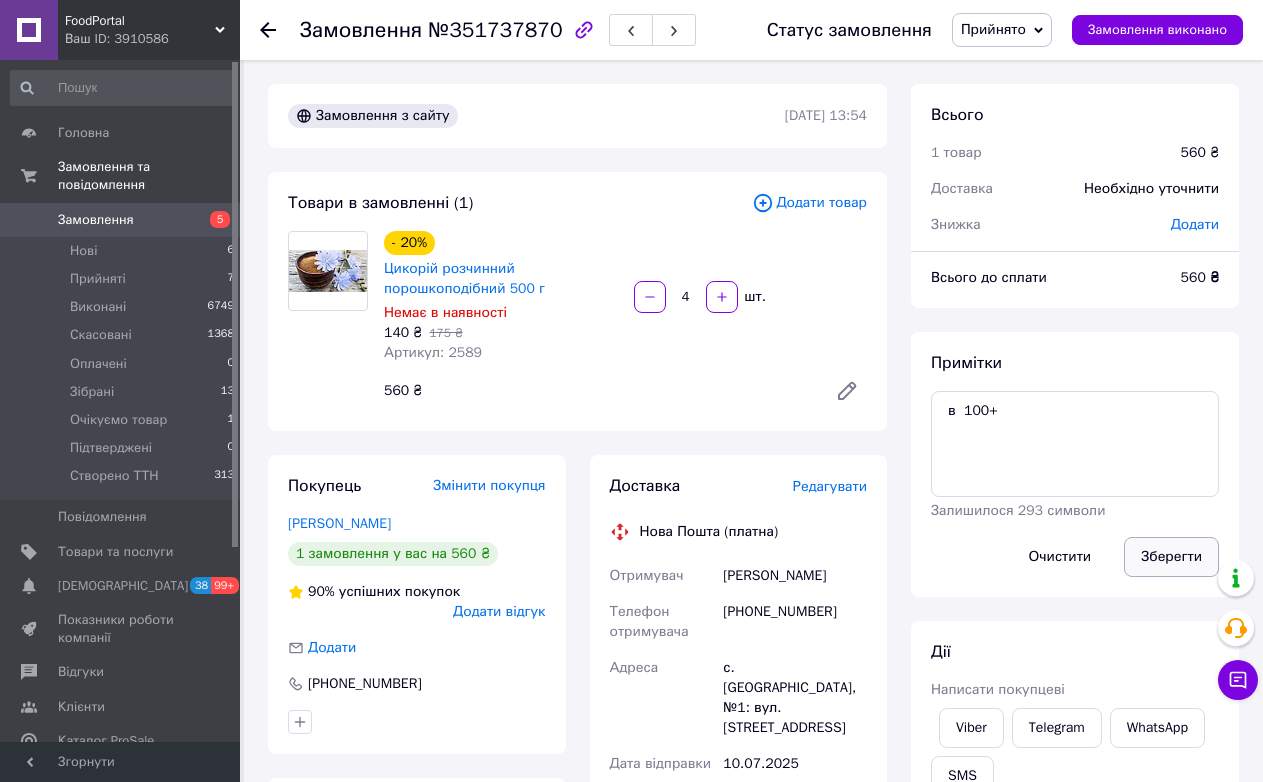 click on "Зберегти" at bounding box center [1171, 557] 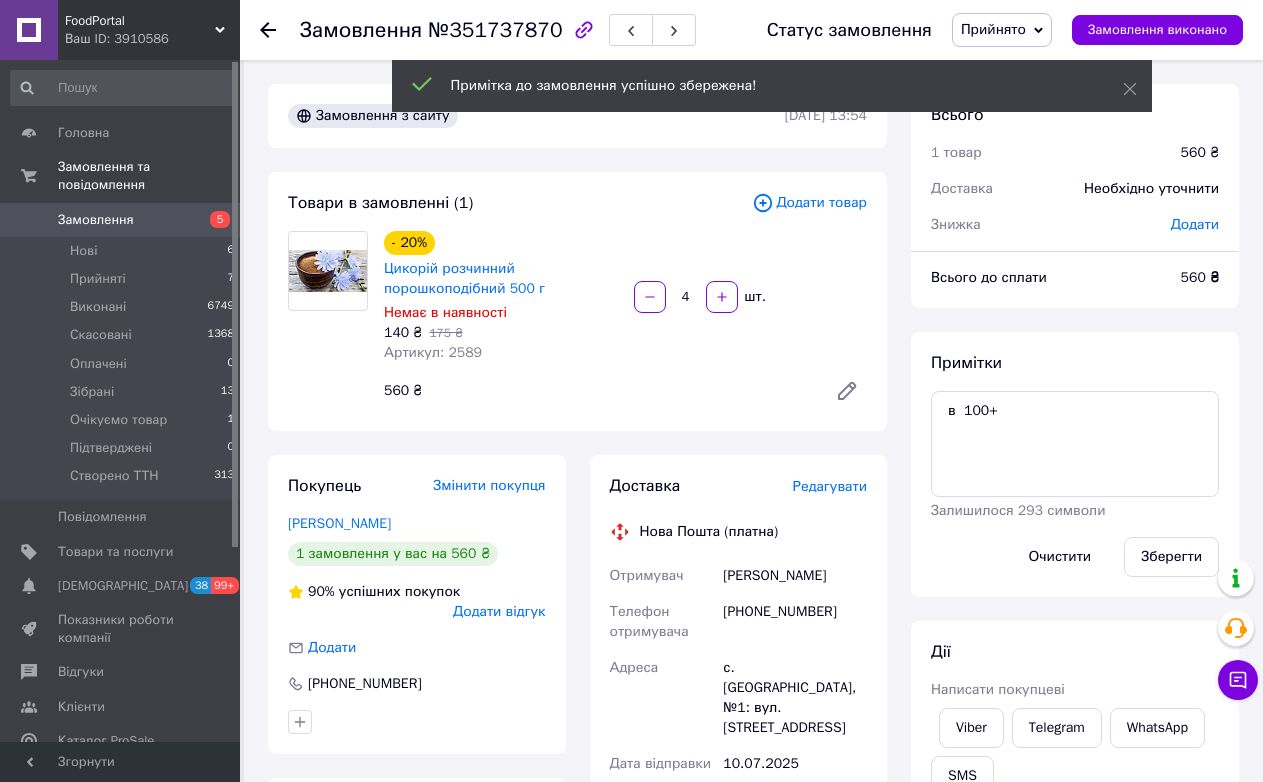click 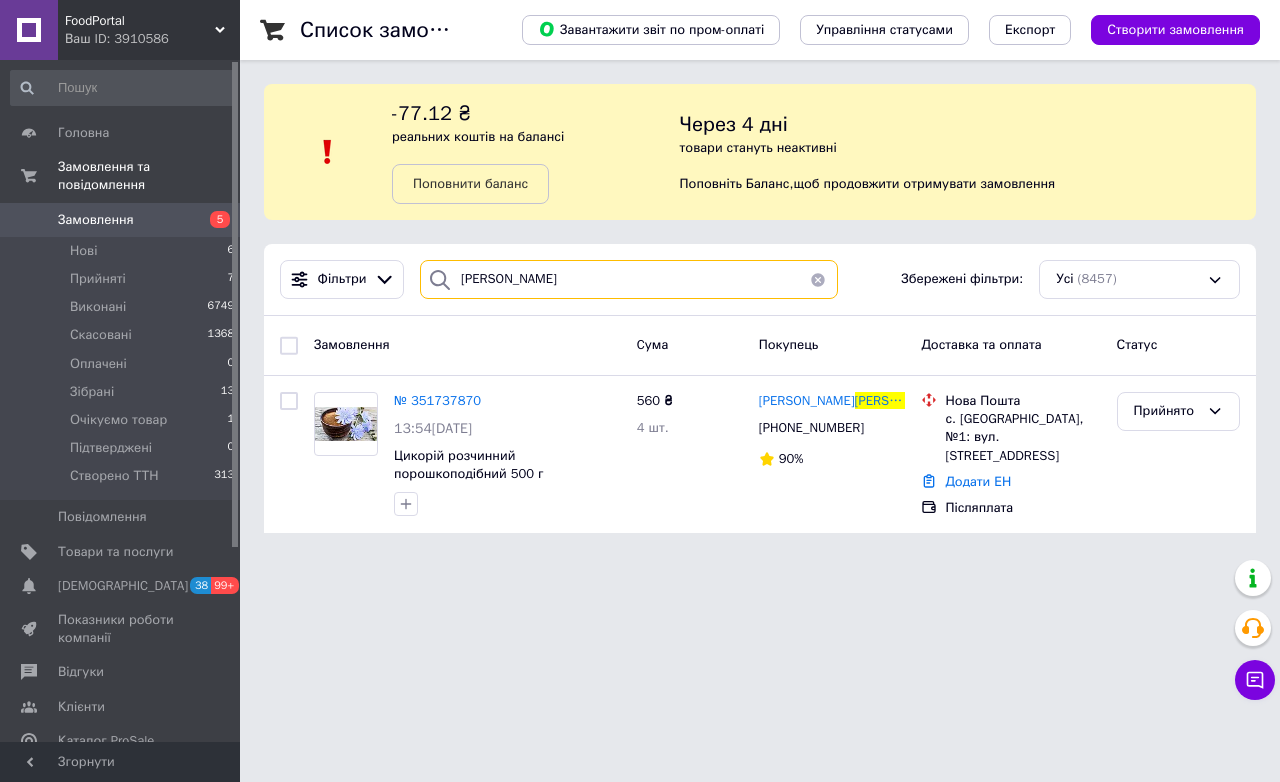 click on "[PERSON_NAME]" at bounding box center [629, 279] 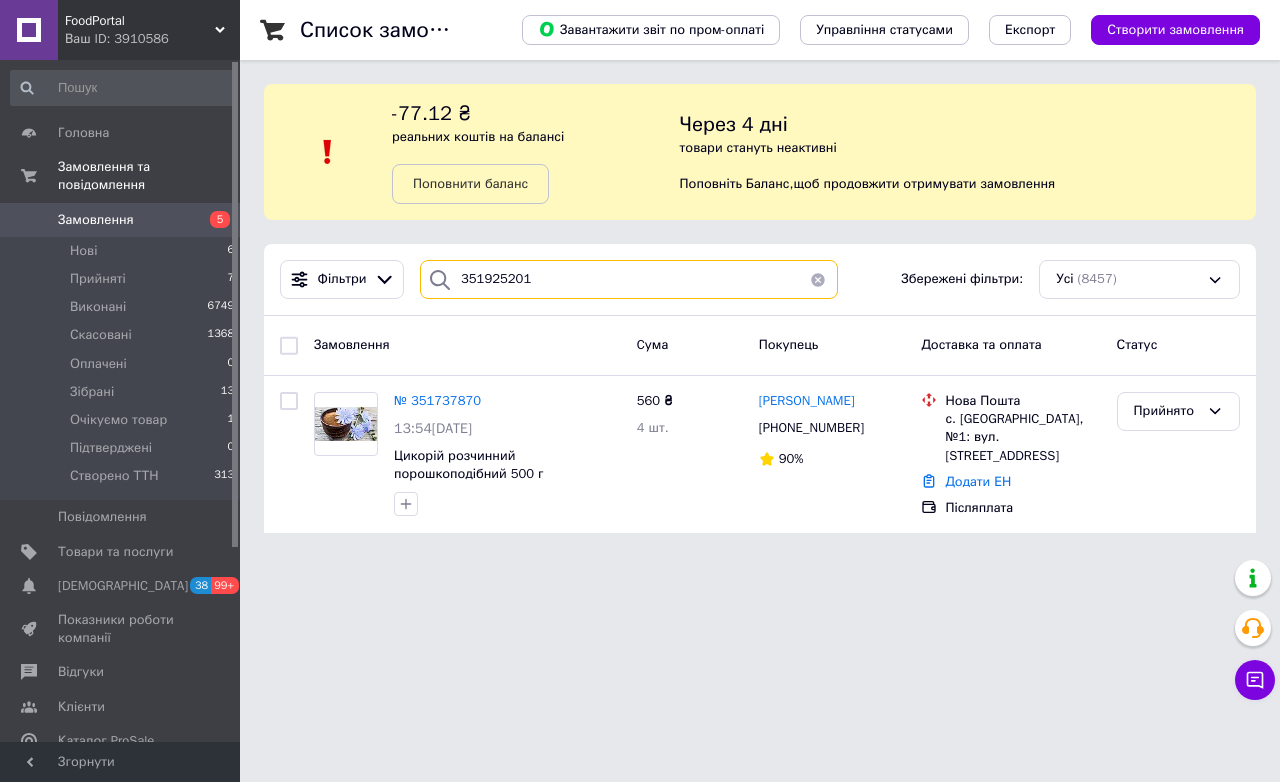 type on "351925201" 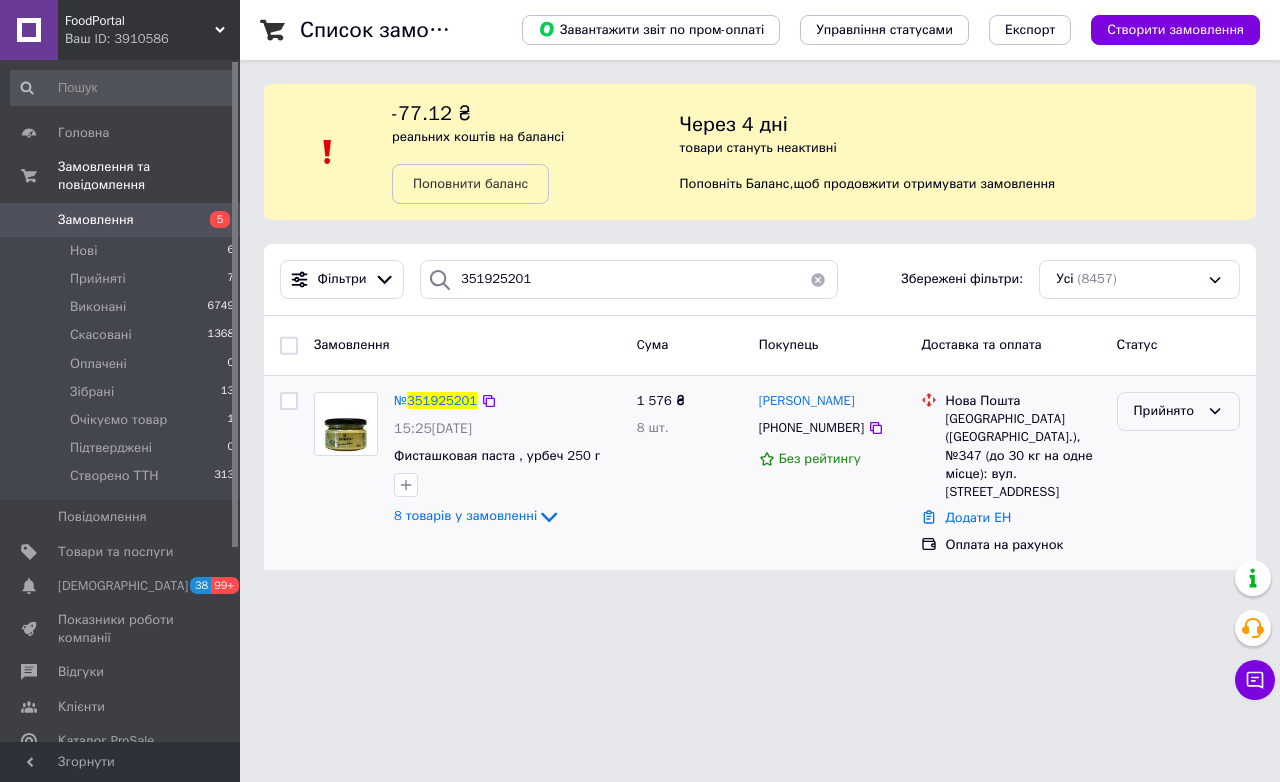 click on "Прийнято" at bounding box center [1166, 411] 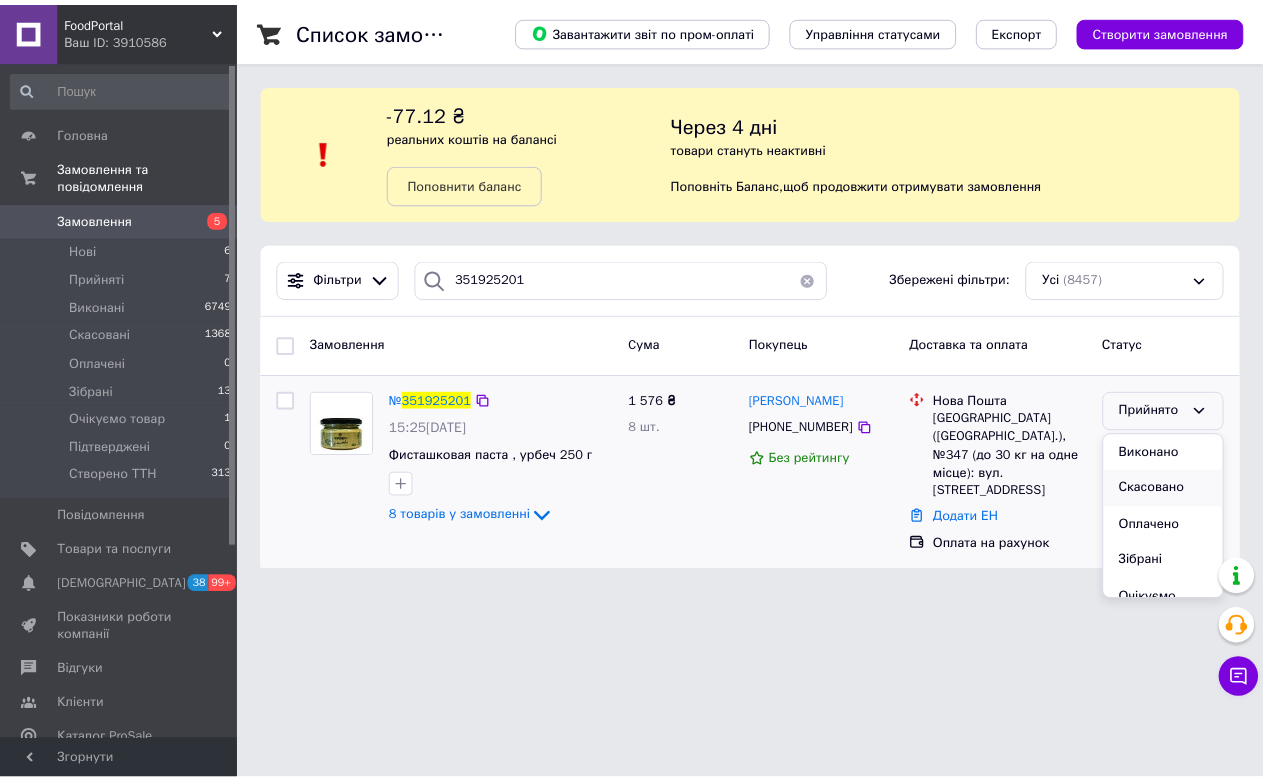 scroll, scrollTop: 131, scrollLeft: 0, axis: vertical 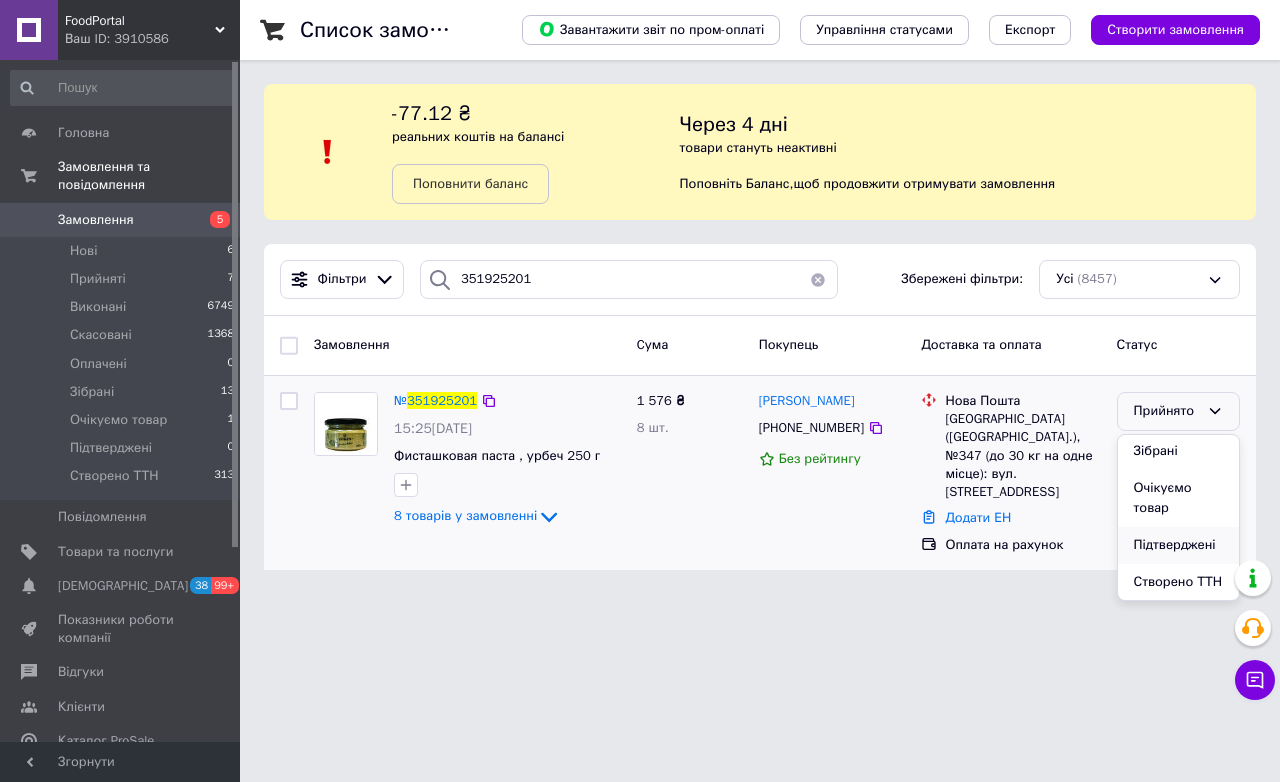 click on "Підтверджені" at bounding box center [1178, 545] 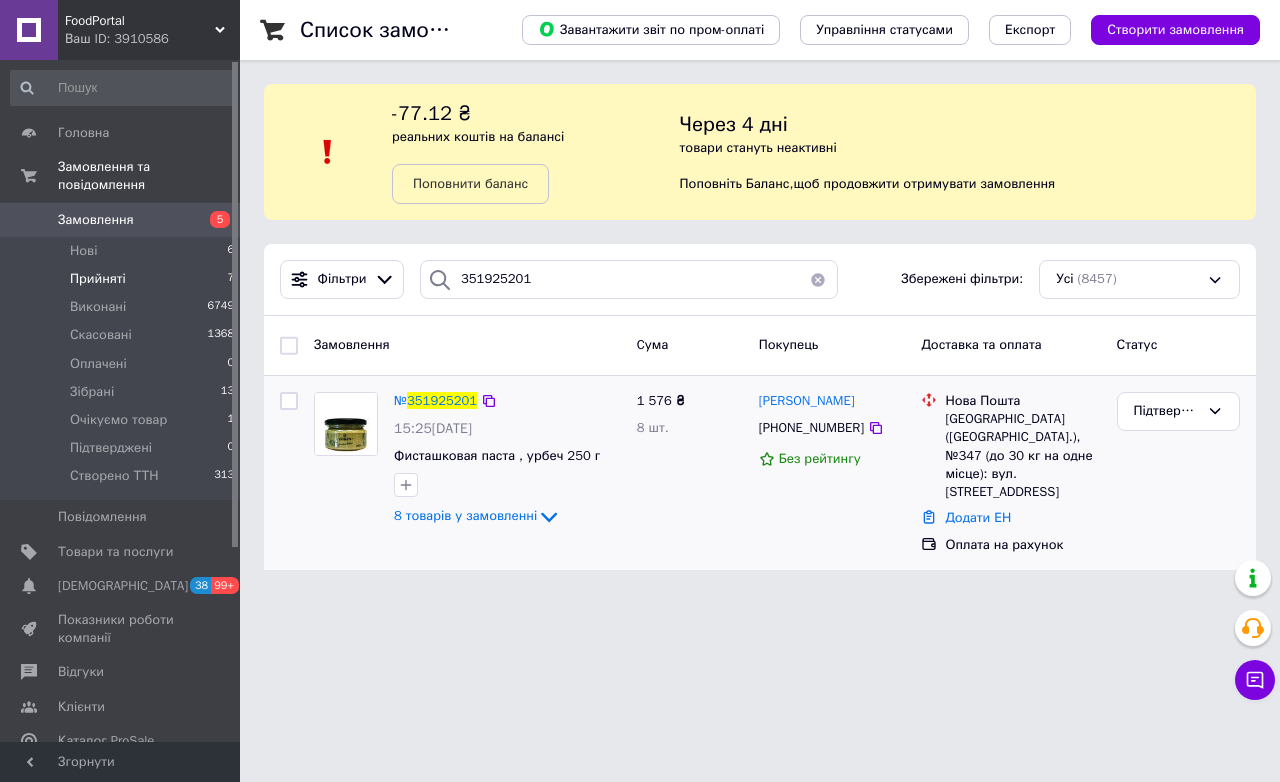 click on "Прийняті 7" at bounding box center (123, 279) 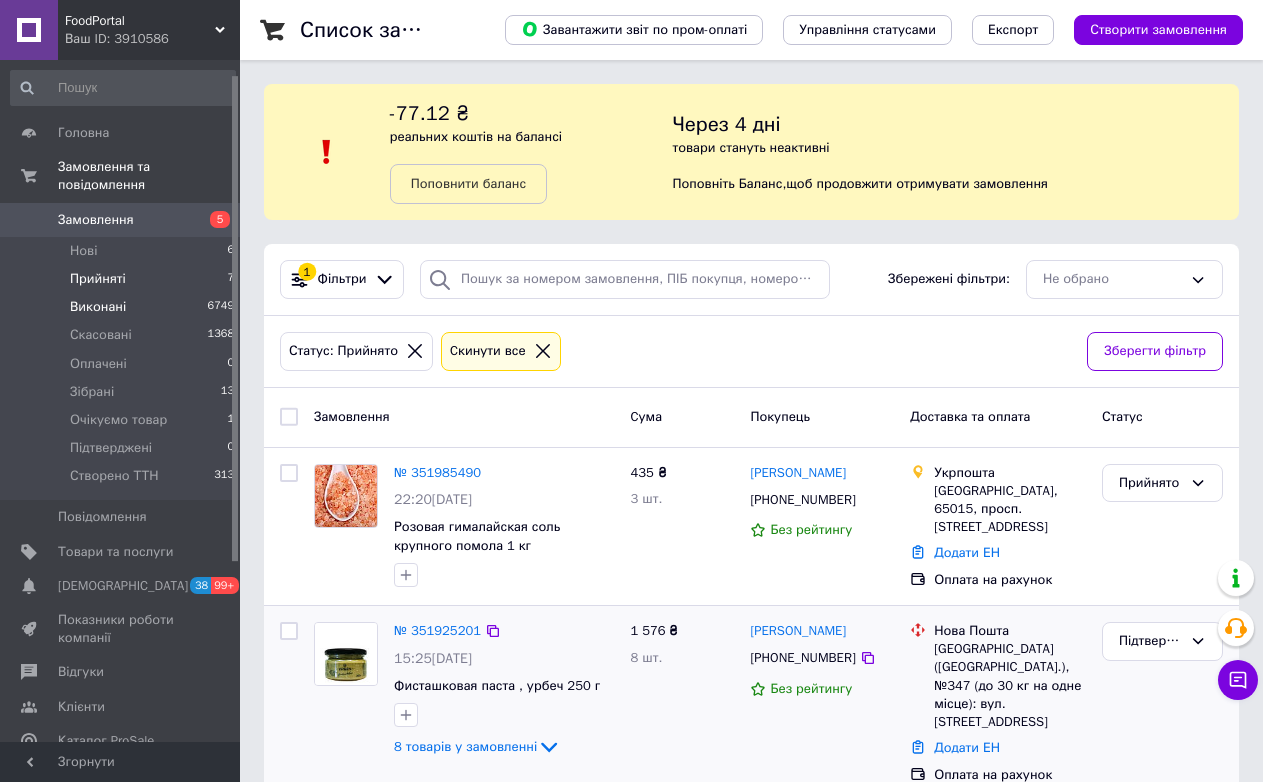 scroll, scrollTop: 273, scrollLeft: 0, axis: vertical 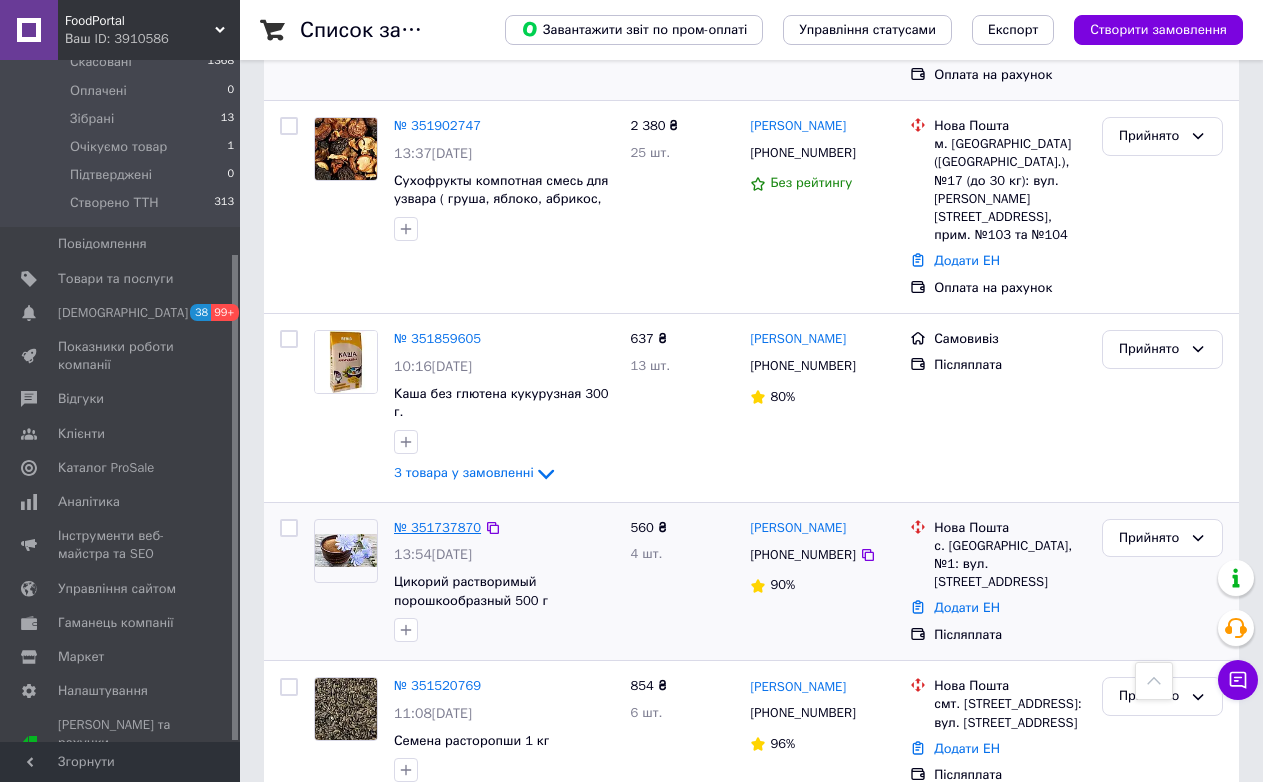 click on "№ 351737870" at bounding box center [437, 527] 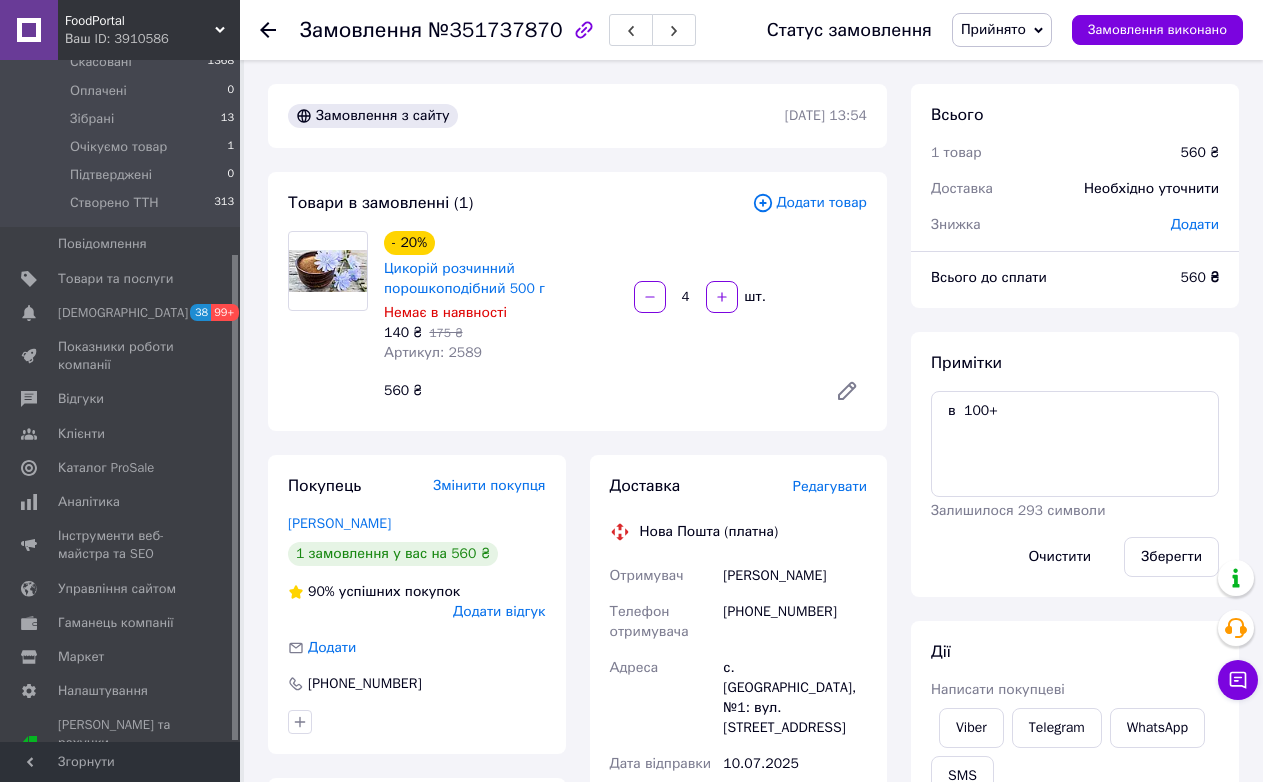 click on "Прийнято" at bounding box center (993, 29) 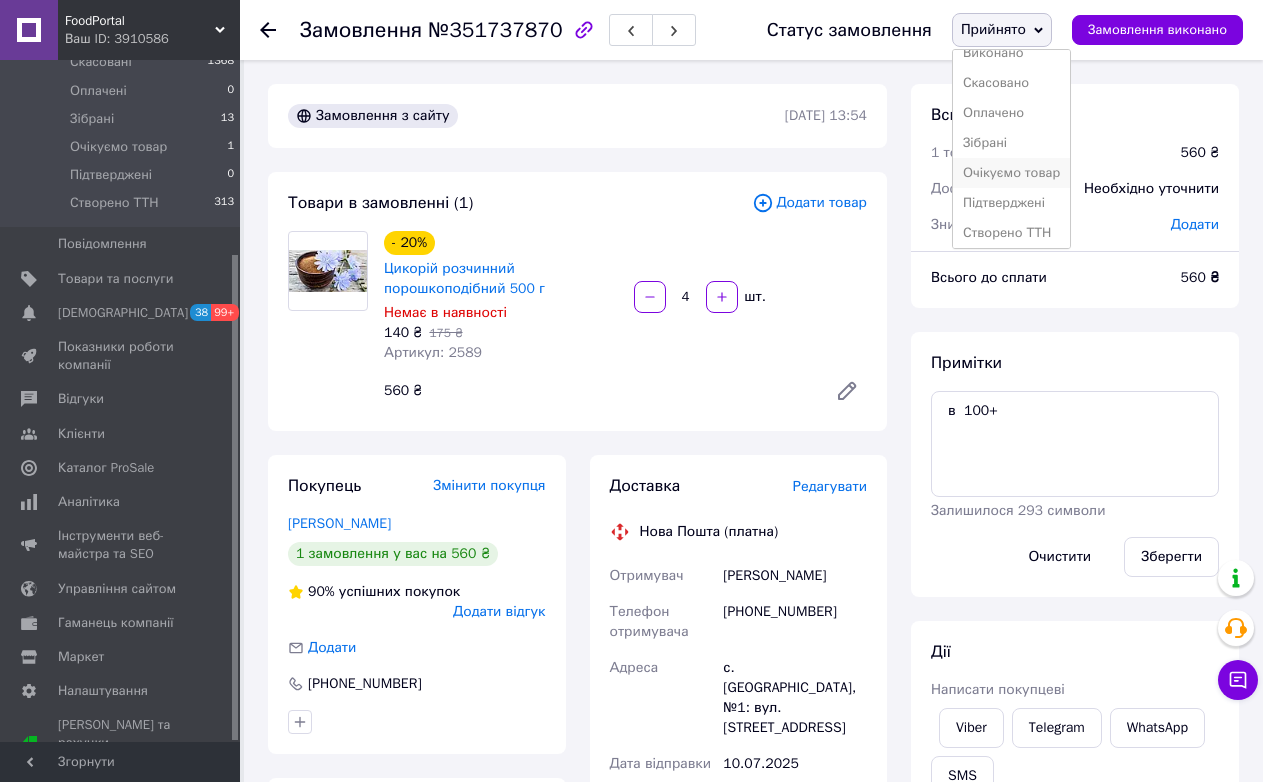 scroll, scrollTop: 22, scrollLeft: 0, axis: vertical 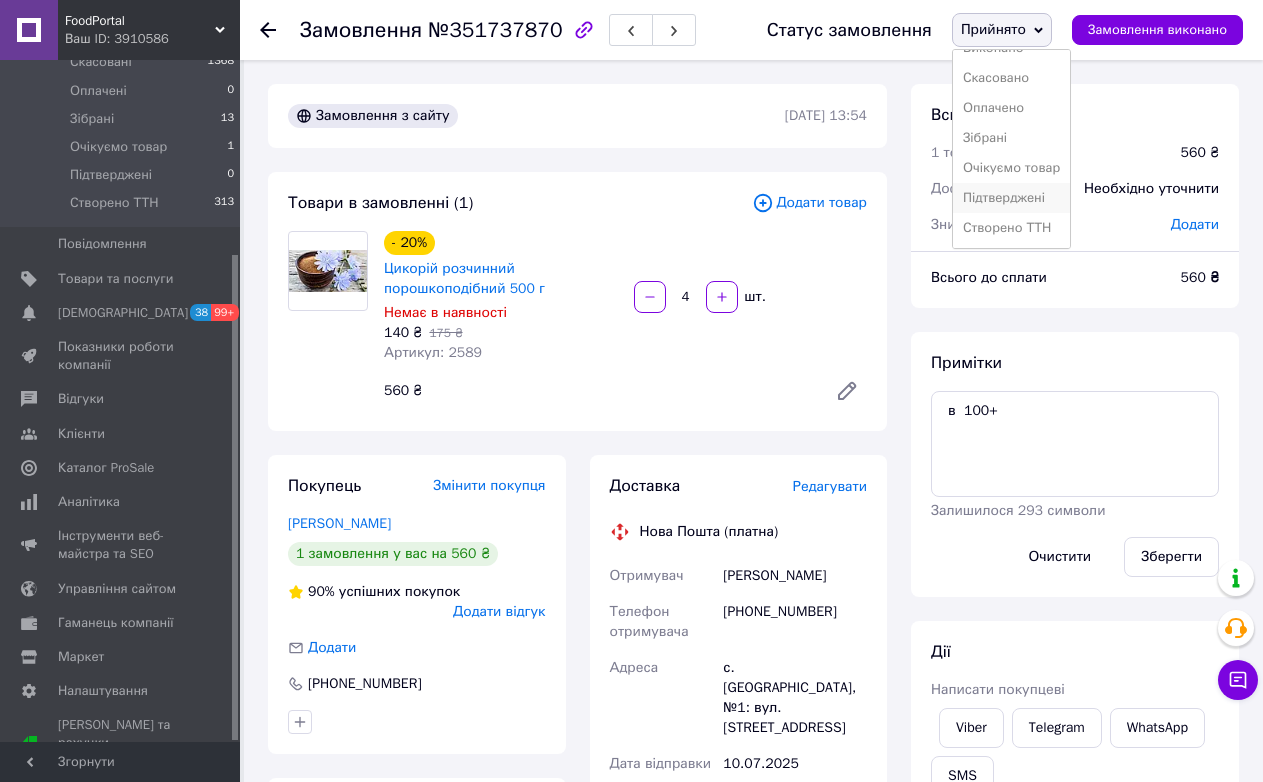 click on "Підтверджені" at bounding box center [1011, 198] 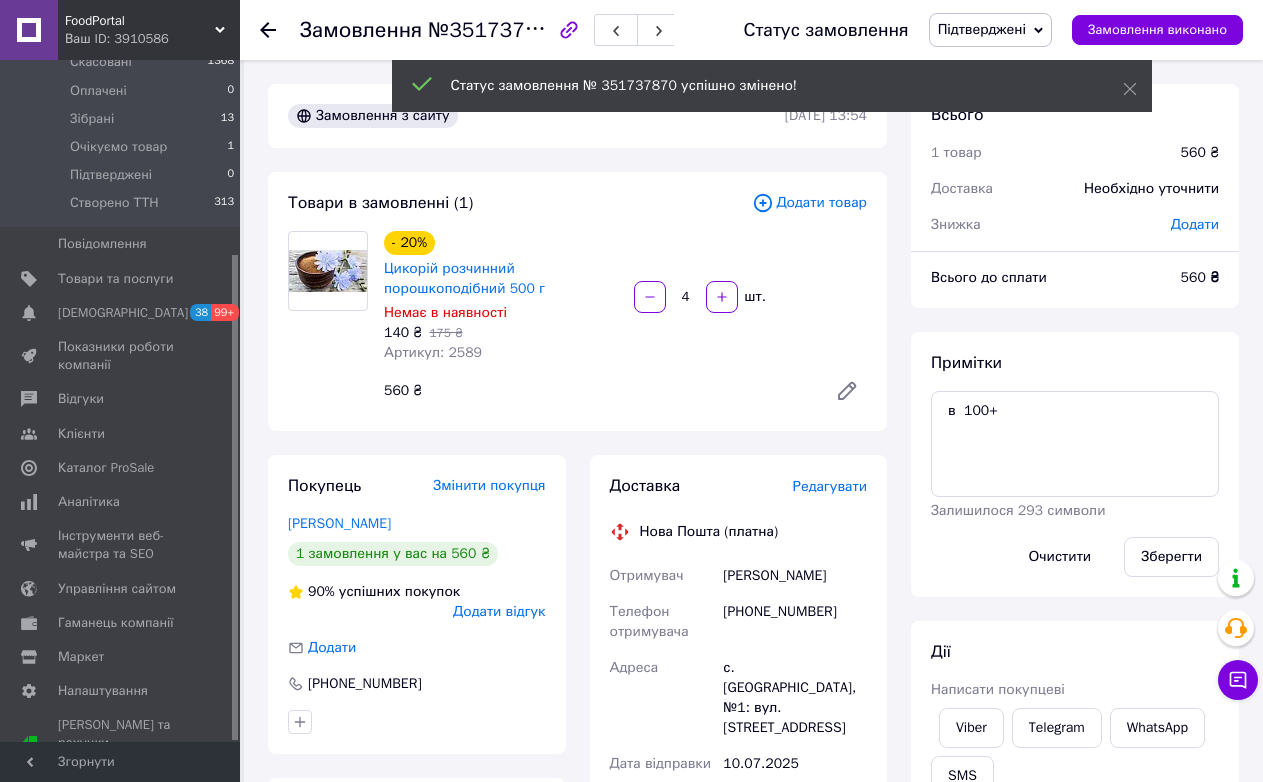 click 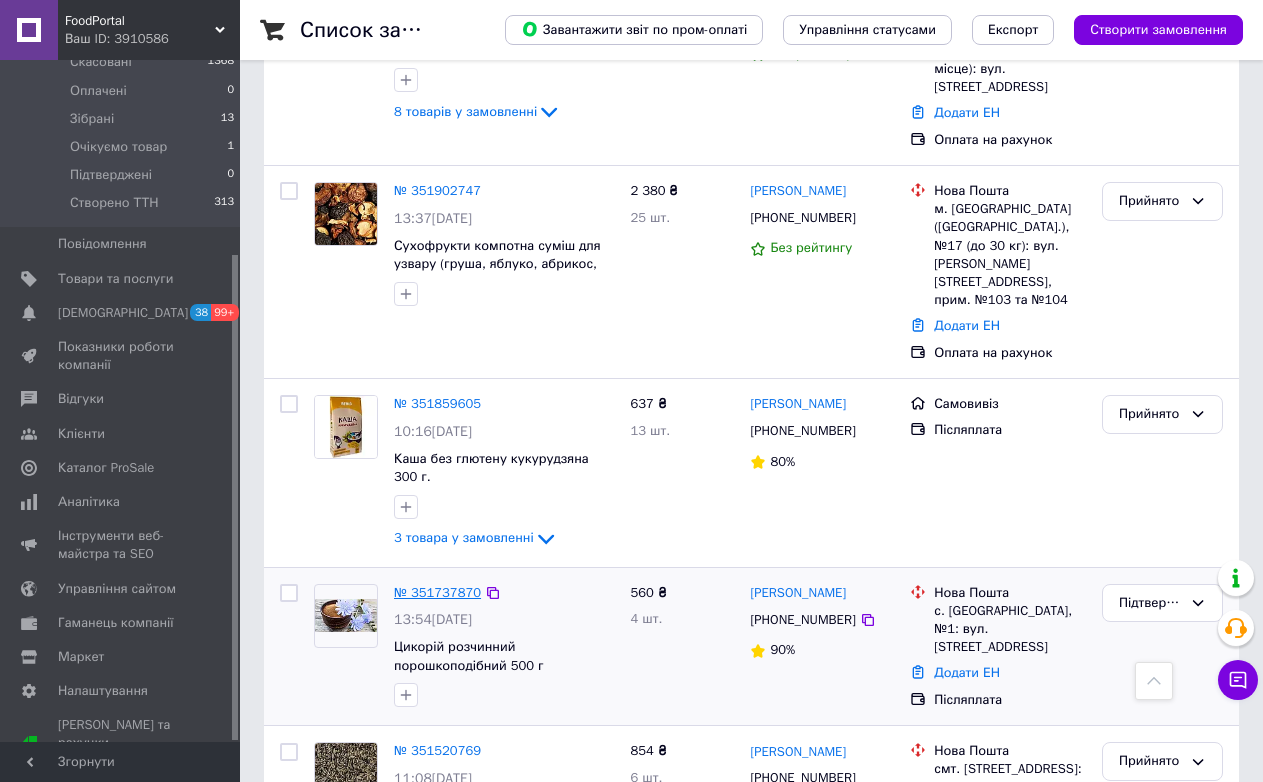 scroll, scrollTop: 600, scrollLeft: 0, axis: vertical 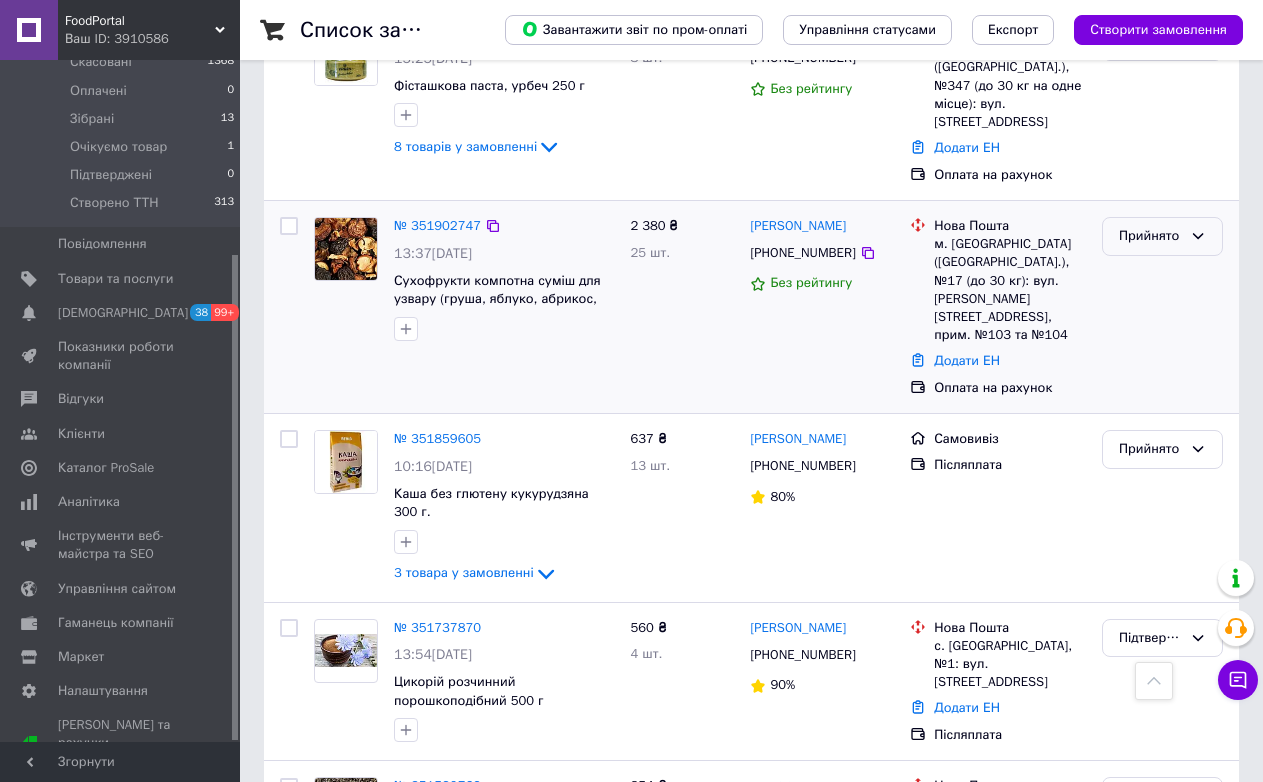 click on "Прийнято" at bounding box center (1162, 236) 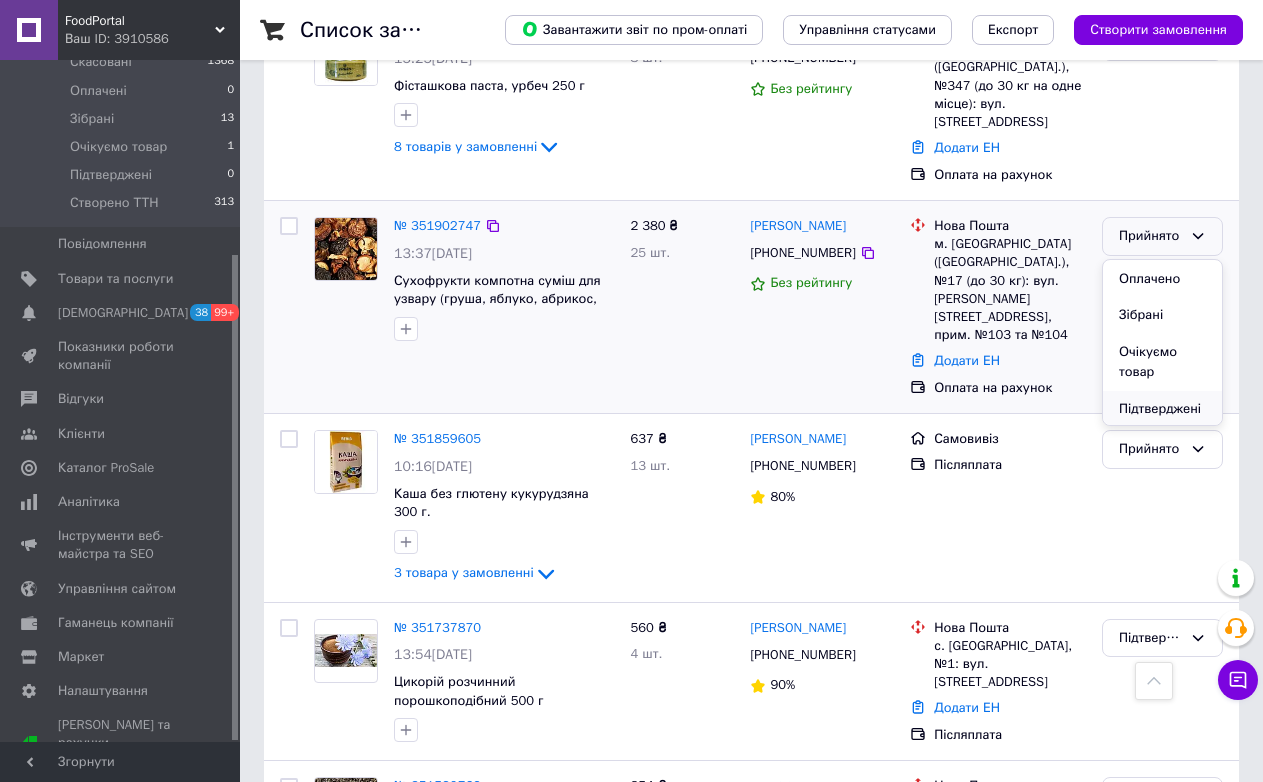 scroll, scrollTop: 131, scrollLeft: 0, axis: vertical 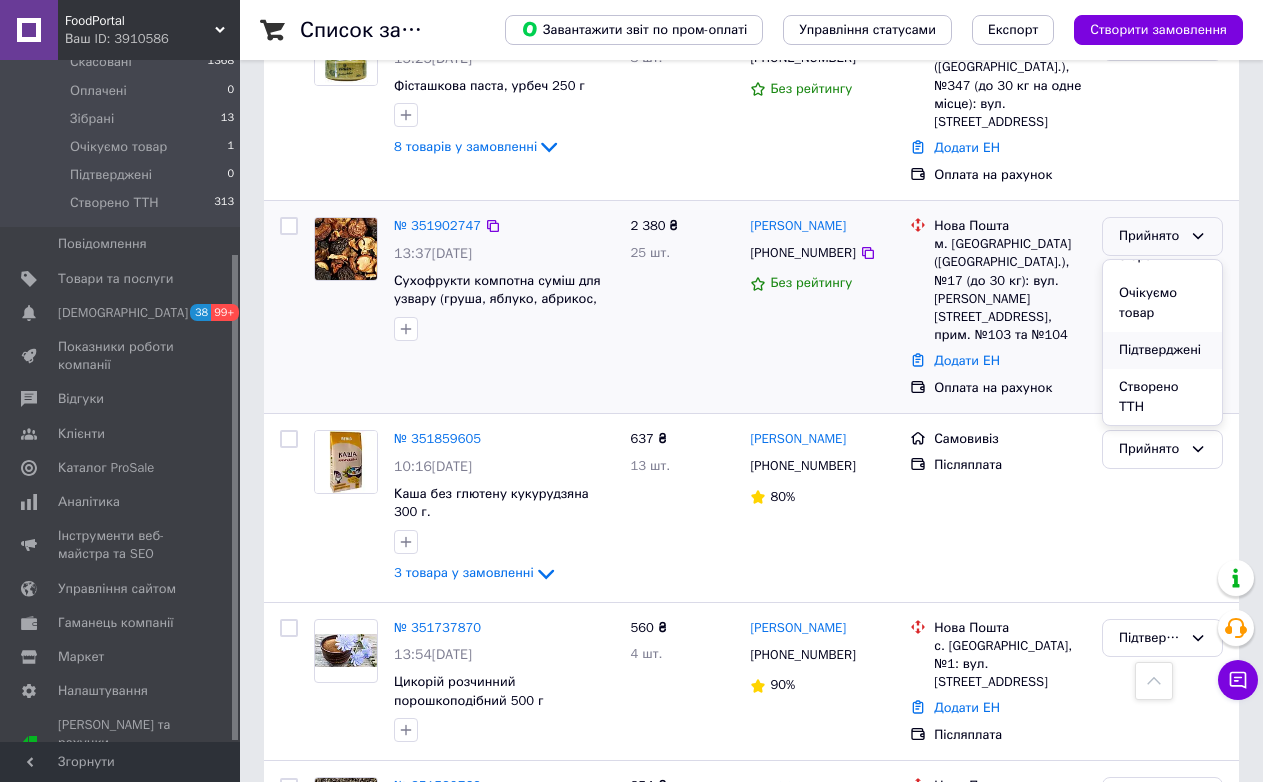 click on "Підтверджені" at bounding box center (1162, 350) 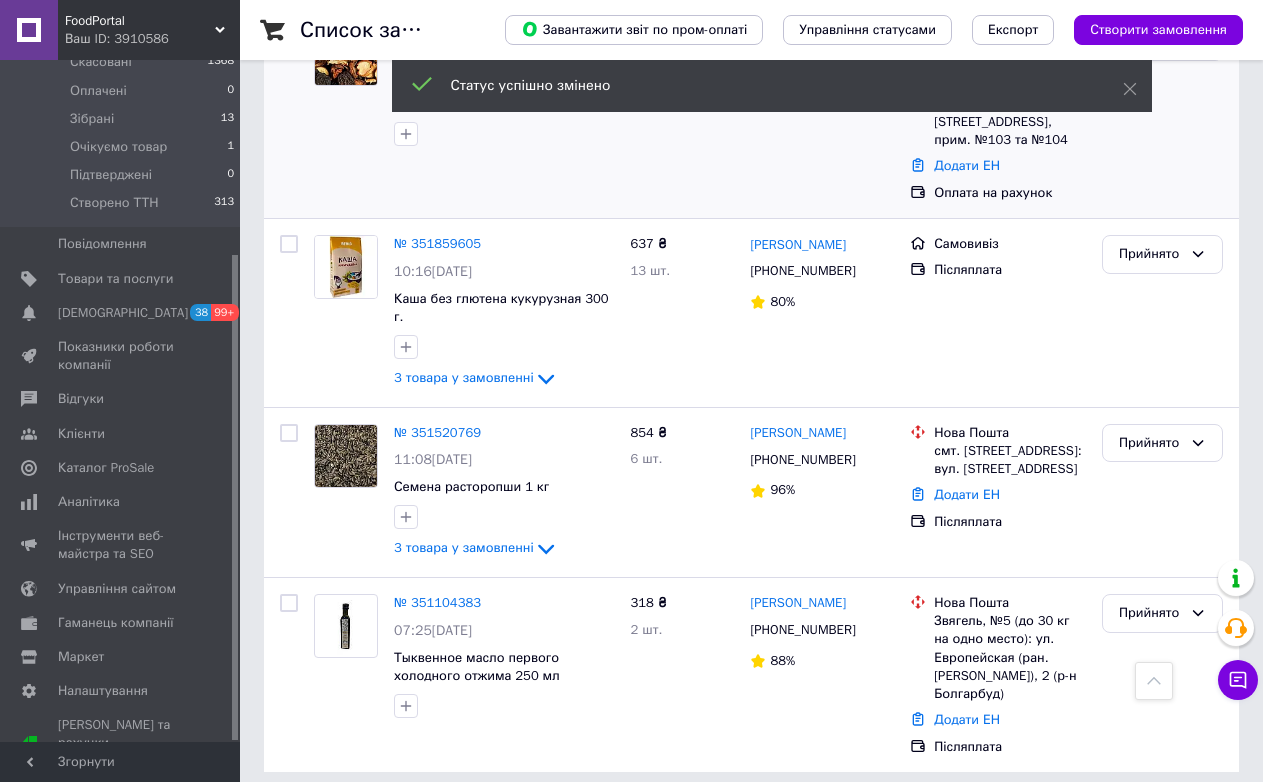 scroll, scrollTop: 557, scrollLeft: 0, axis: vertical 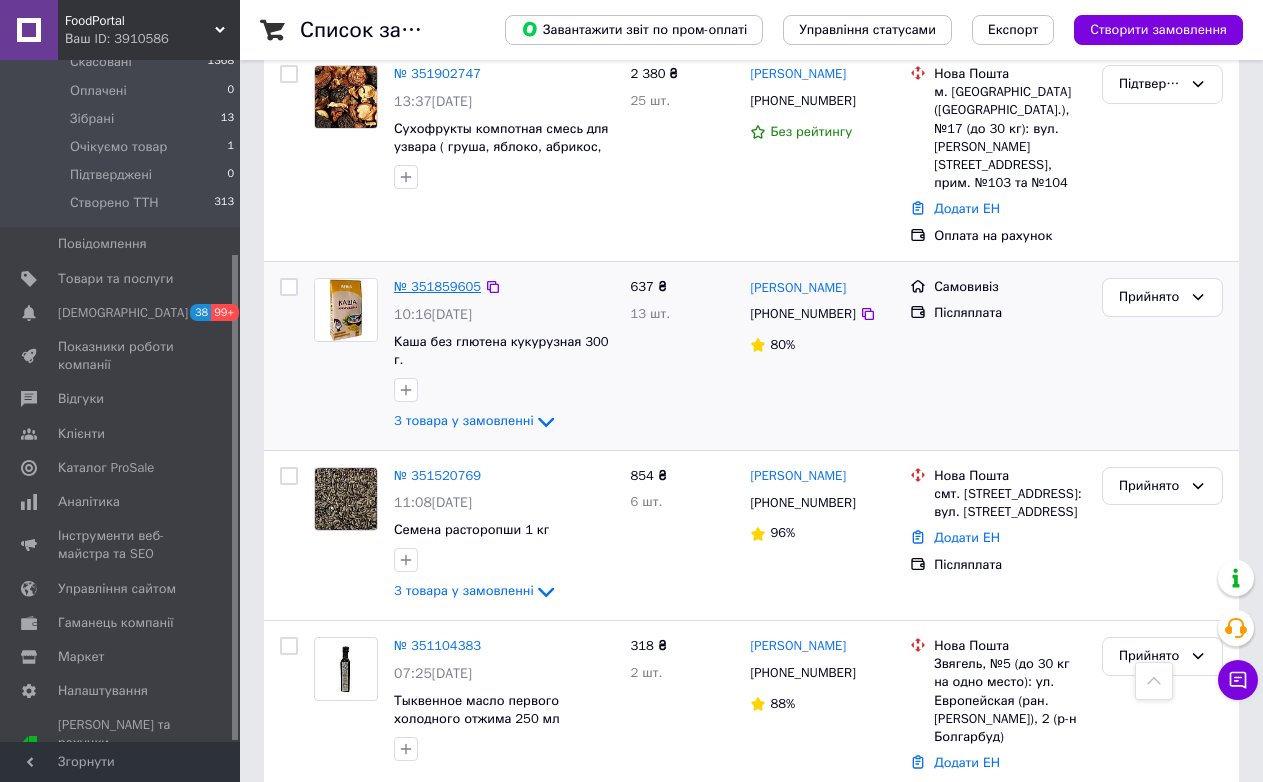 click on "№ 351859605" at bounding box center (437, 286) 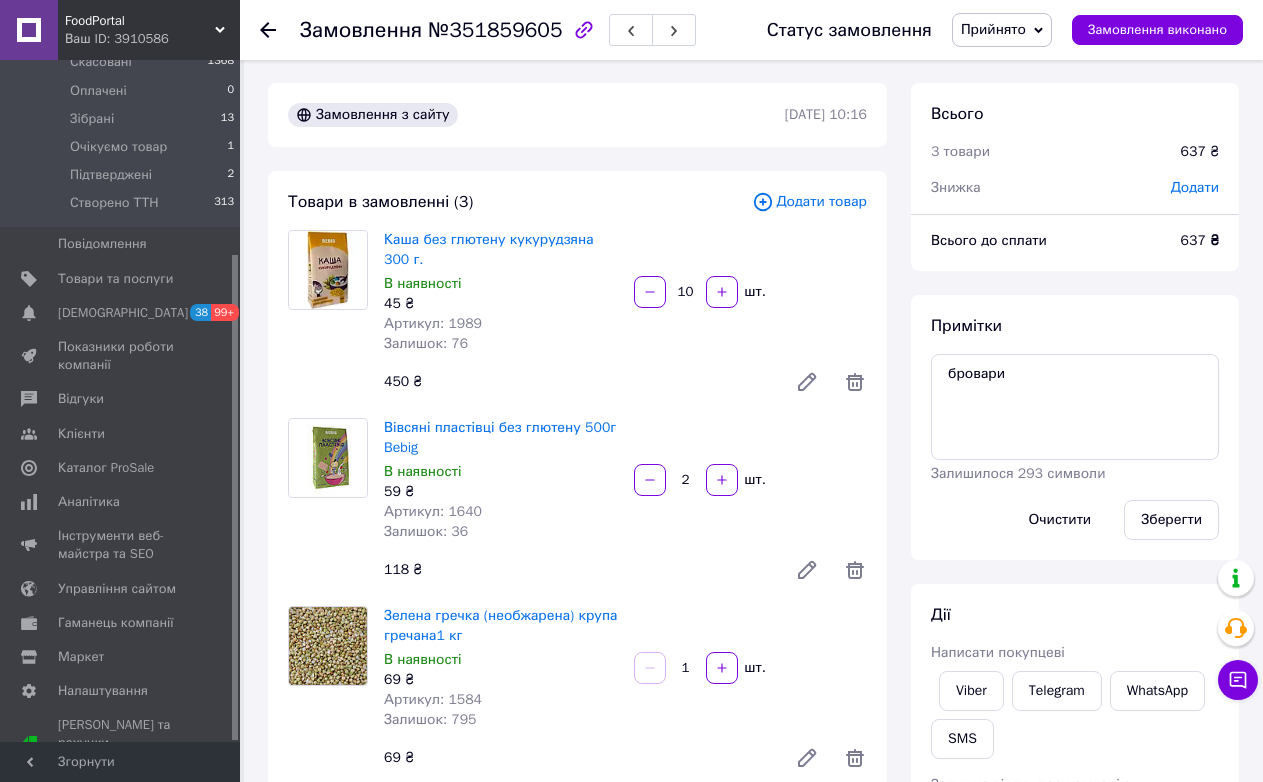 scroll, scrollTop: 0, scrollLeft: 0, axis: both 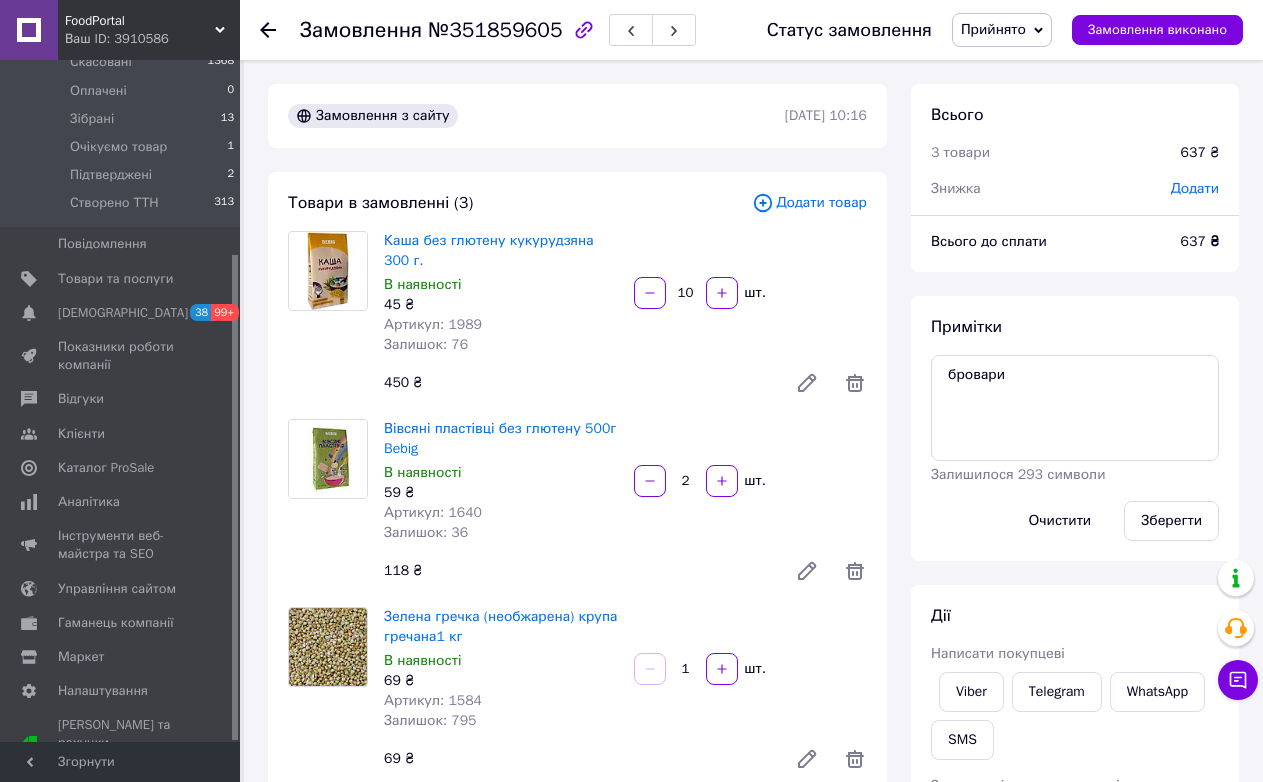 click on "Прийнято" at bounding box center (993, 29) 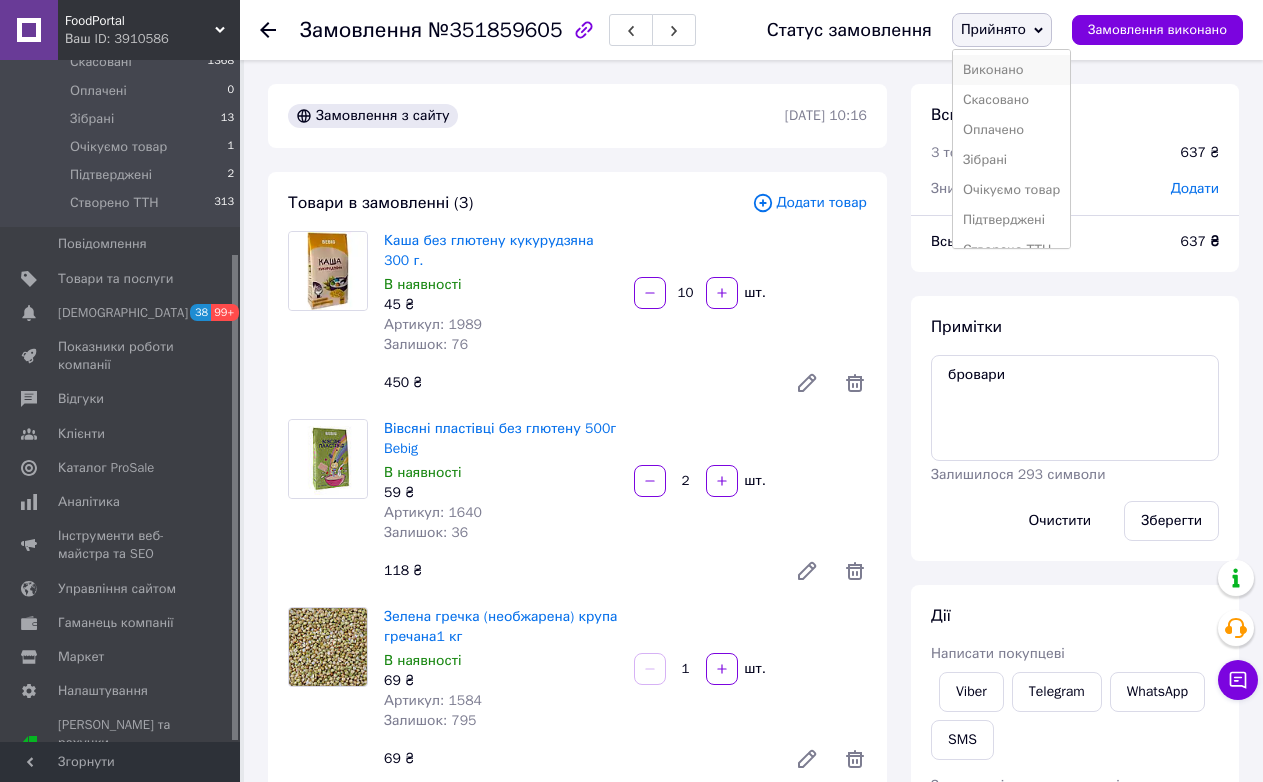 click on "Виконано" at bounding box center (1011, 70) 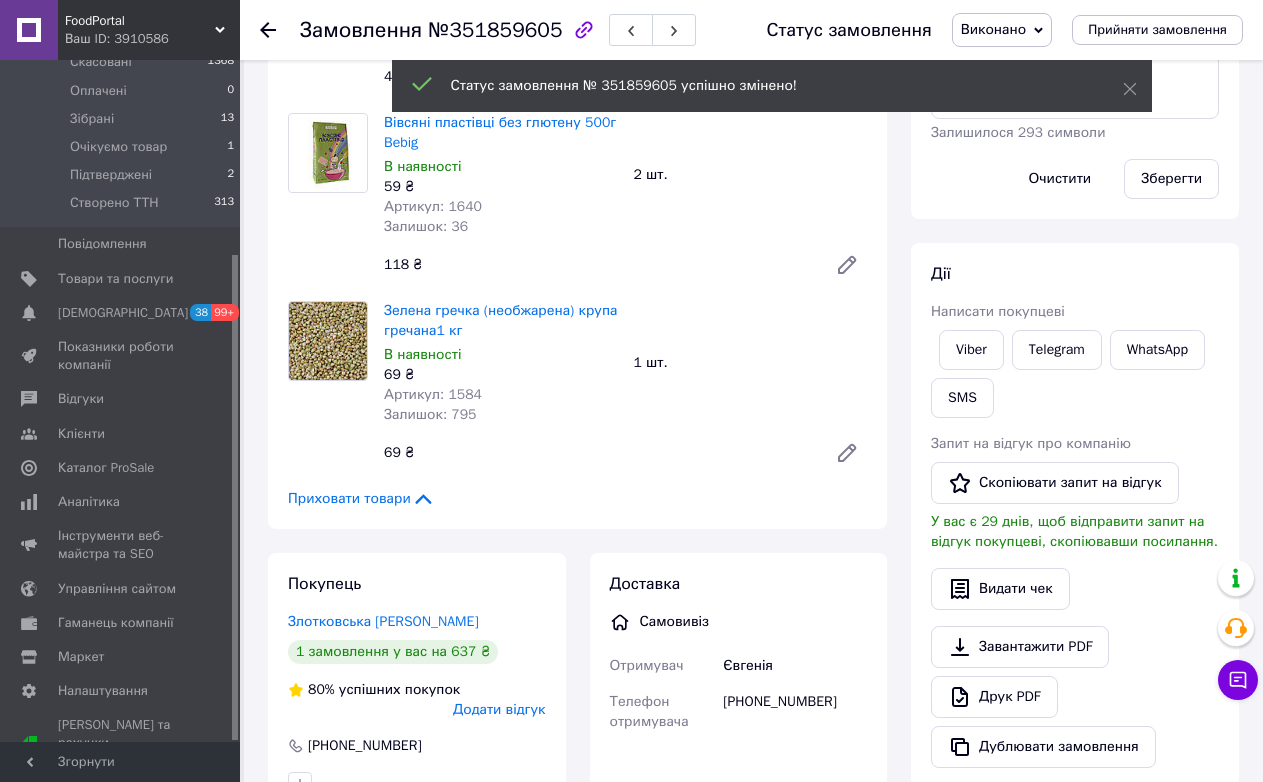 scroll, scrollTop: 0, scrollLeft: 0, axis: both 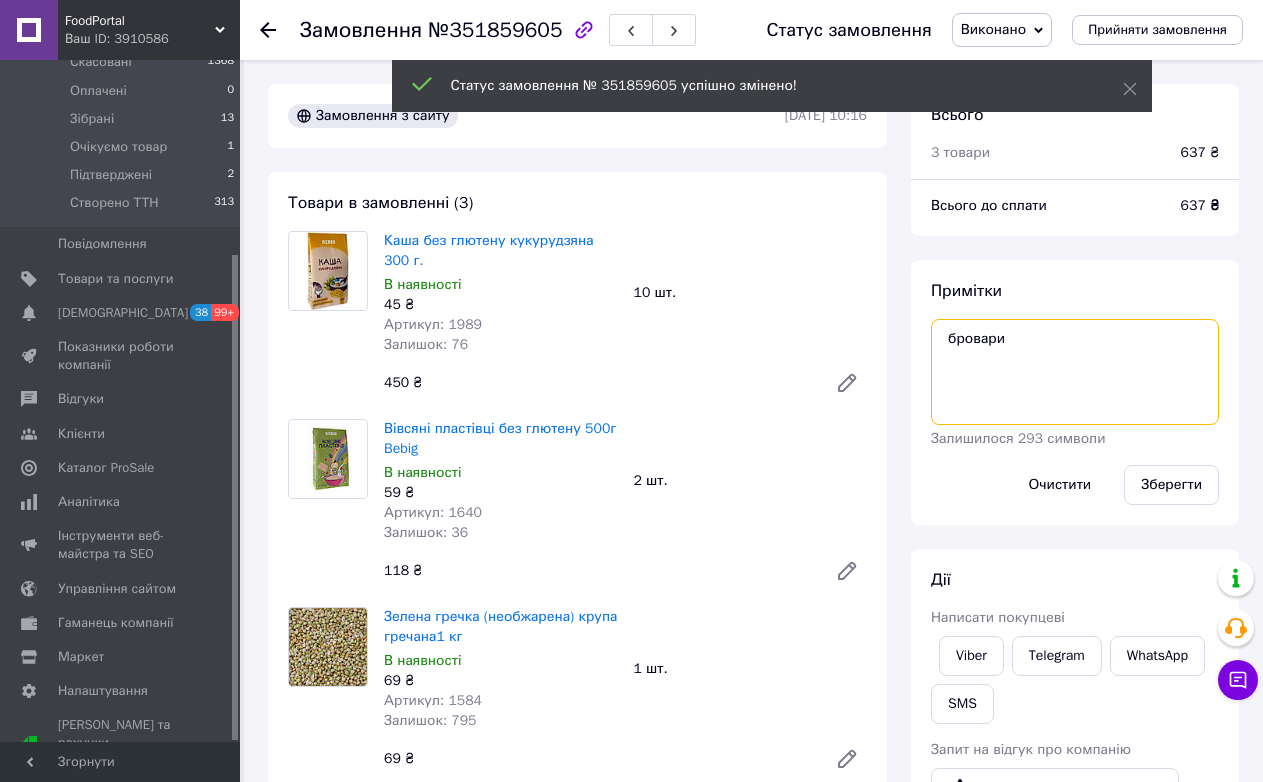 click on "бровари" at bounding box center (1075, 372) 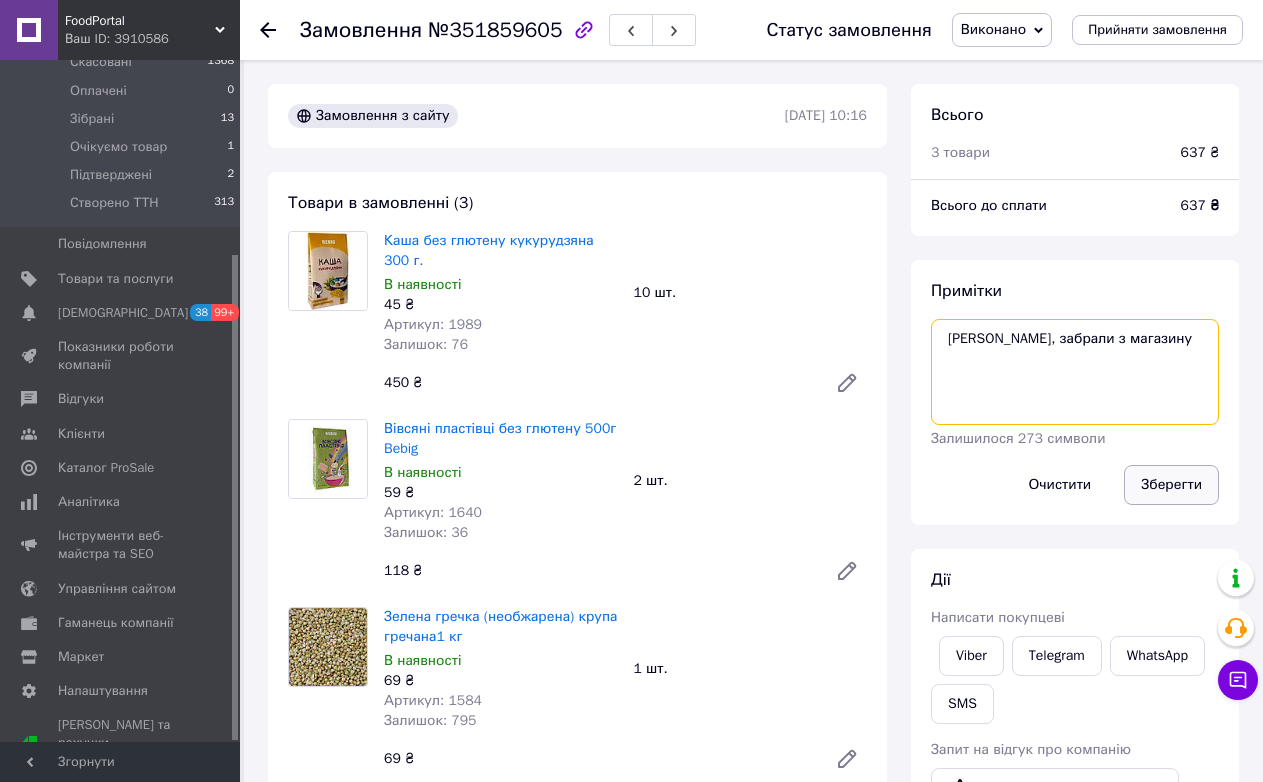 type on "[PERSON_NAME], забрали з магазину" 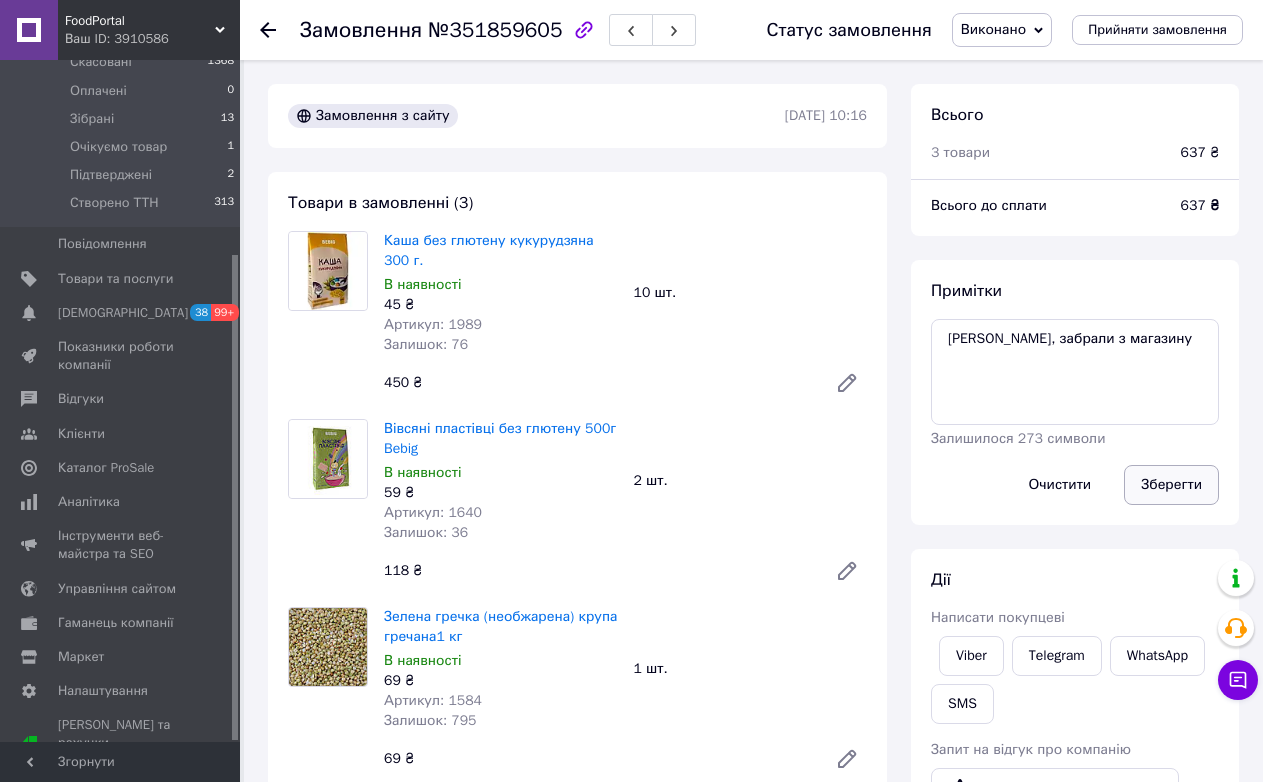 click on "Зберегти" at bounding box center [1171, 485] 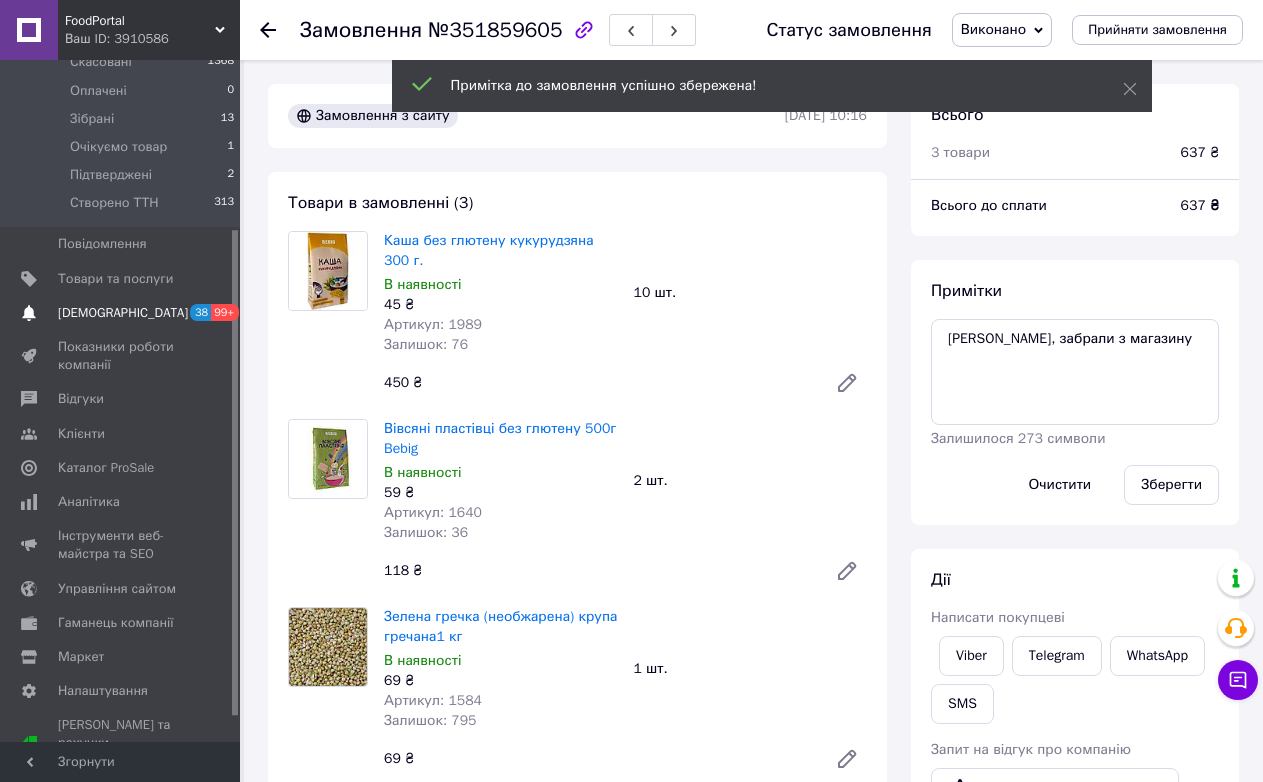 scroll, scrollTop: 0, scrollLeft: 0, axis: both 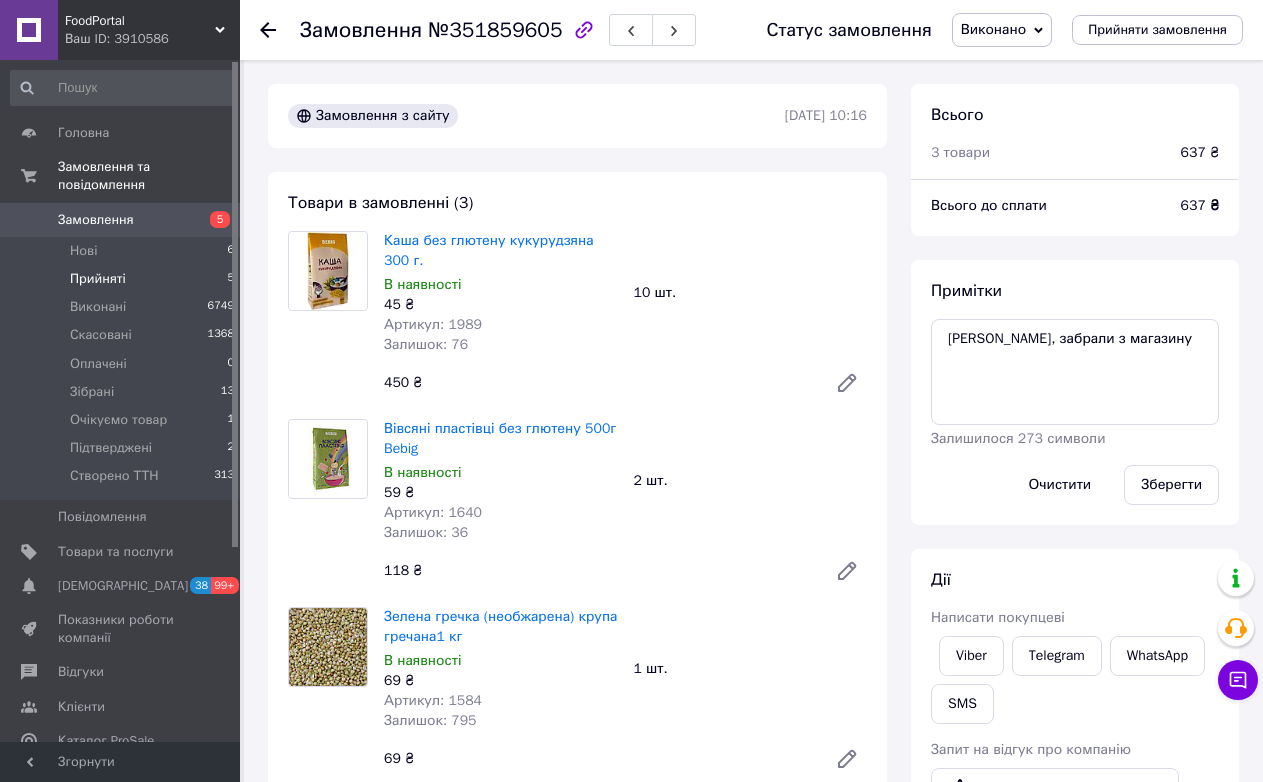 click on "Прийняті 5" at bounding box center [123, 279] 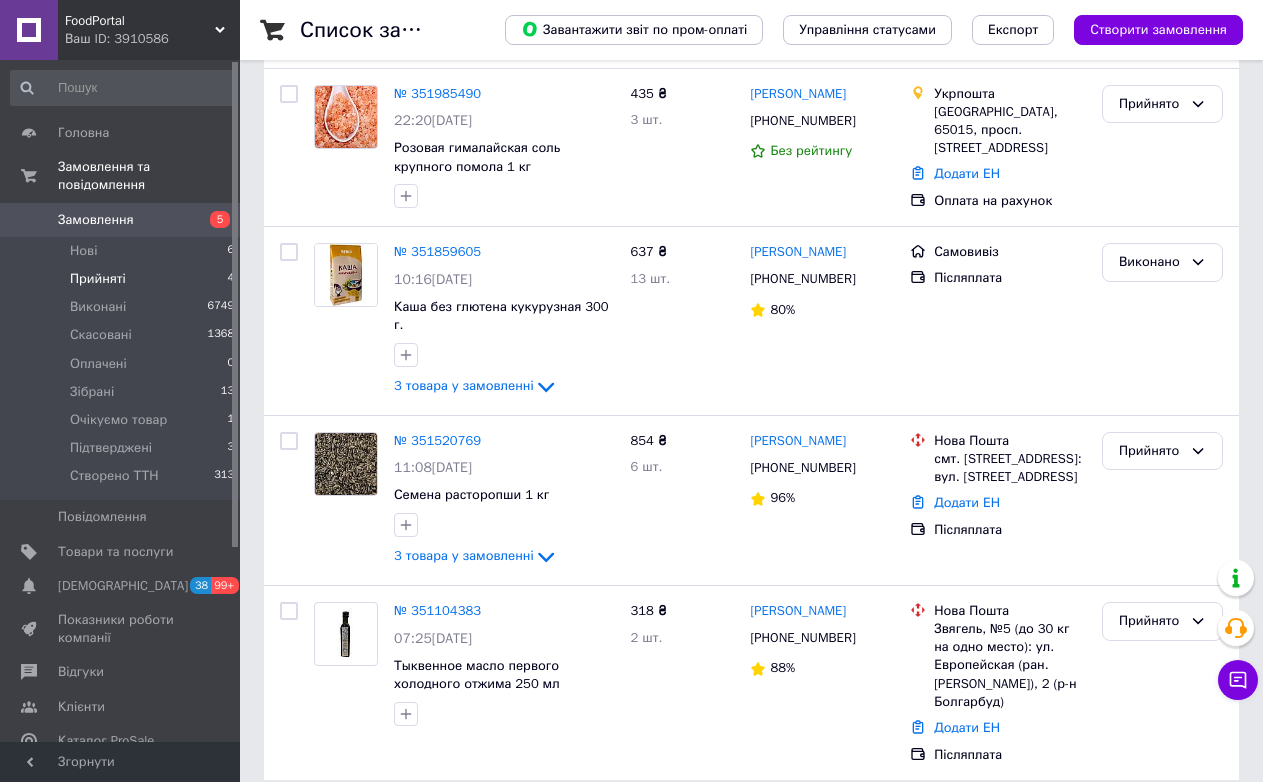 scroll, scrollTop: 380, scrollLeft: 0, axis: vertical 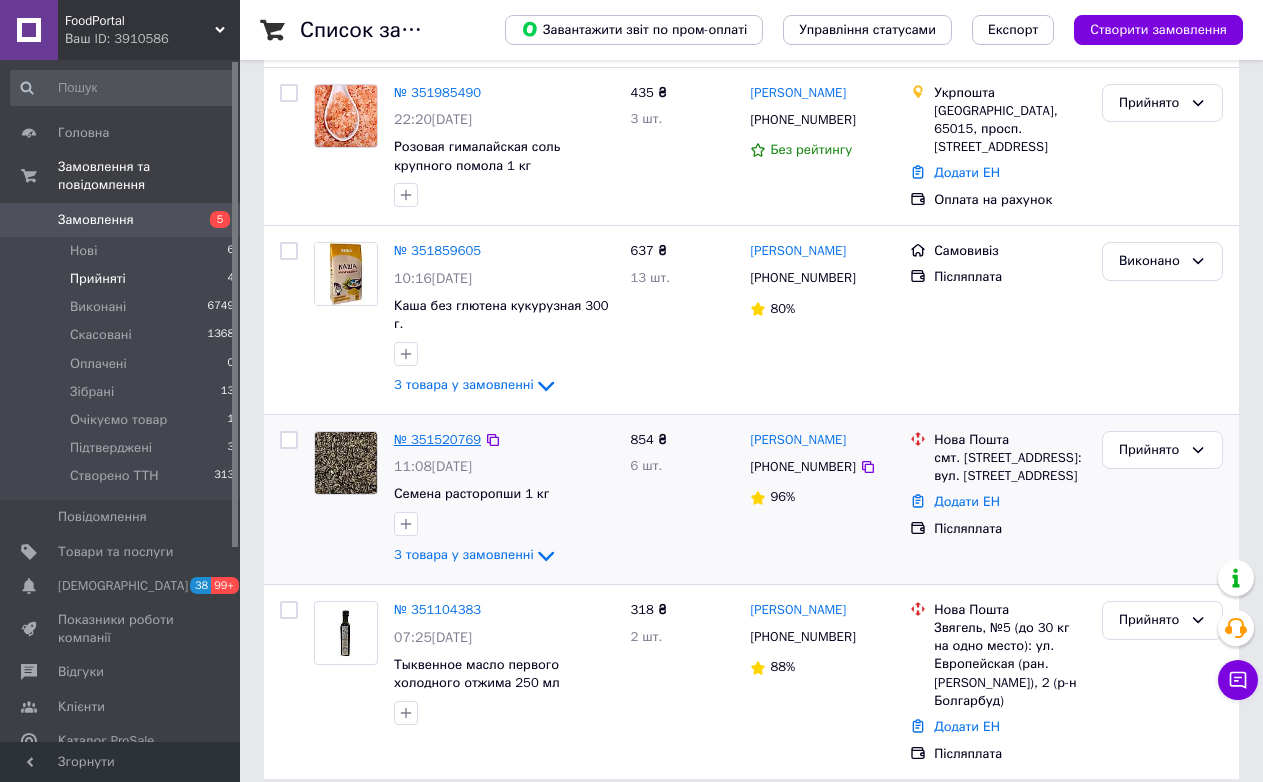 click on "№ 351520769" at bounding box center [437, 439] 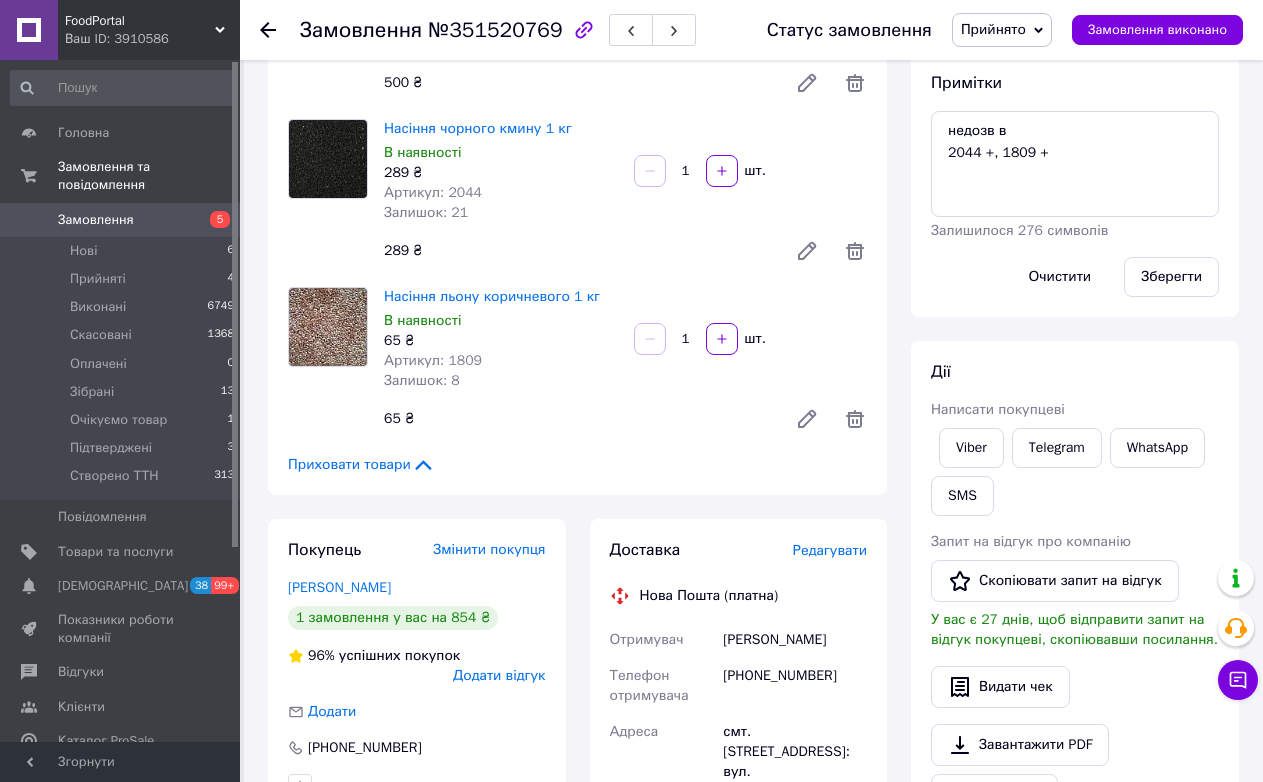 scroll, scrollTop: 0, scrollLeft: 0, axis: both 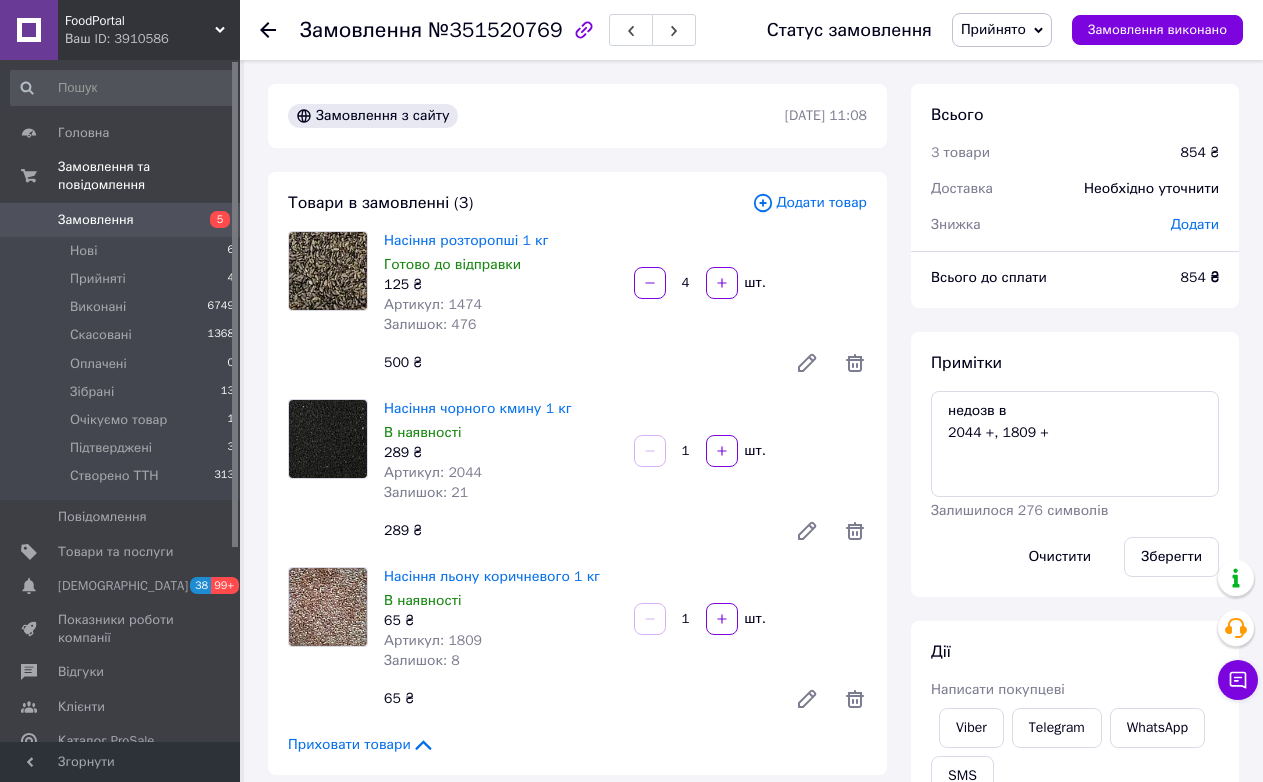 drag, startPoint x: 601, startPoint y: 725, endPoint x: 633, endPoint y: 694, distance: 44.553337 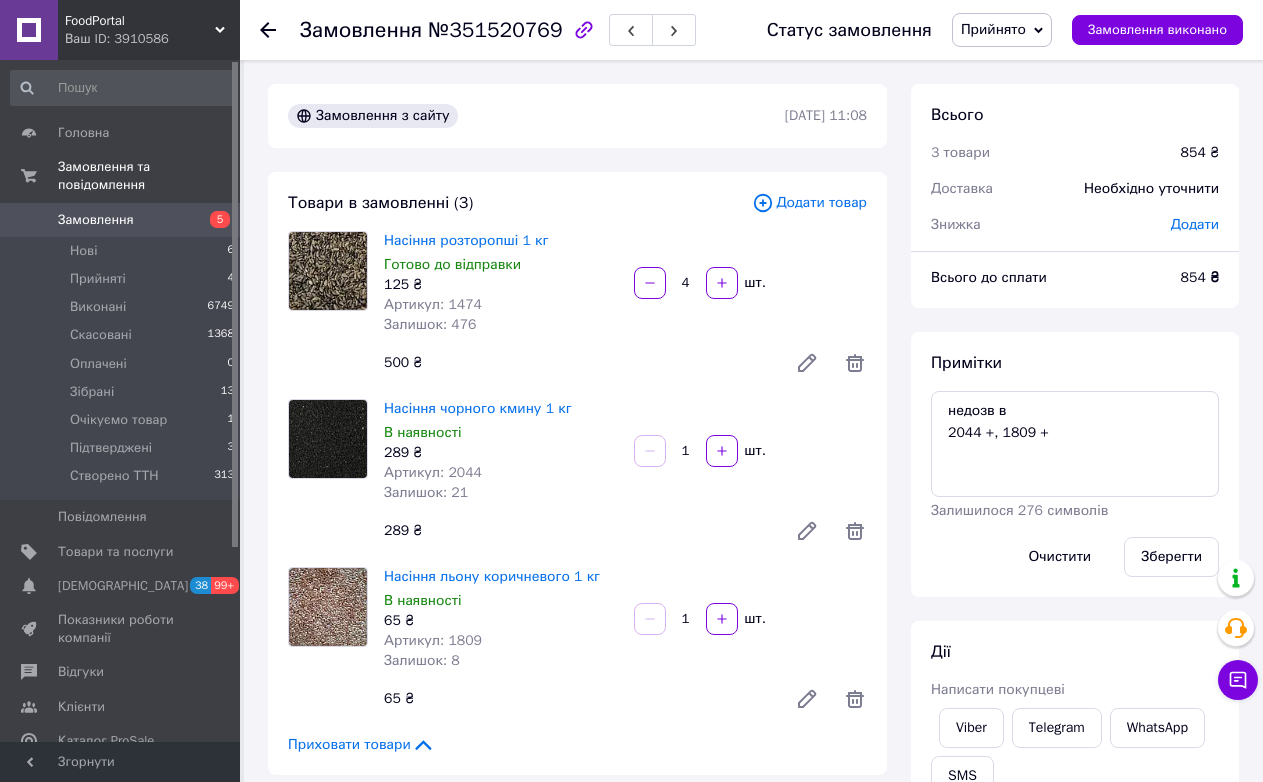 scroll, scrollTop: 600, scrollLeft: 0, axis: vertical 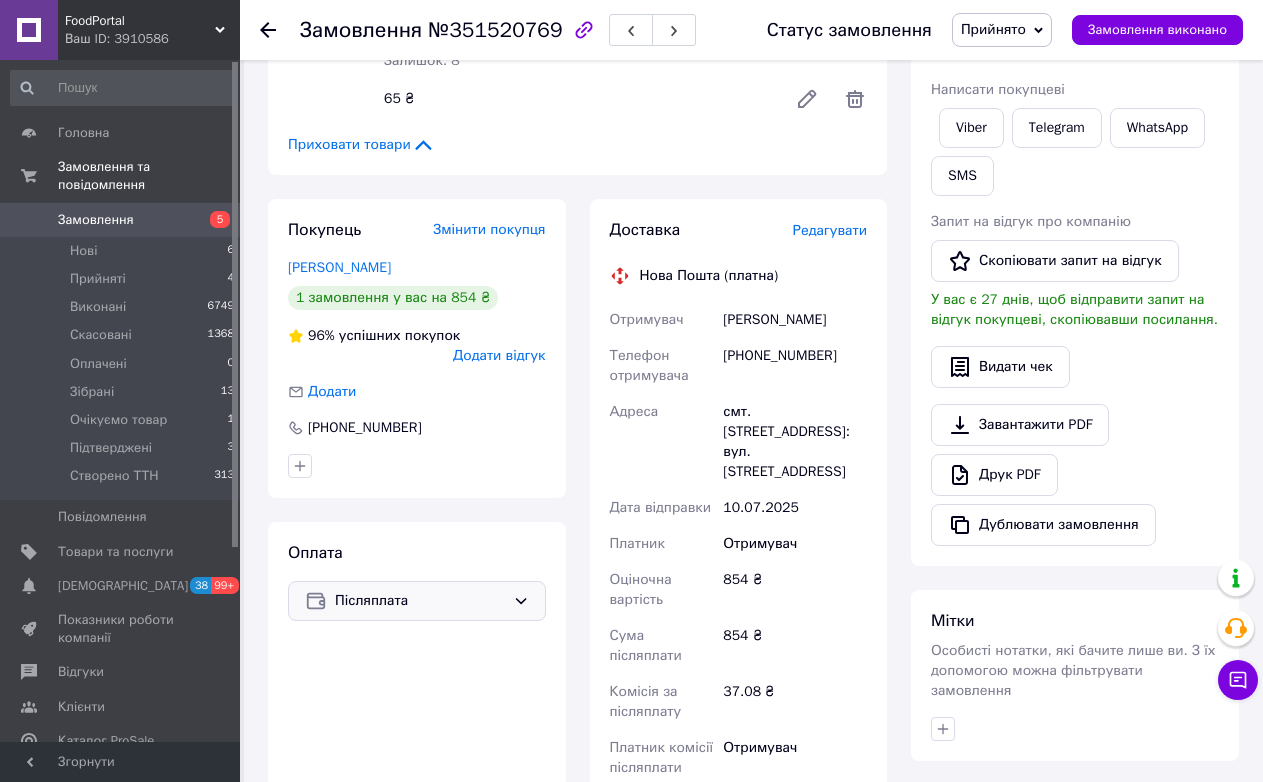 click on "Післяплата" at bounding box center (417, 601) 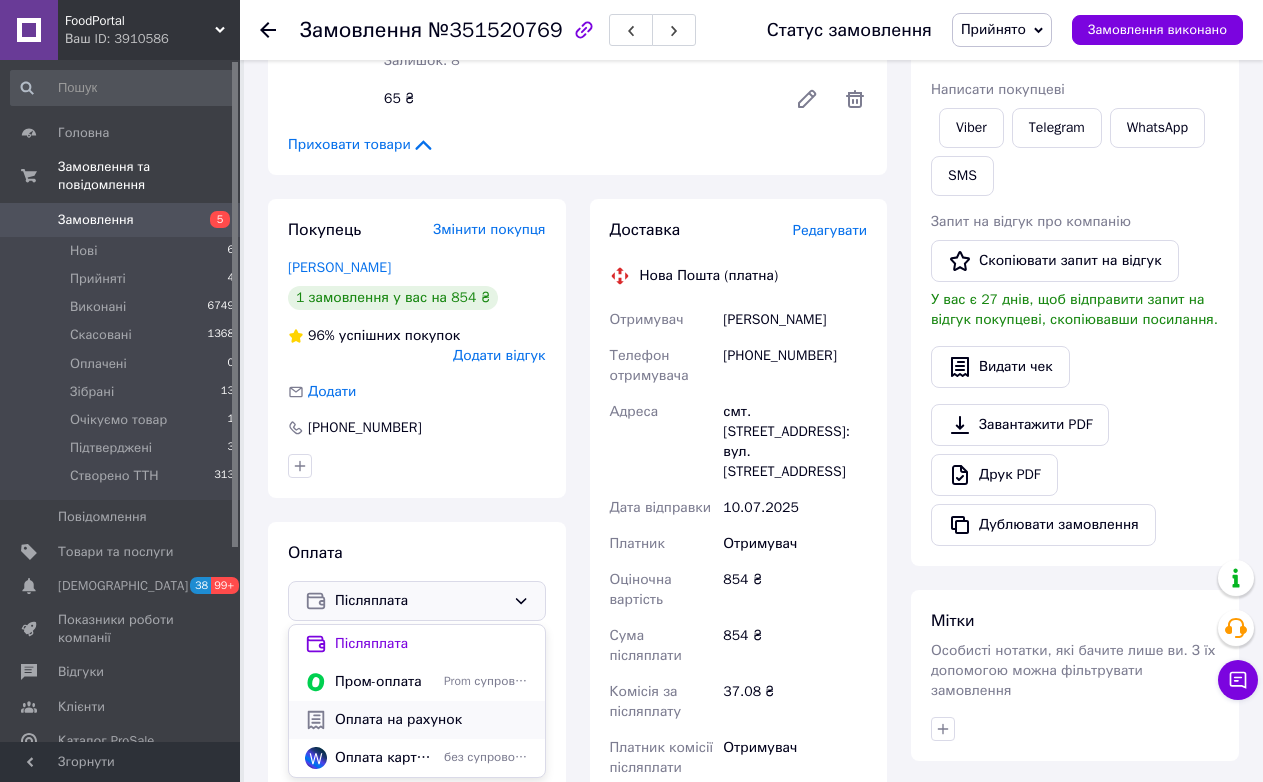 click on "Оплата на рахунок" at bounding box center (432, 720) 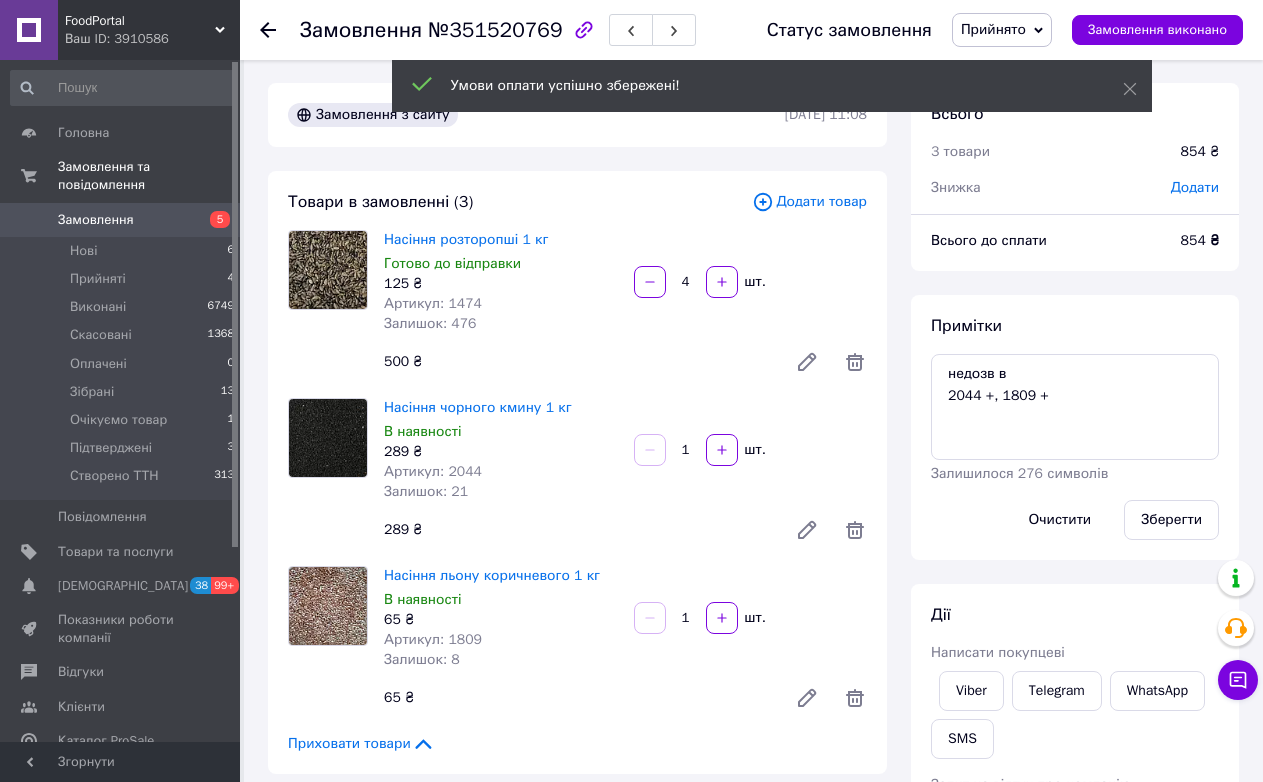 scroll, scrollTop: 0, scrollLeft: 0, axis: both 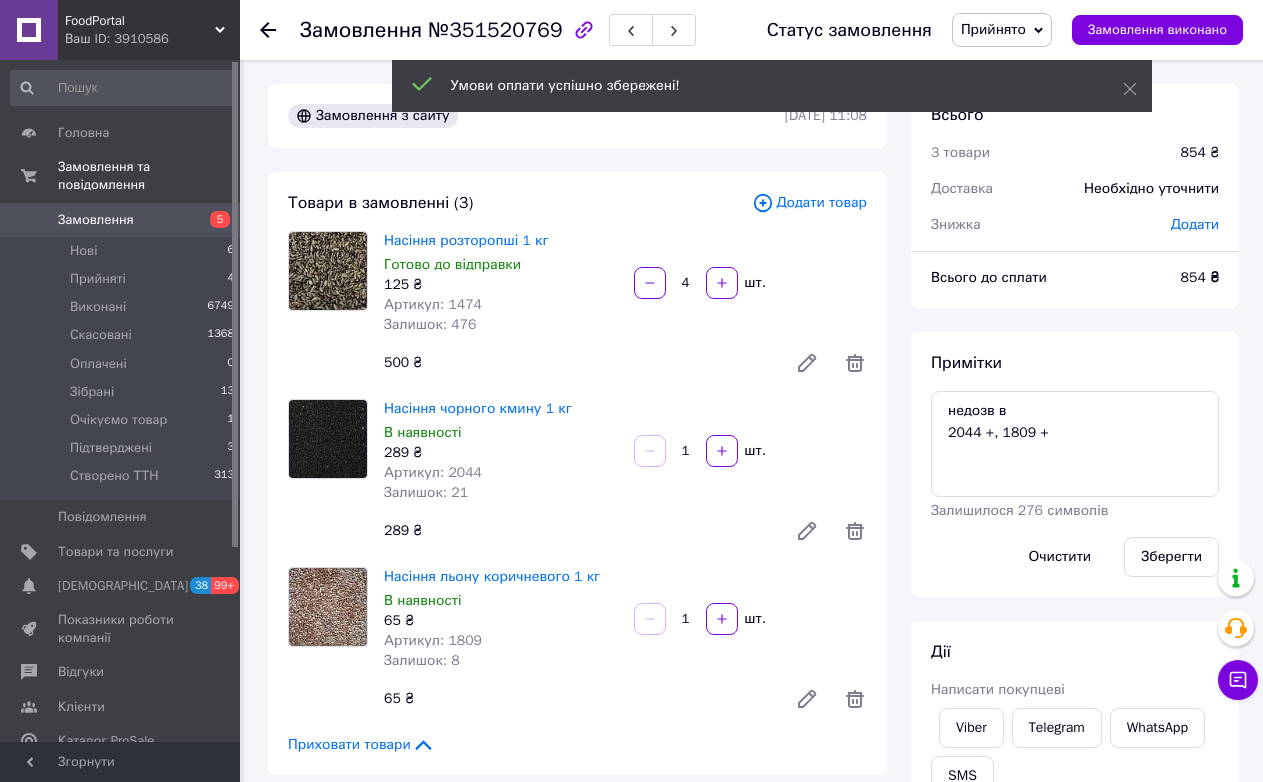 click on "Прийнято" at bounding box center [993, 29] 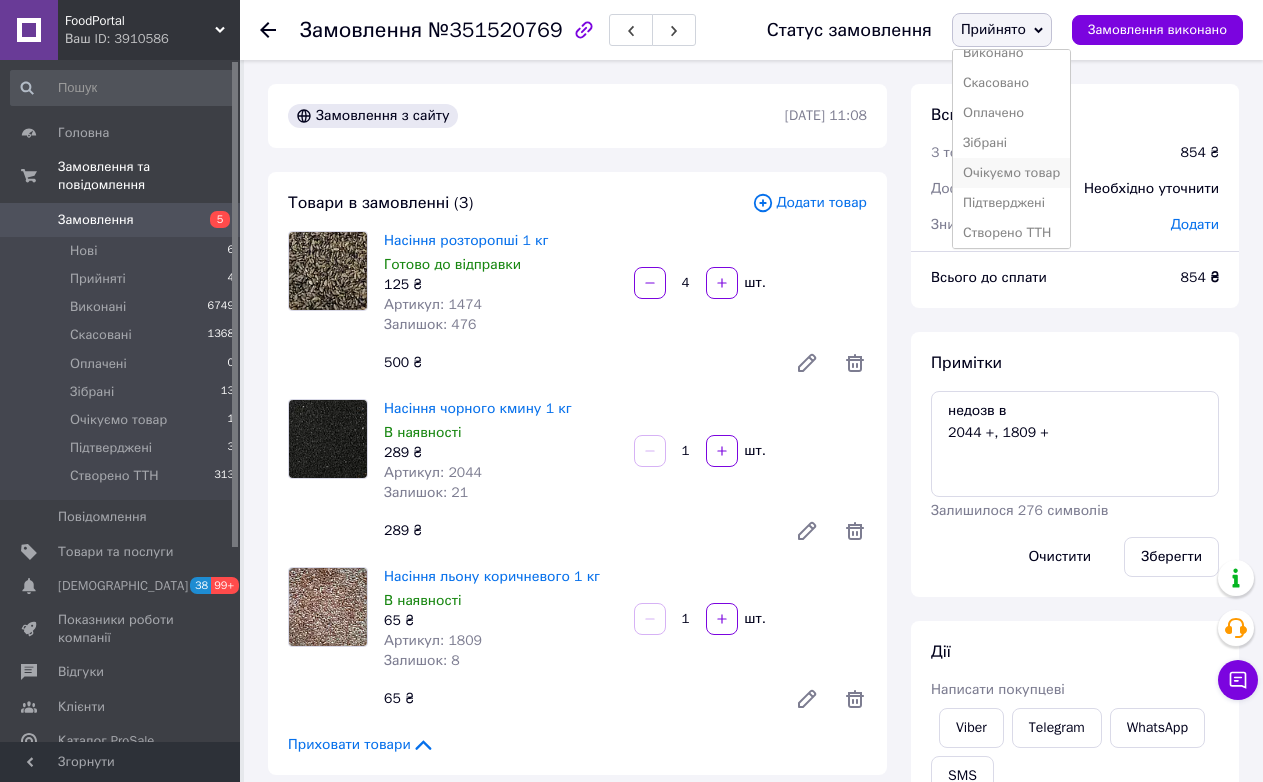 scroll, scrollTop: 22, scrollLeft: 0, axis: vertical 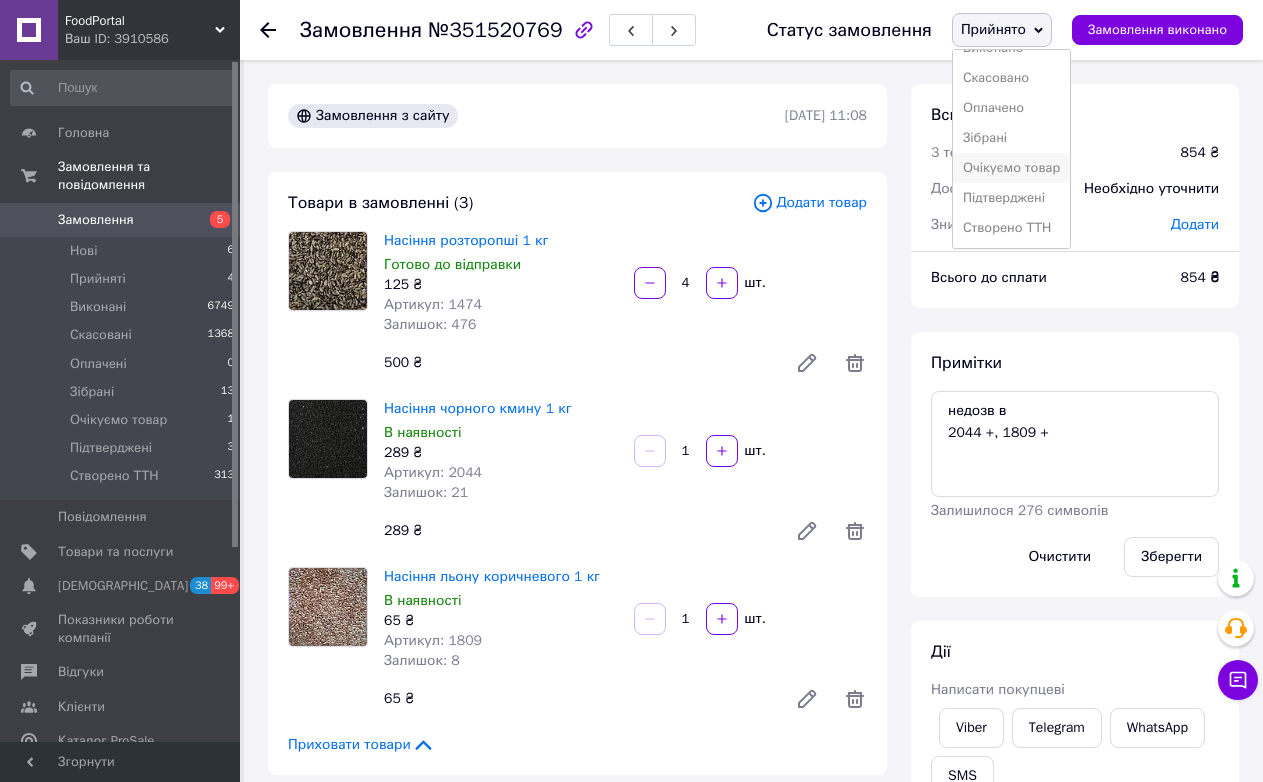 click on "Підтверджені" at bounding box center [1011, 198] 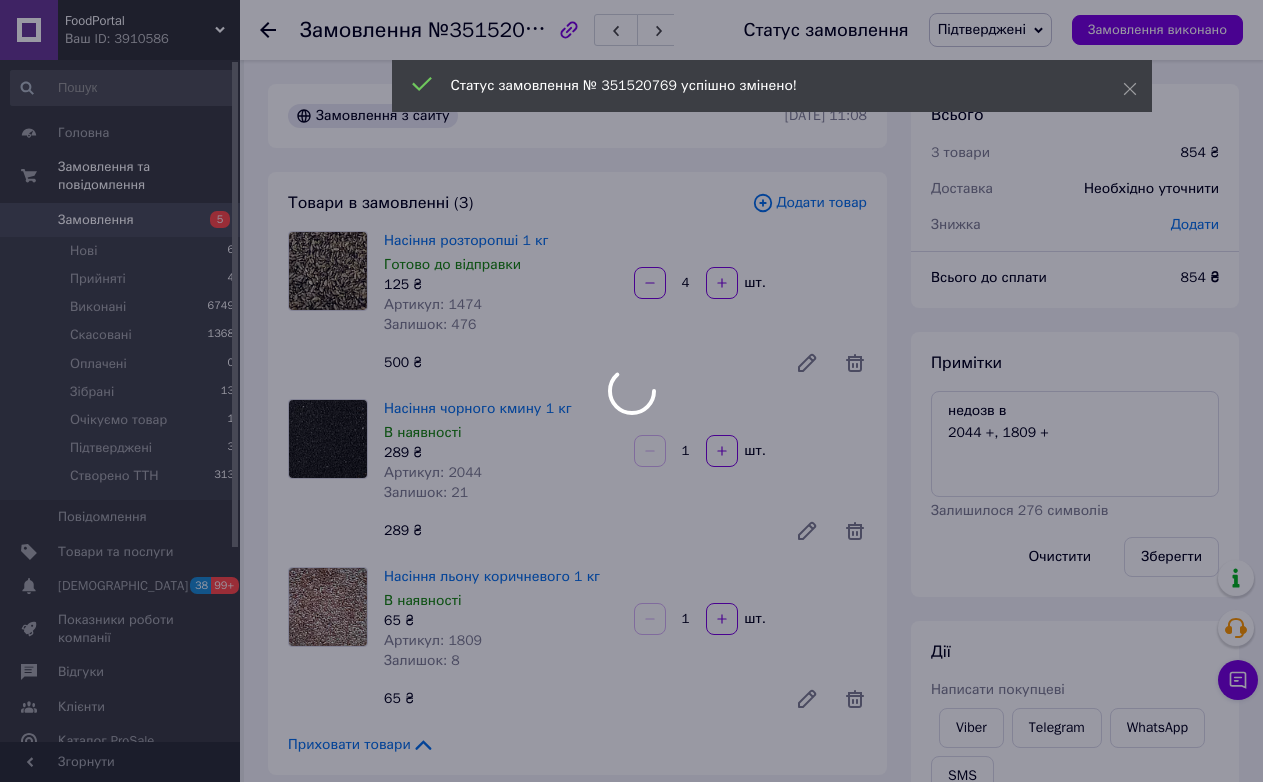 click at bounding box center [631, 391] 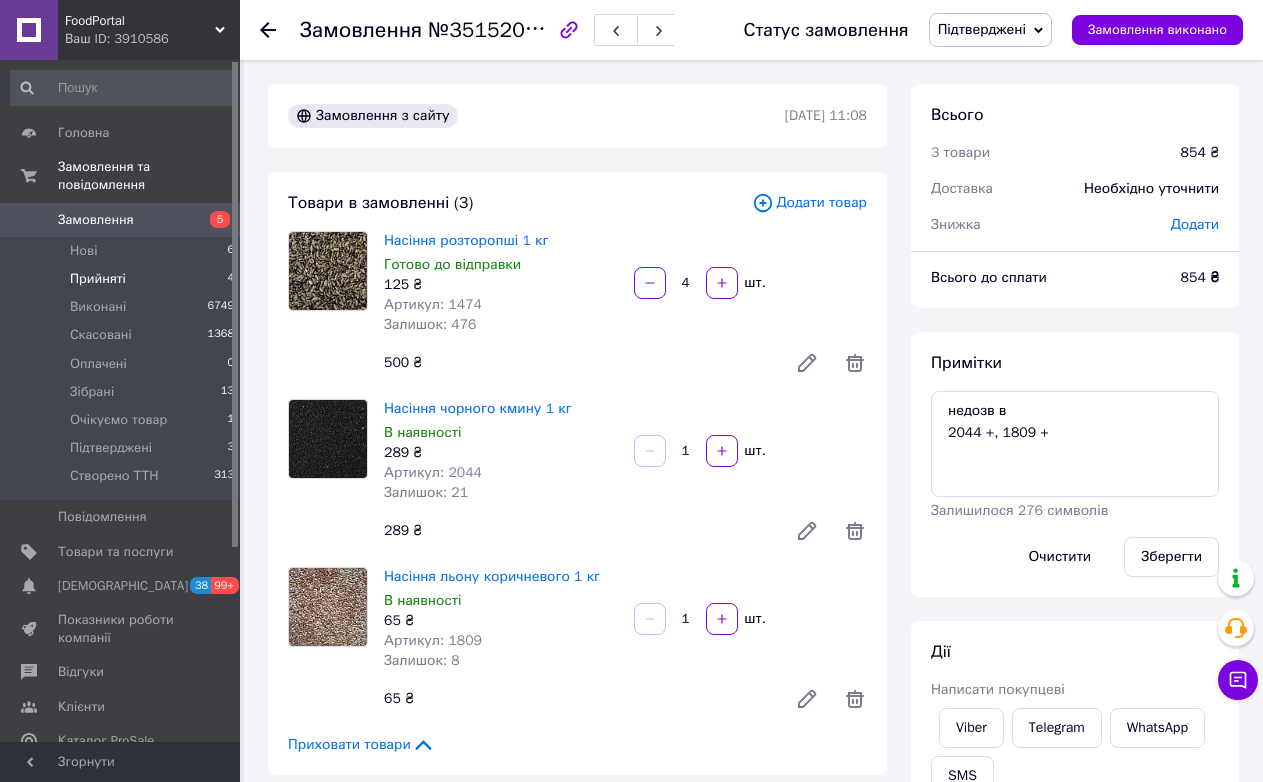 click on "Прийняті 4" at bounding box center (123, 279) 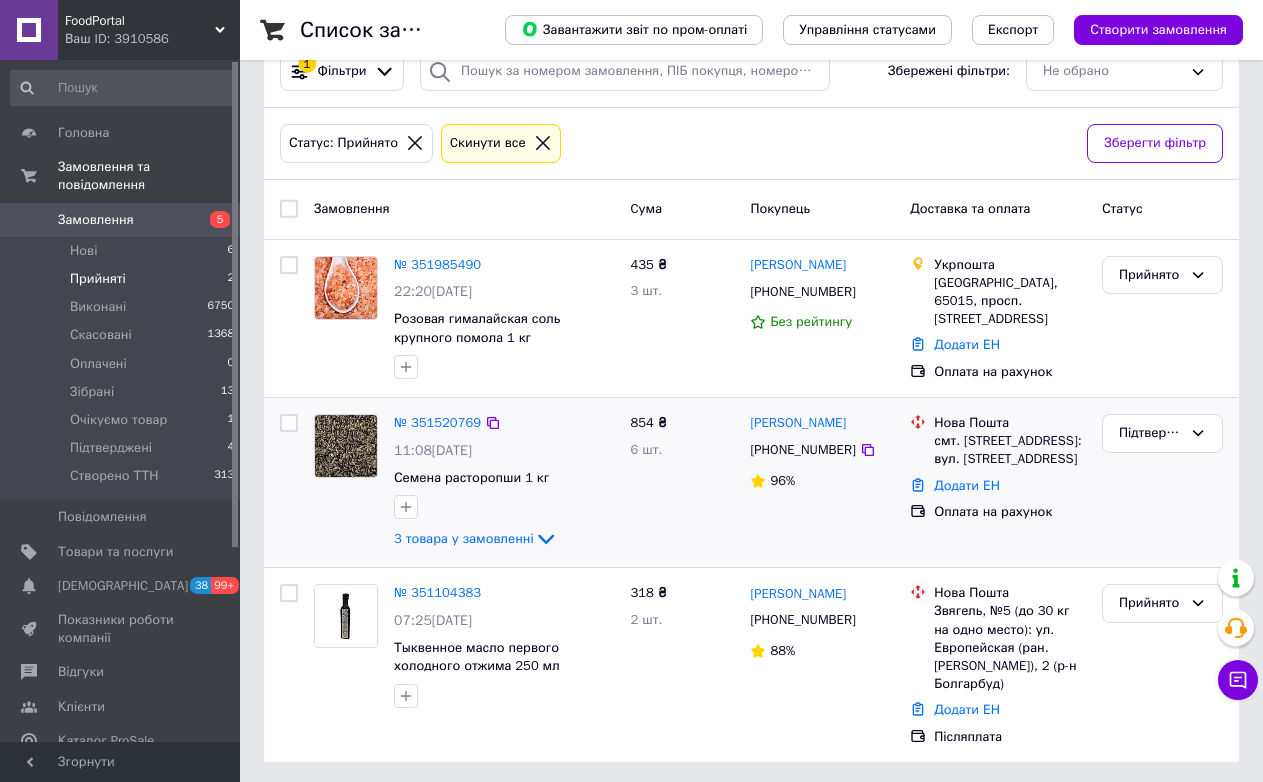scroll, scrollTop: 210, scrollLeft: 0, axis: vertical 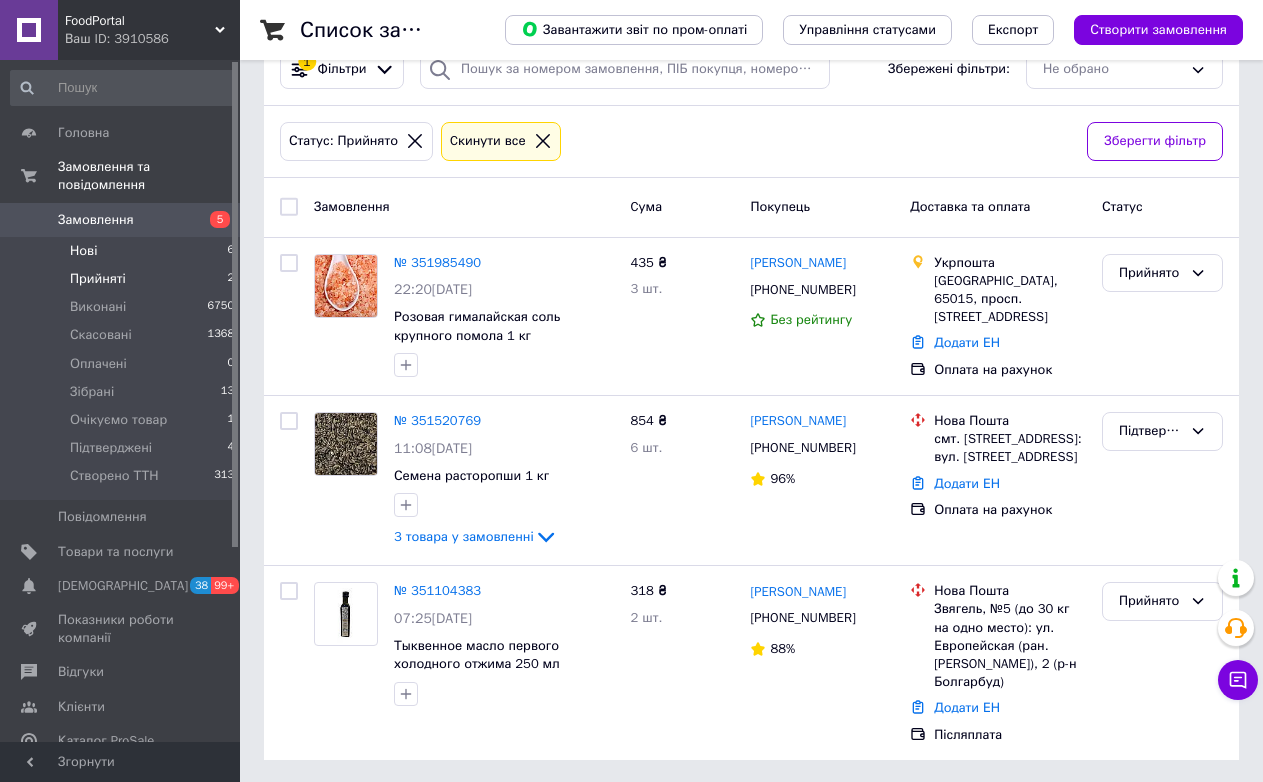 click on "Нові 6" at bounding box center (123, 251) 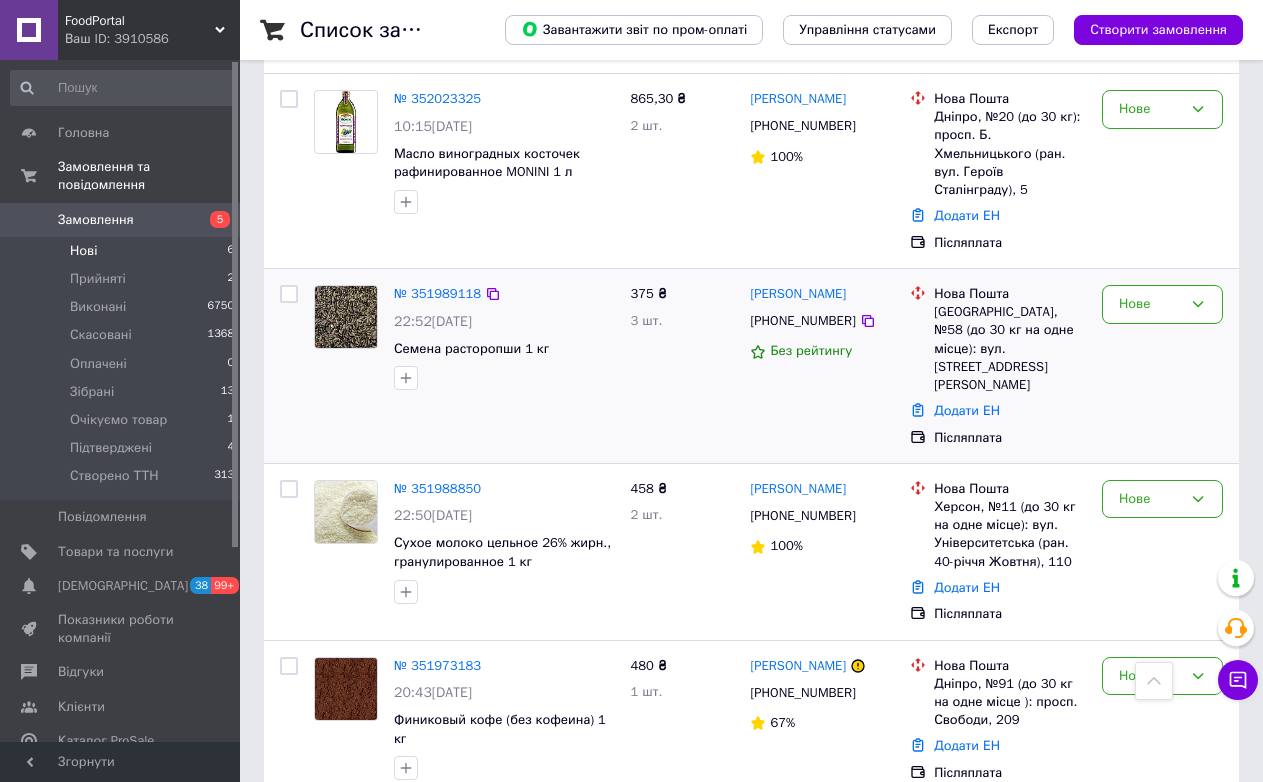 scroll, scrollTop: 600, scrollLeft: 0, axis: vertical 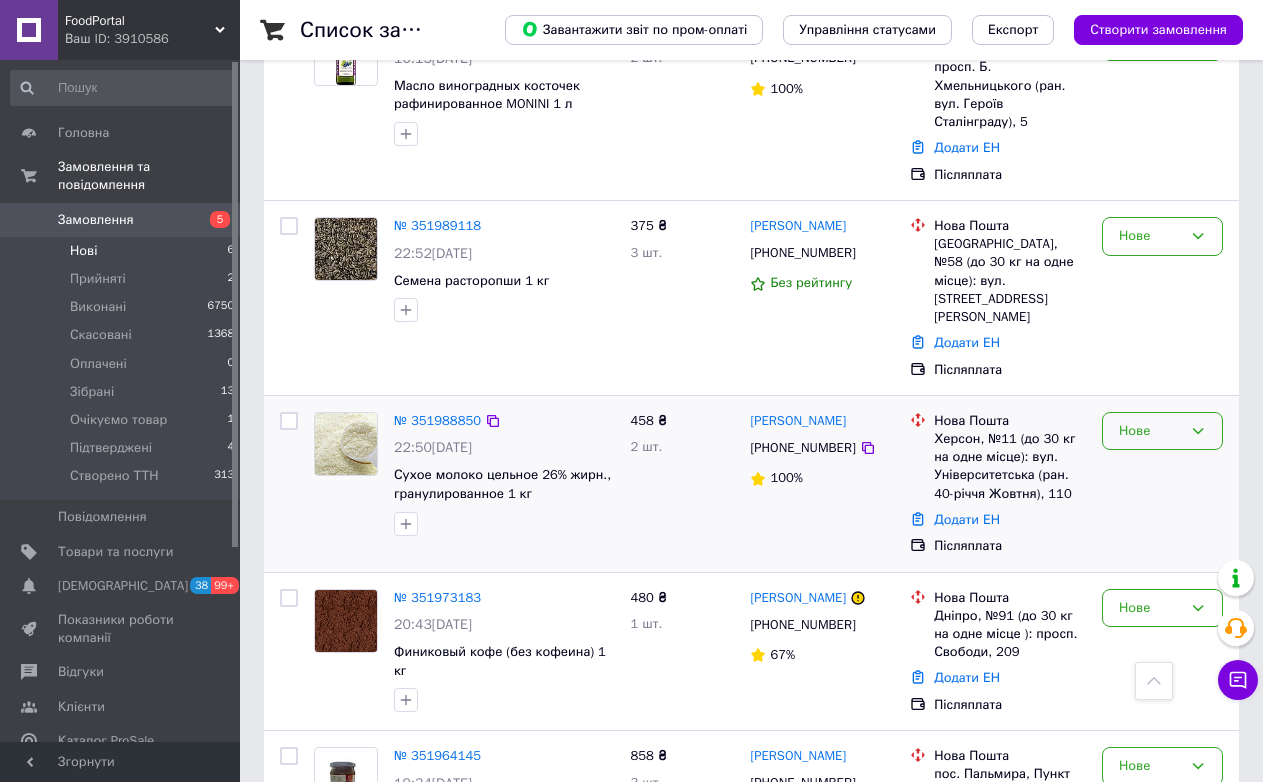 click on "Нове" at bounding box center (1150, 431) 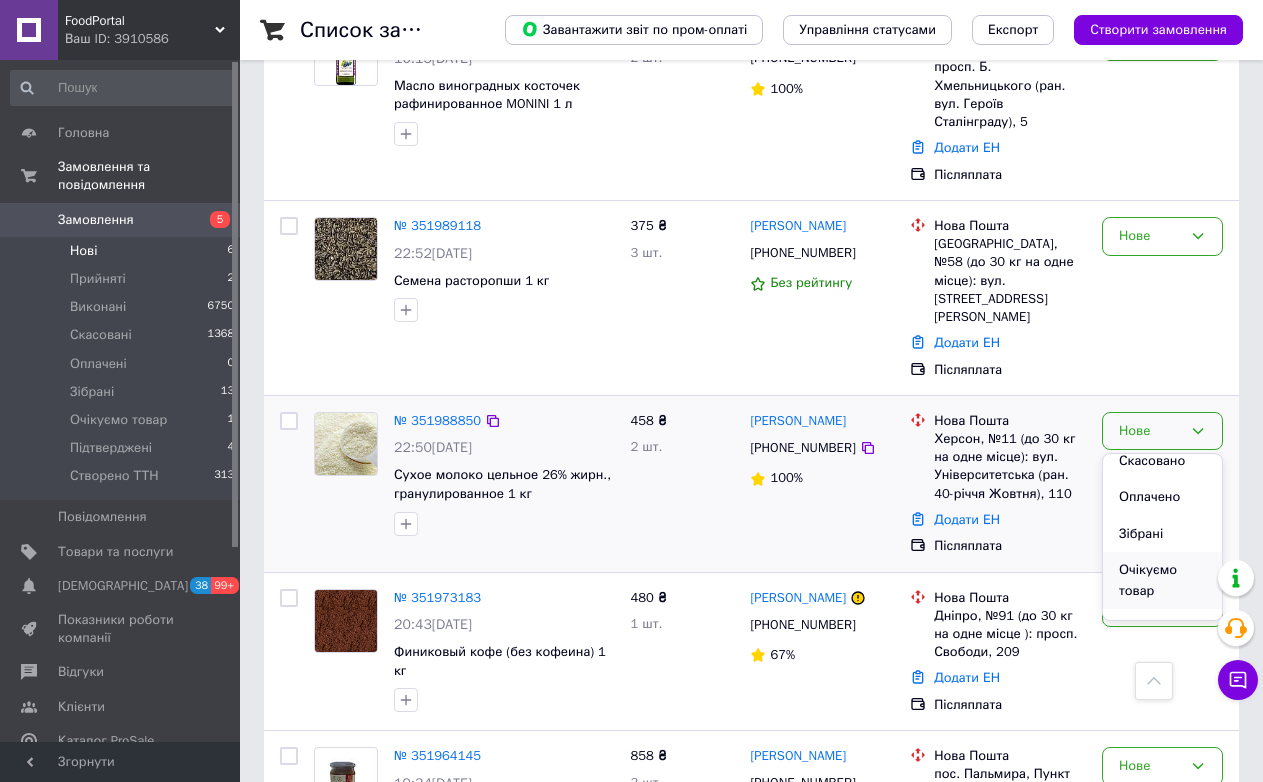 scroll, scrollTop: 168, scrollLeft: 0, axis: vertical 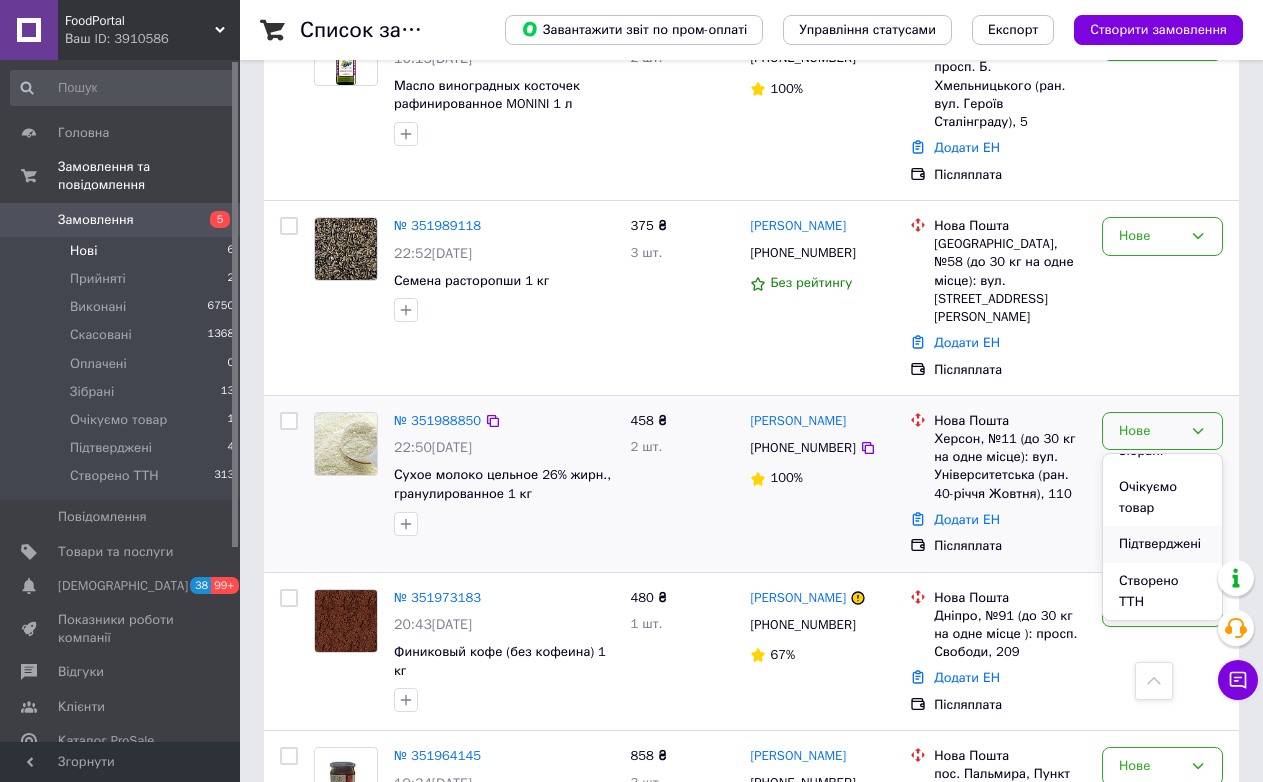 click on "Підтверджені" at bounding box center [1162, 544] 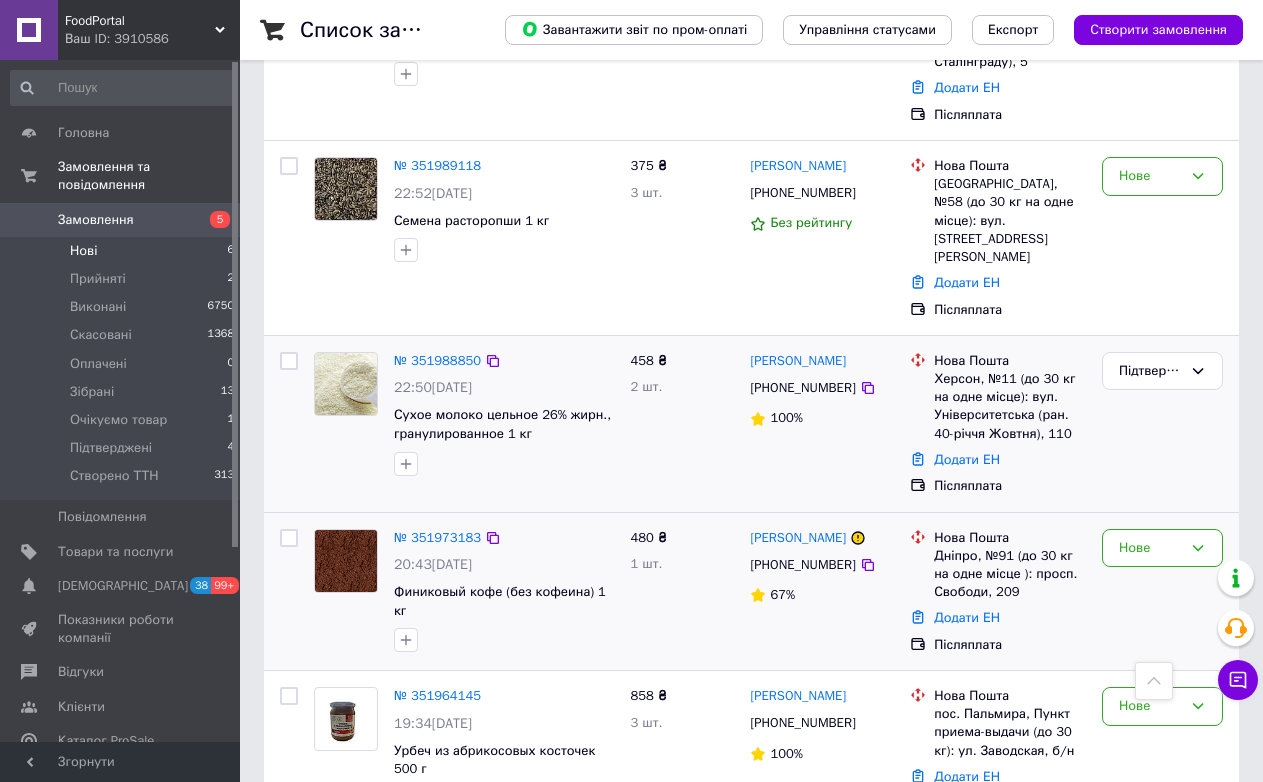 scroll, scrollTop: 706, scrollLeft: 0, axis: vertical 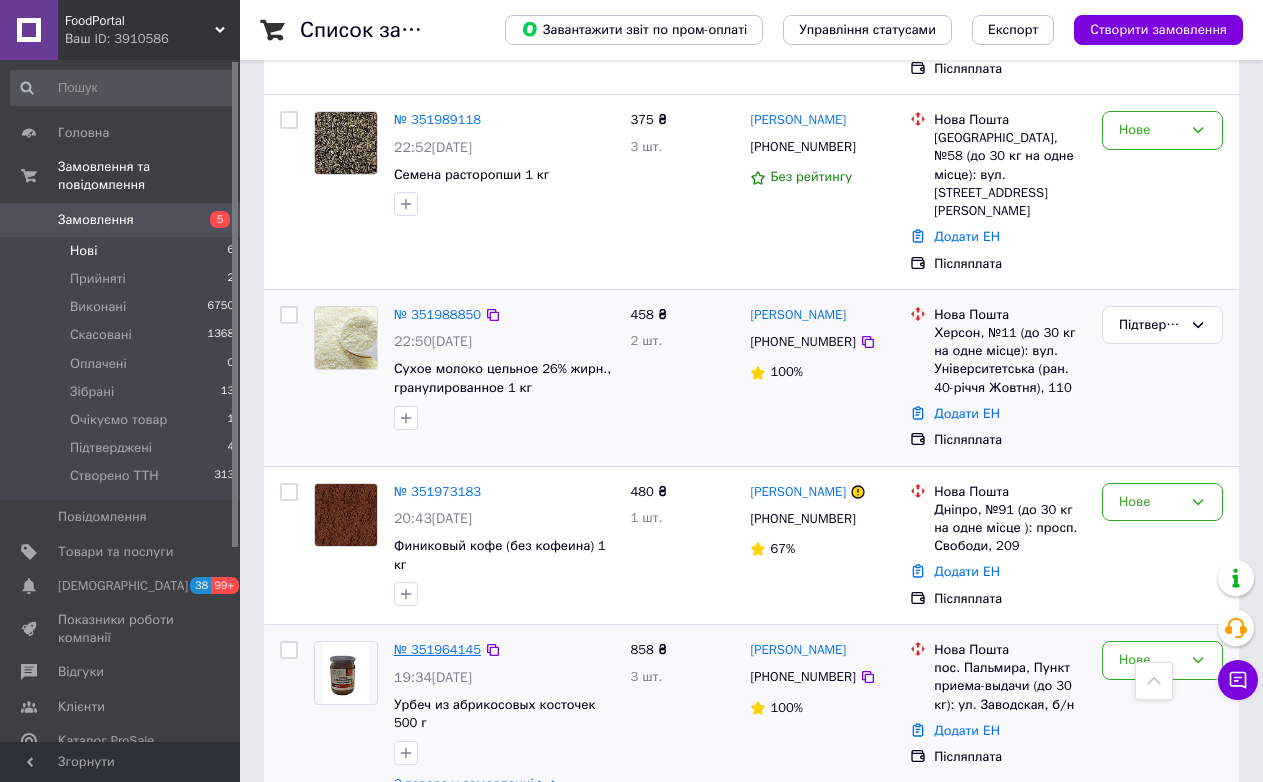 click on "№ 351964145" at bounding box center (437, 649) 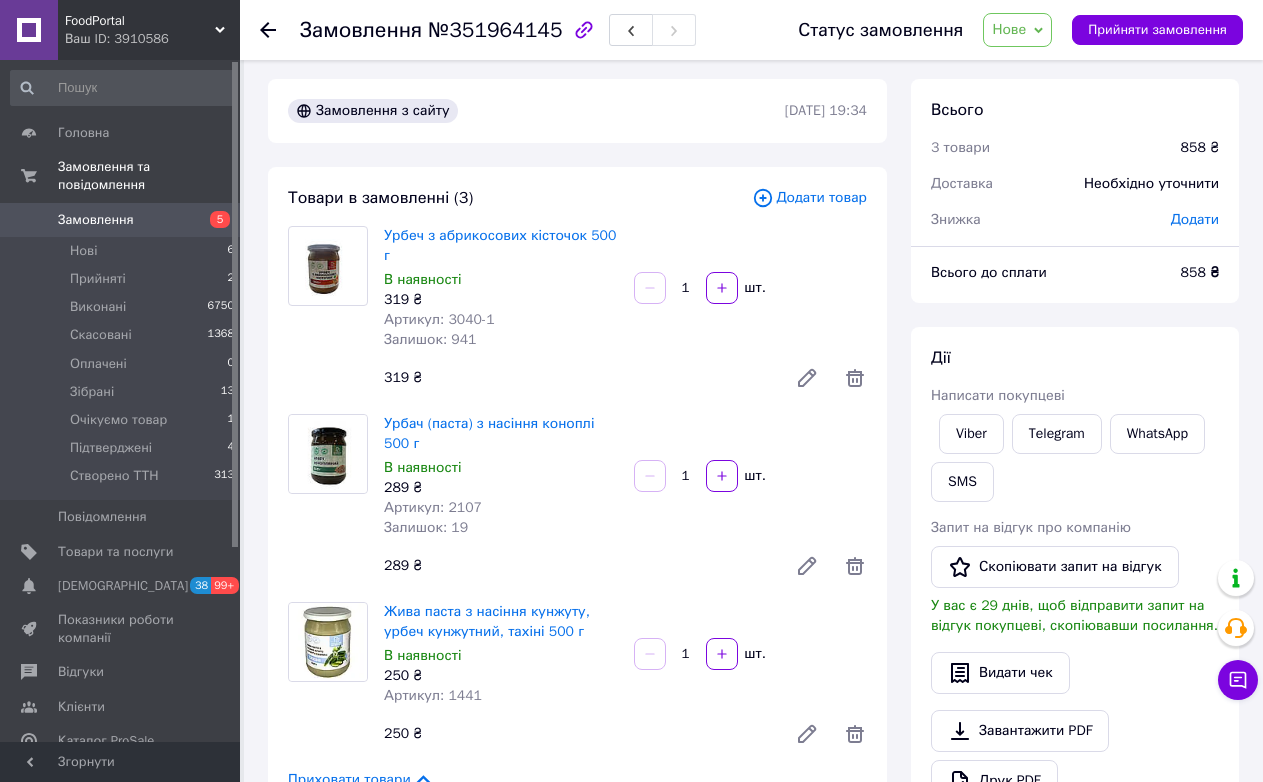 scroll, scrollTop: 0, scrollLeft: 0, axis: both 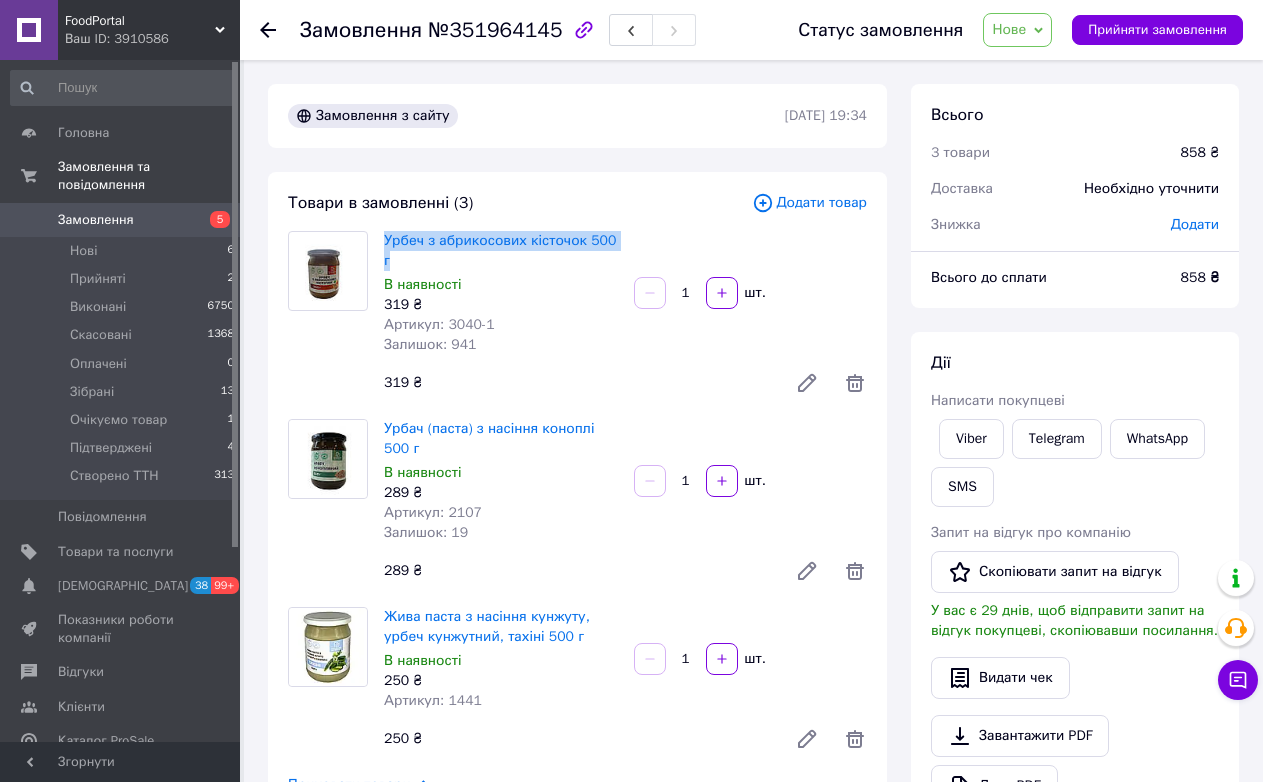 drag, startPoint x: 634, startPoint y: 235, endPoint x: 383, endPoint y: 227, distance: 251.12746 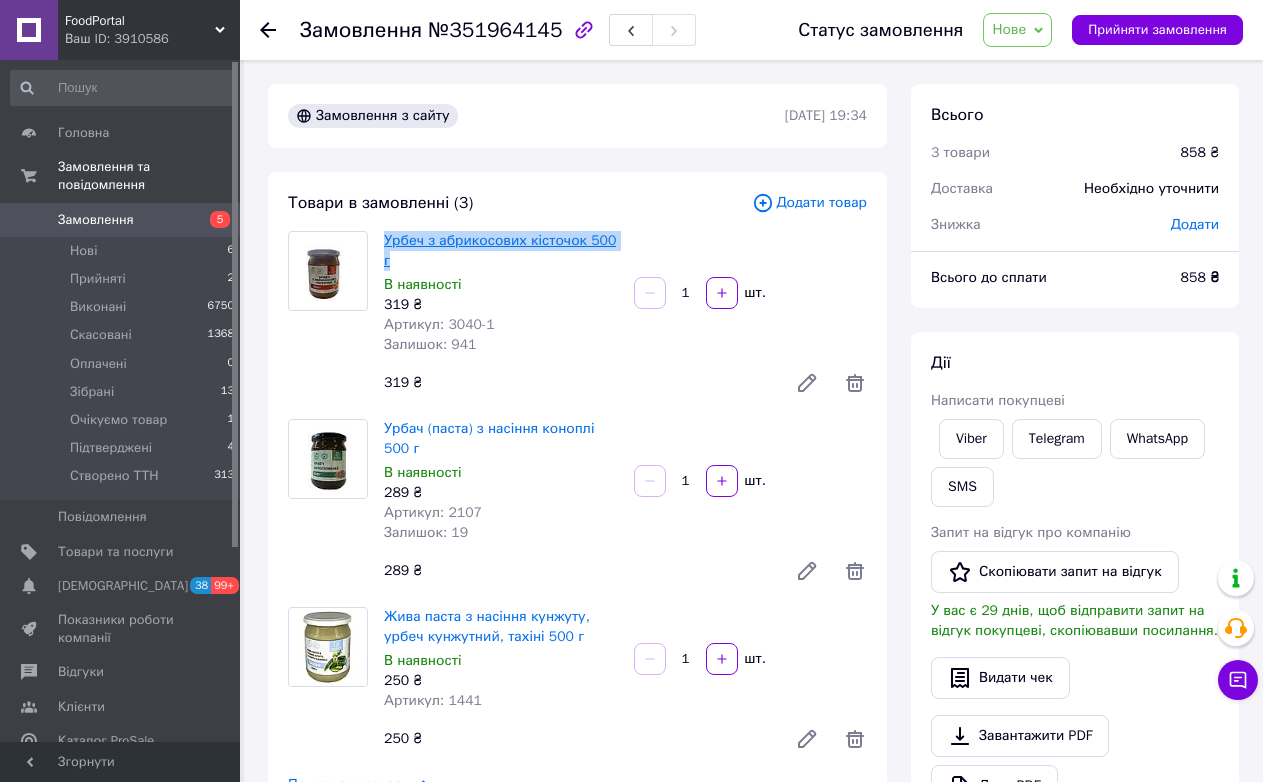 copy on "Урбеч з абрикосових кісточок 500 г" 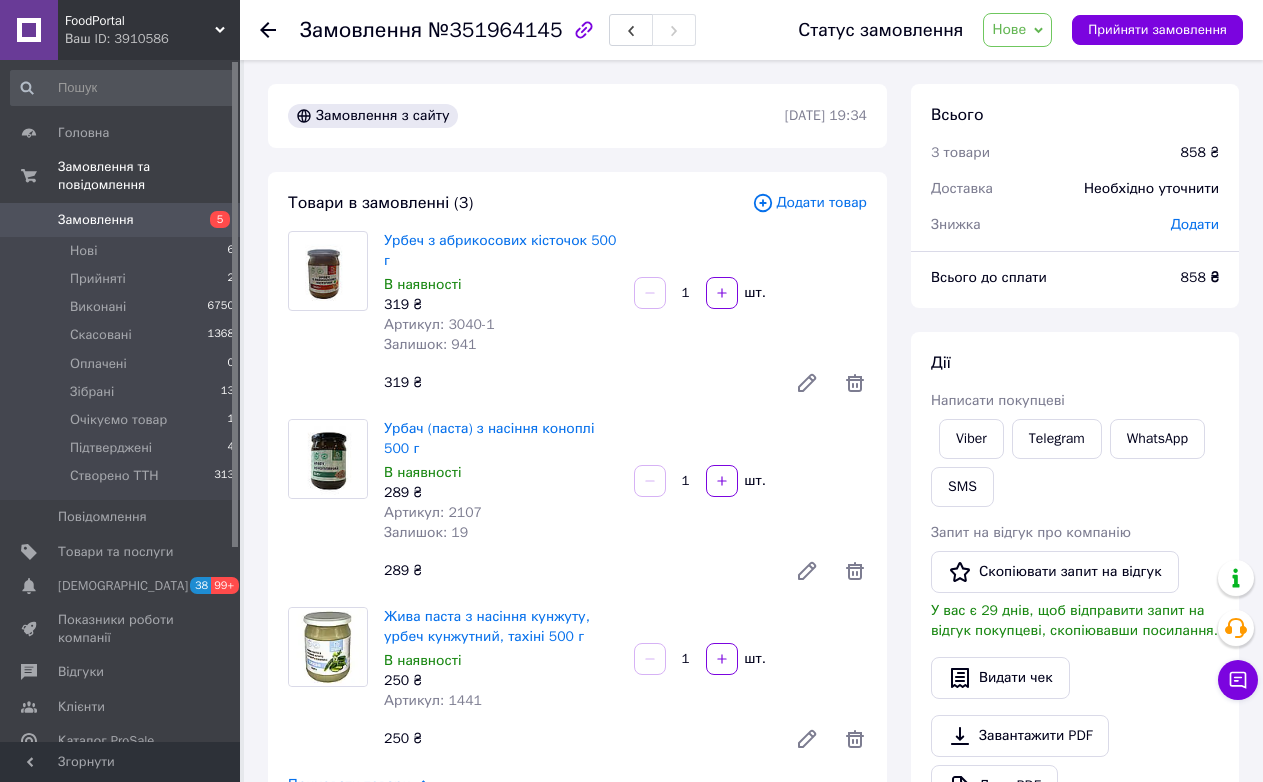 click on "Товари в замовленні (3) Додати товар Урбеч з абрикосових кісточок 500 г В наявності 319 ₴ Артикул: 3040-1 Залишок: 941 1   шт. 319 ₴ Урбач (паста) з насіння коноплі 500 г В наявності 289 ₴ Артикул: 2107 Залишок: 19 1   шт. 289 ₴ Жива паста з насіння кунжуту, урбеч кунжутний, тахіні 500 г В наявності 250 ₴ Артикул: 1441 1   шт. 250 ₴ Приховати товари" at bounding box center [577, 493] 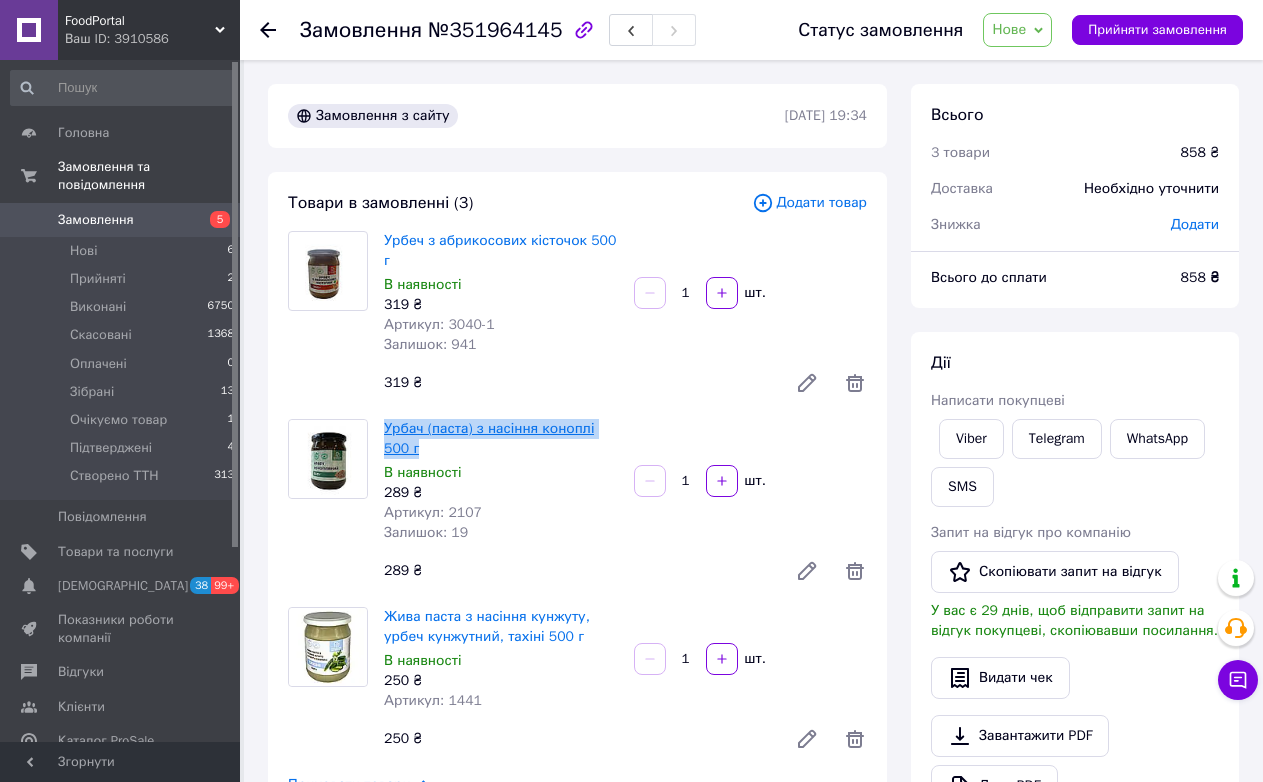 drag, startPoint x: 433, startPoint y: 425, endPoint x: 386, endPoint y: 402, distance: 52.3259 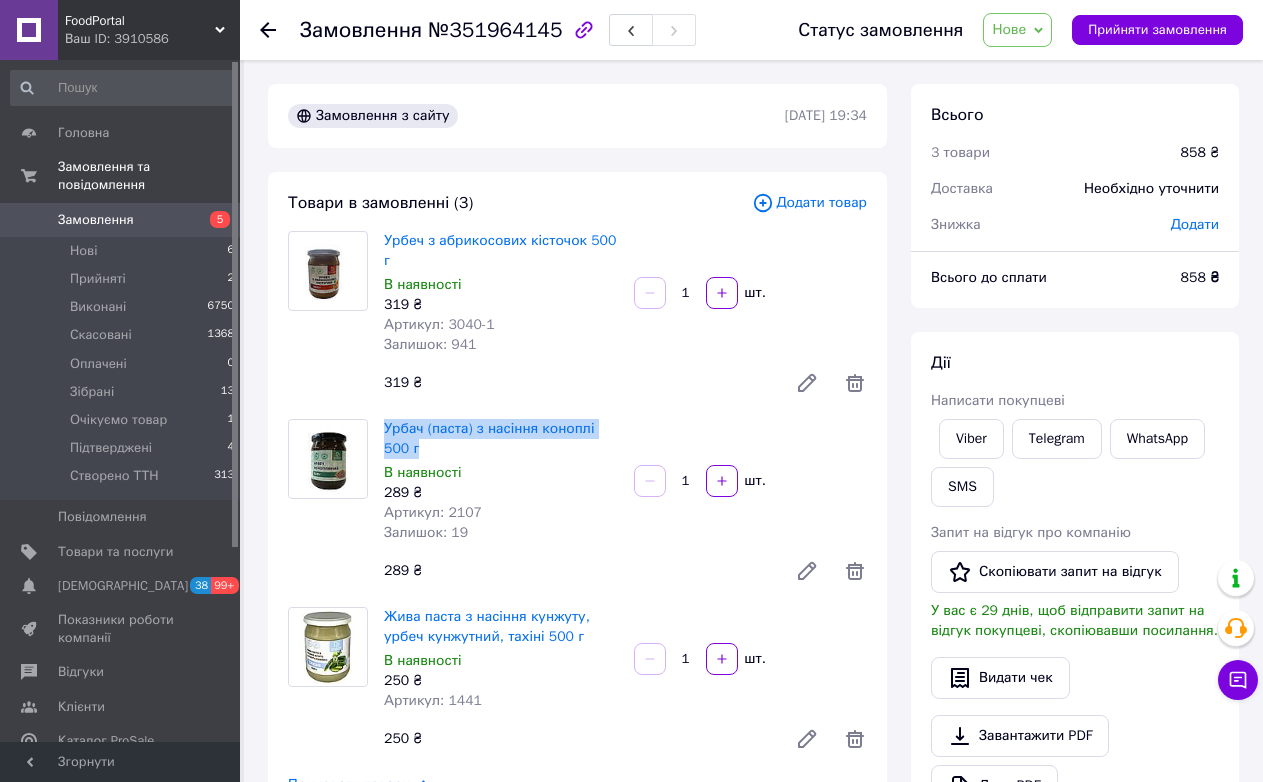 drag, startPoint x: 571, startPoint y: 761, endPoint x: 560, endPoint y: 746, distance: 18.601076 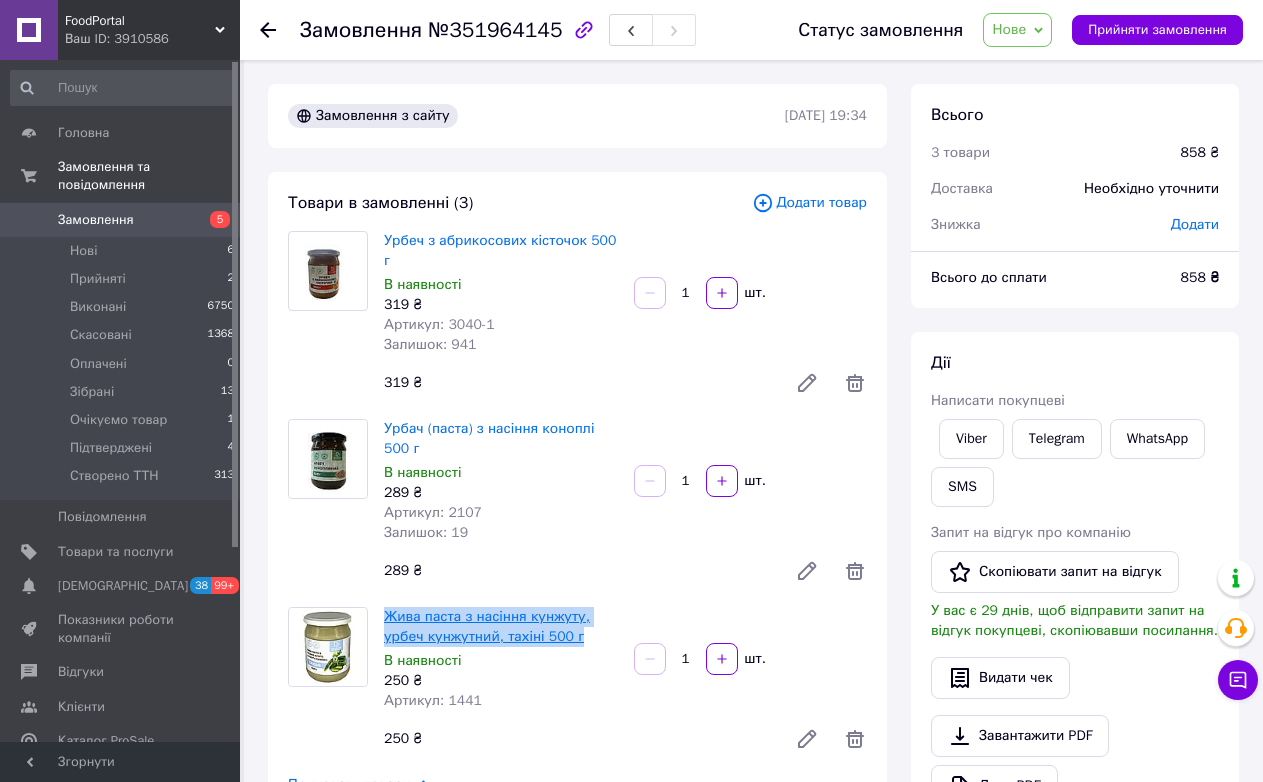 drag, startPoint x: 579, startPoint y: 614, endPoint x: 384, endPoint y: 592, distance: 196.2371 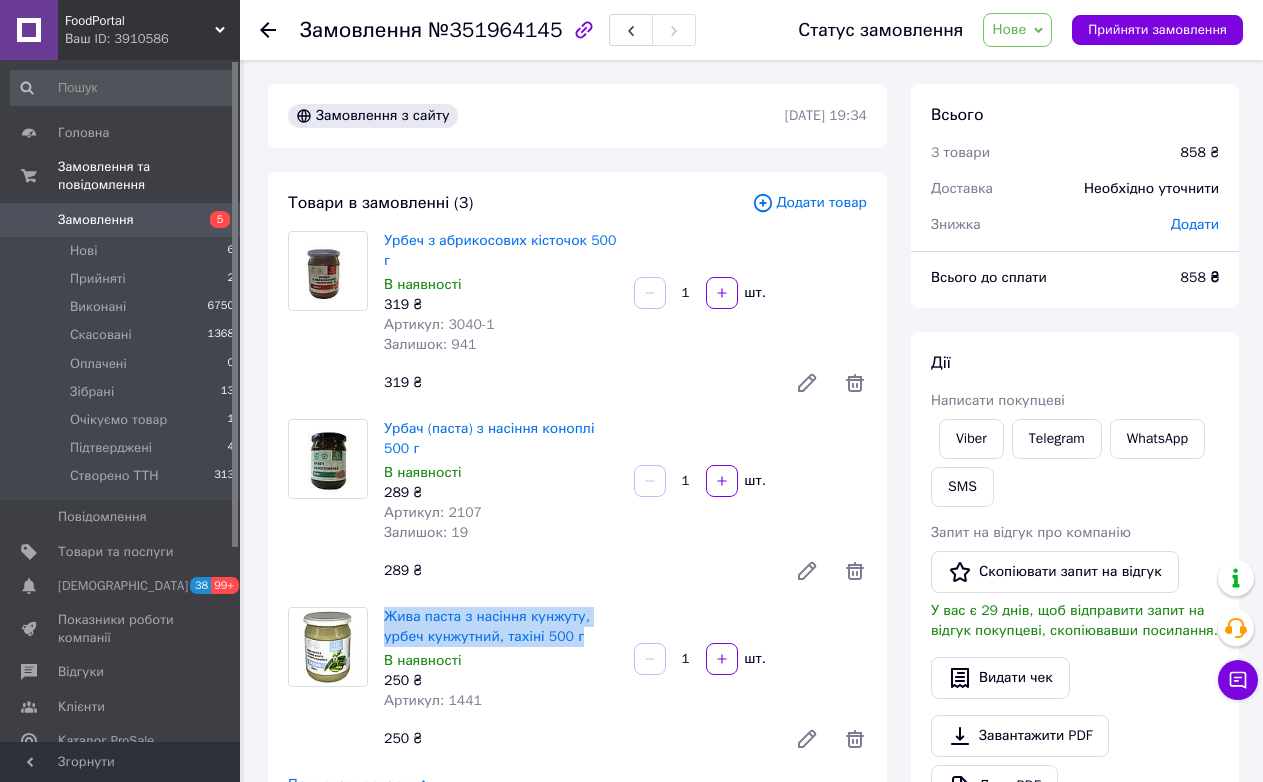 copy on "Жива паста з насіння кунжуту, урбеч кунжутний, тахіні 500 г" 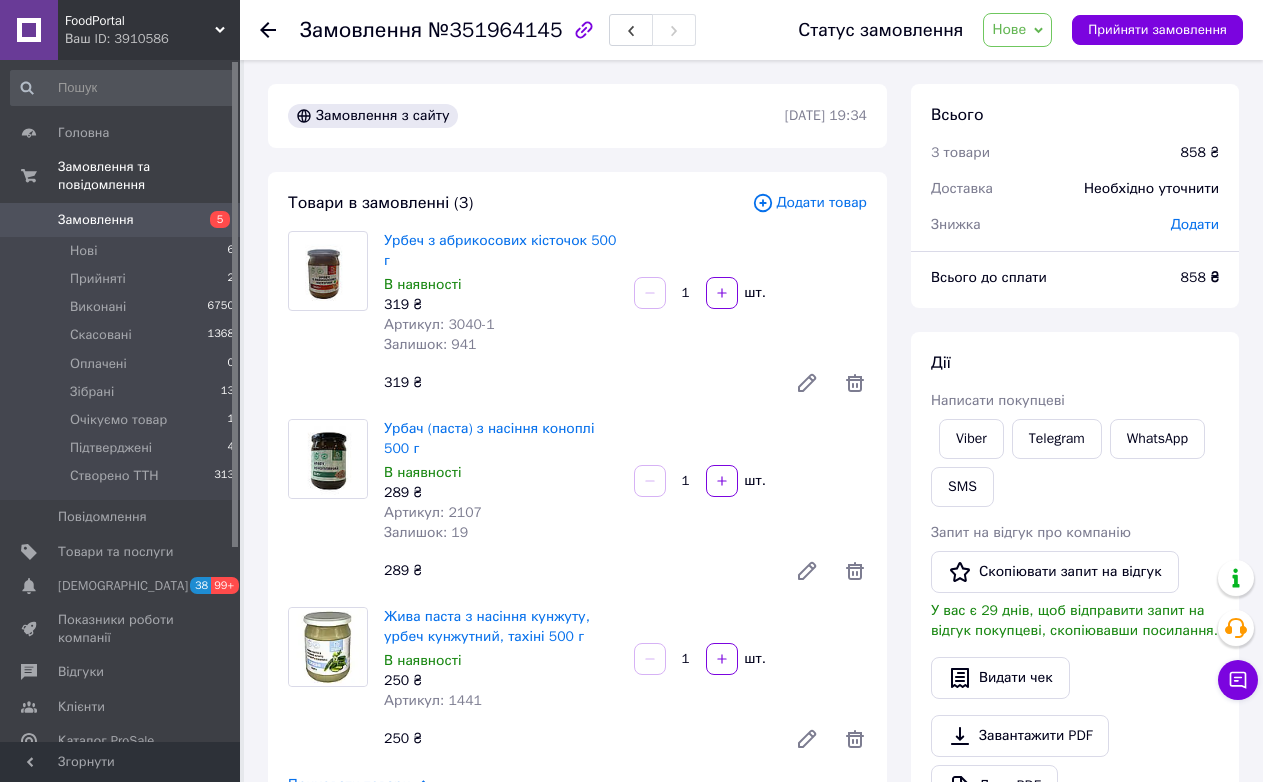 click on "250 ₴" at bounding box center (577, 739) 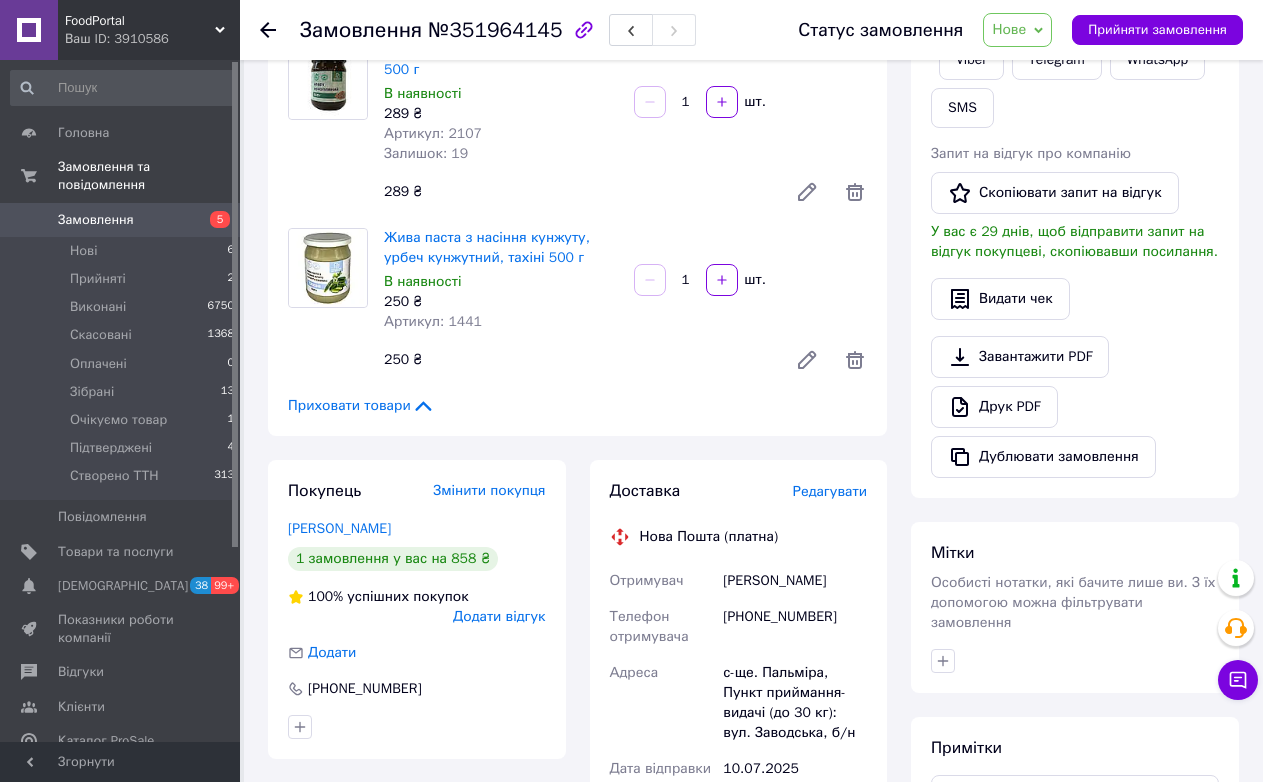 scroll, scrollTop: 200, scrollLeft: 0, axis: vertical 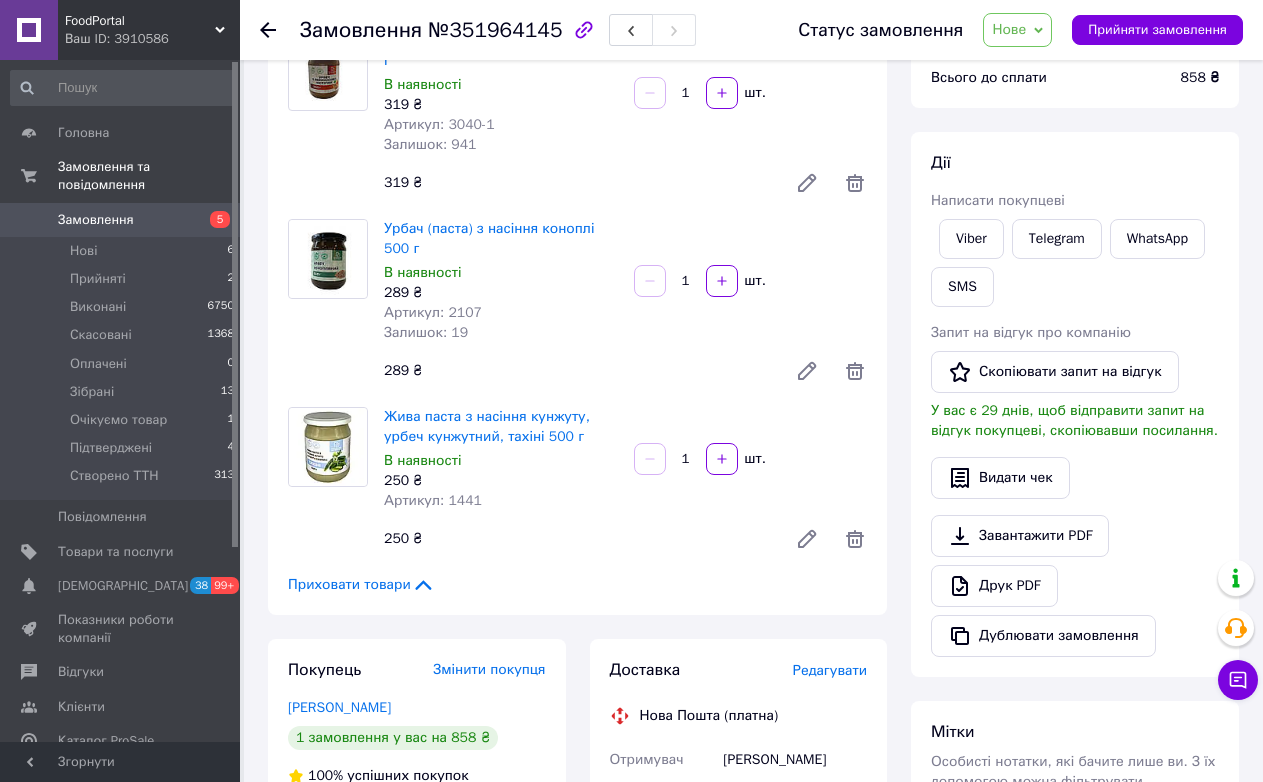 click on "Нове" at bounding box center (1009, 29) 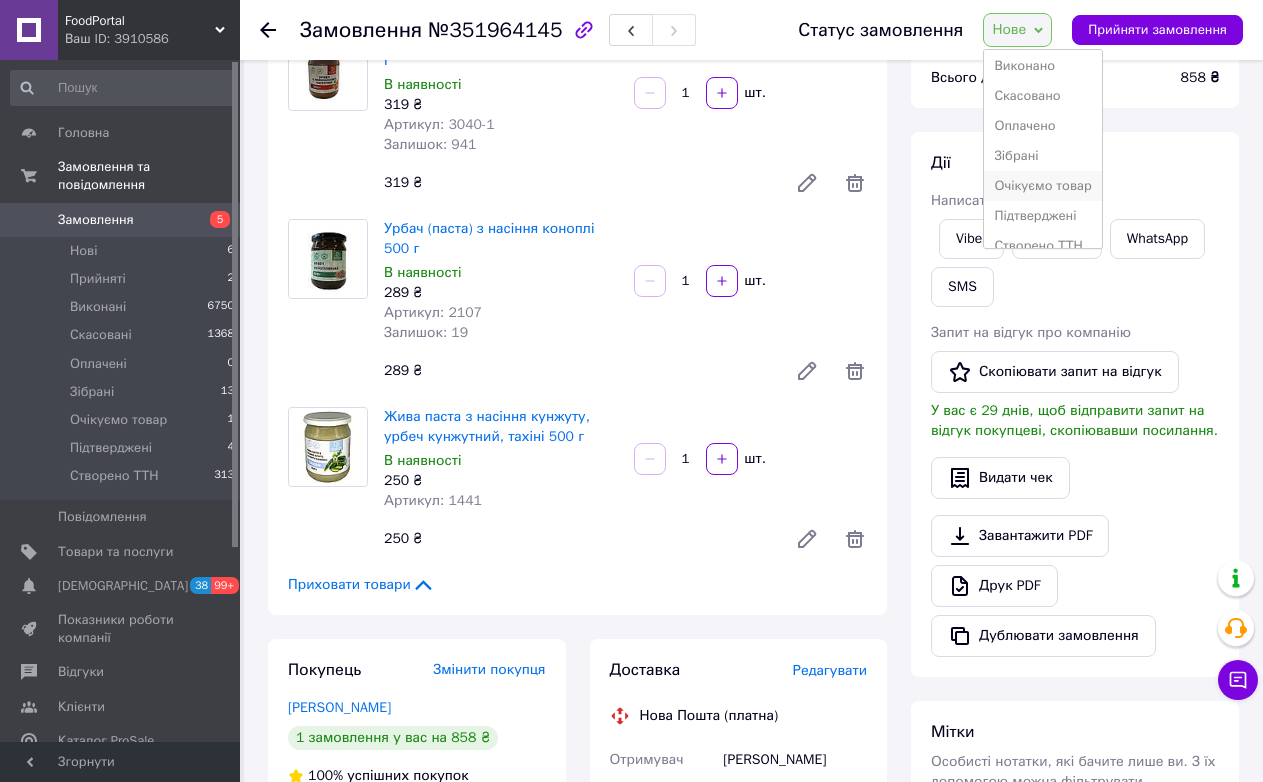scroll, scrollTop: 52, scrollLeft: 0, axis: vertical 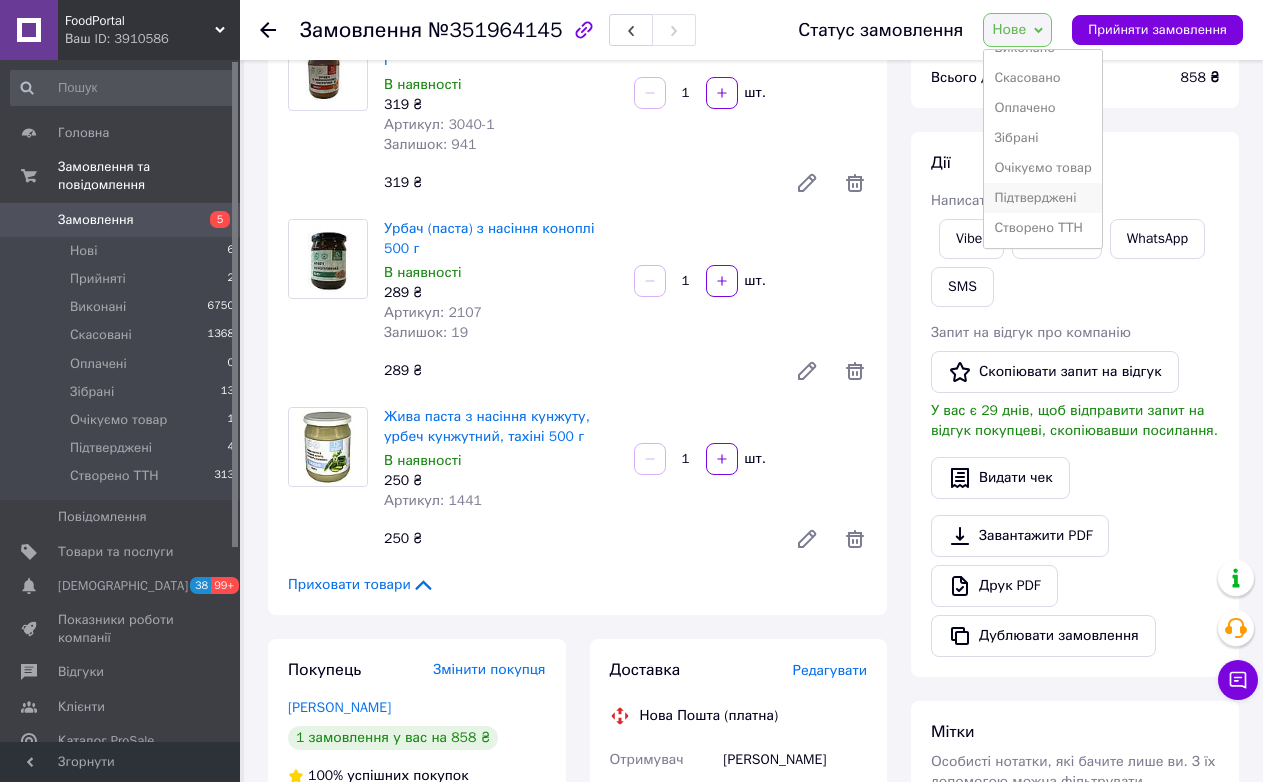 click on "Підтверджені" at bounding box center (1042, 198) 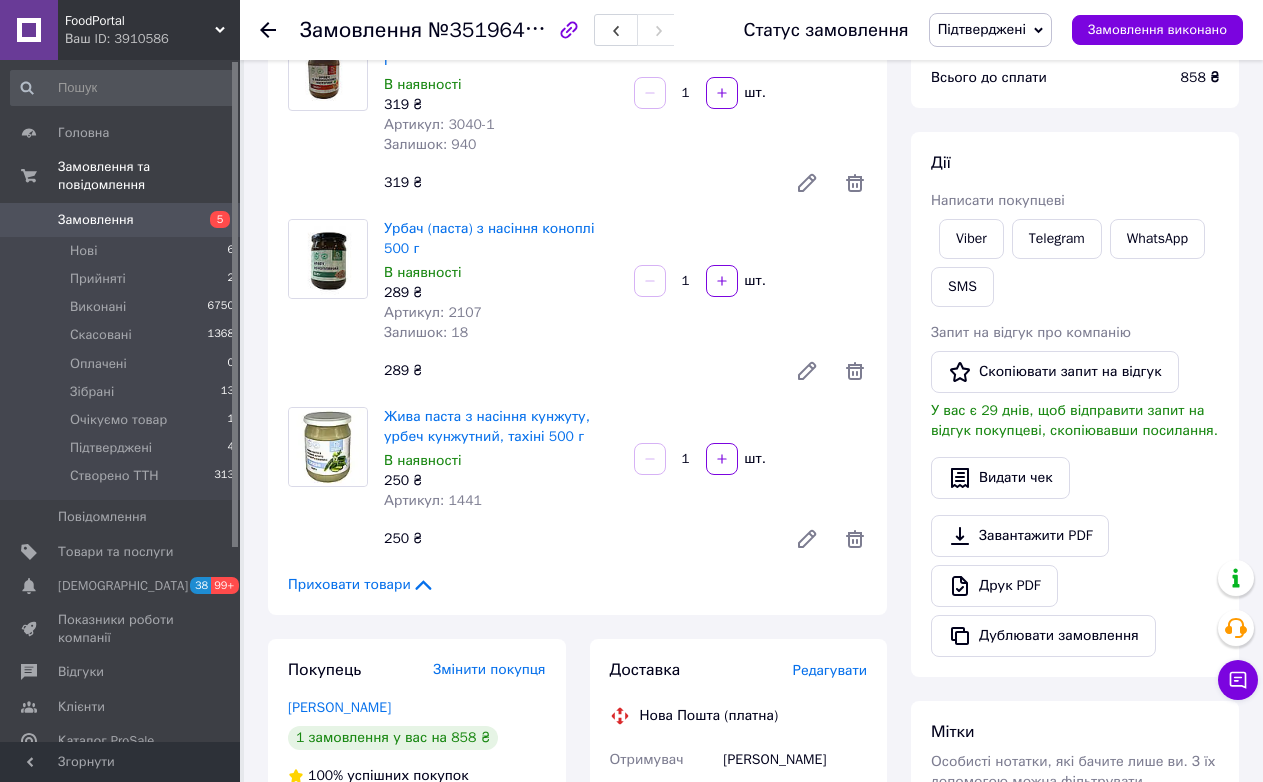click 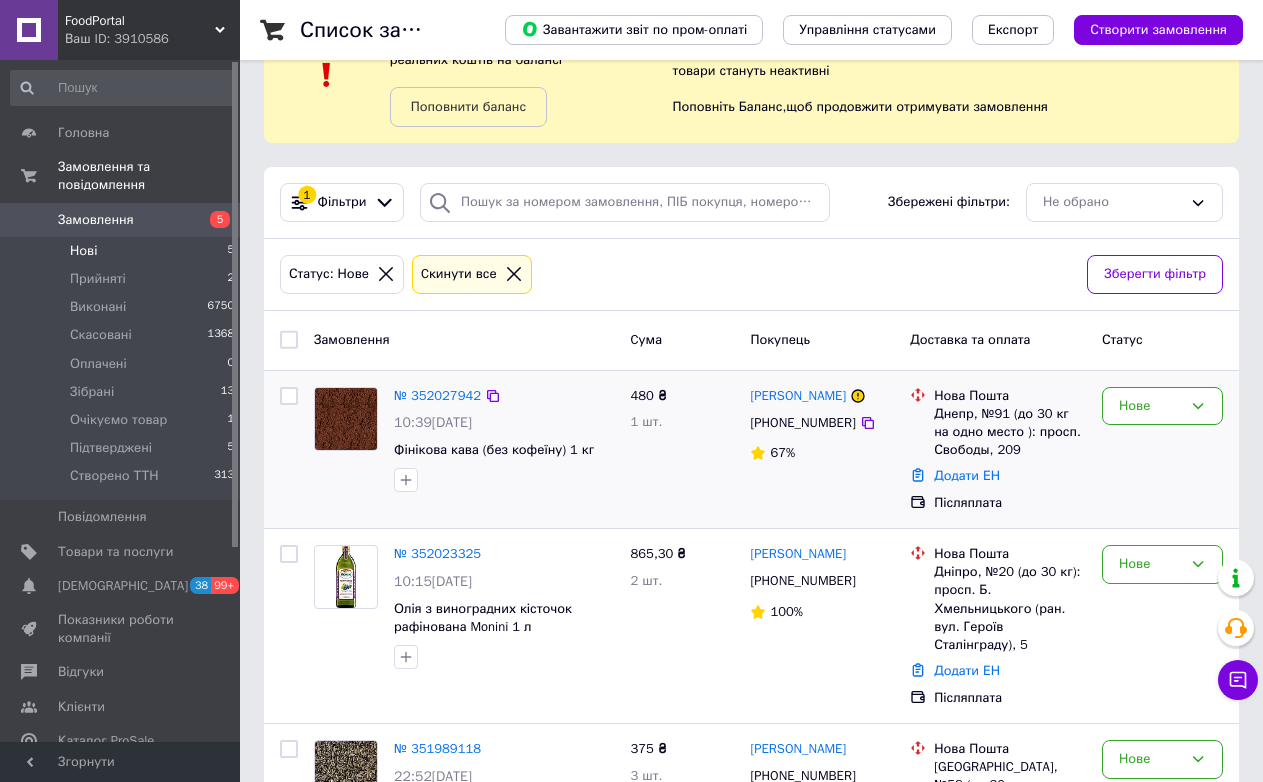 scroll, scrollTop: 400, scrollLeft: 0, axis: vertical 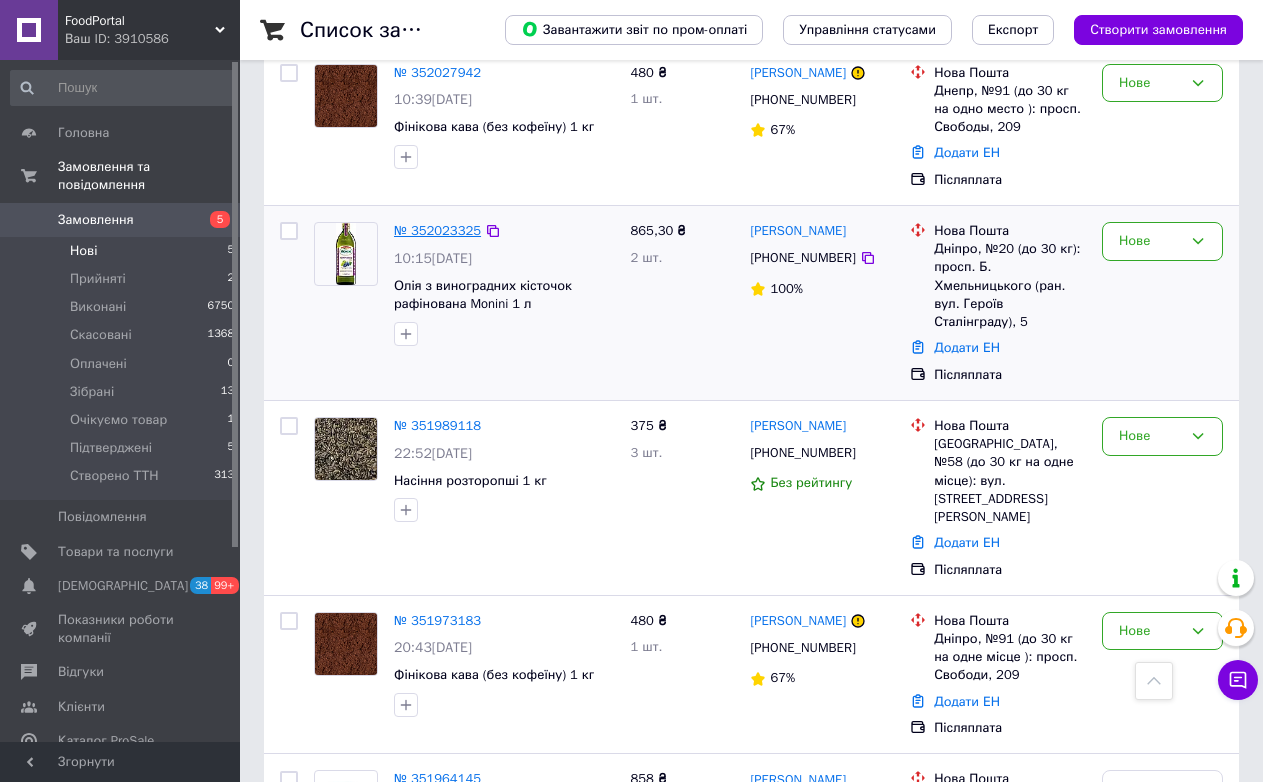 click on "№ 352023325" at bounding box center (437, 230) 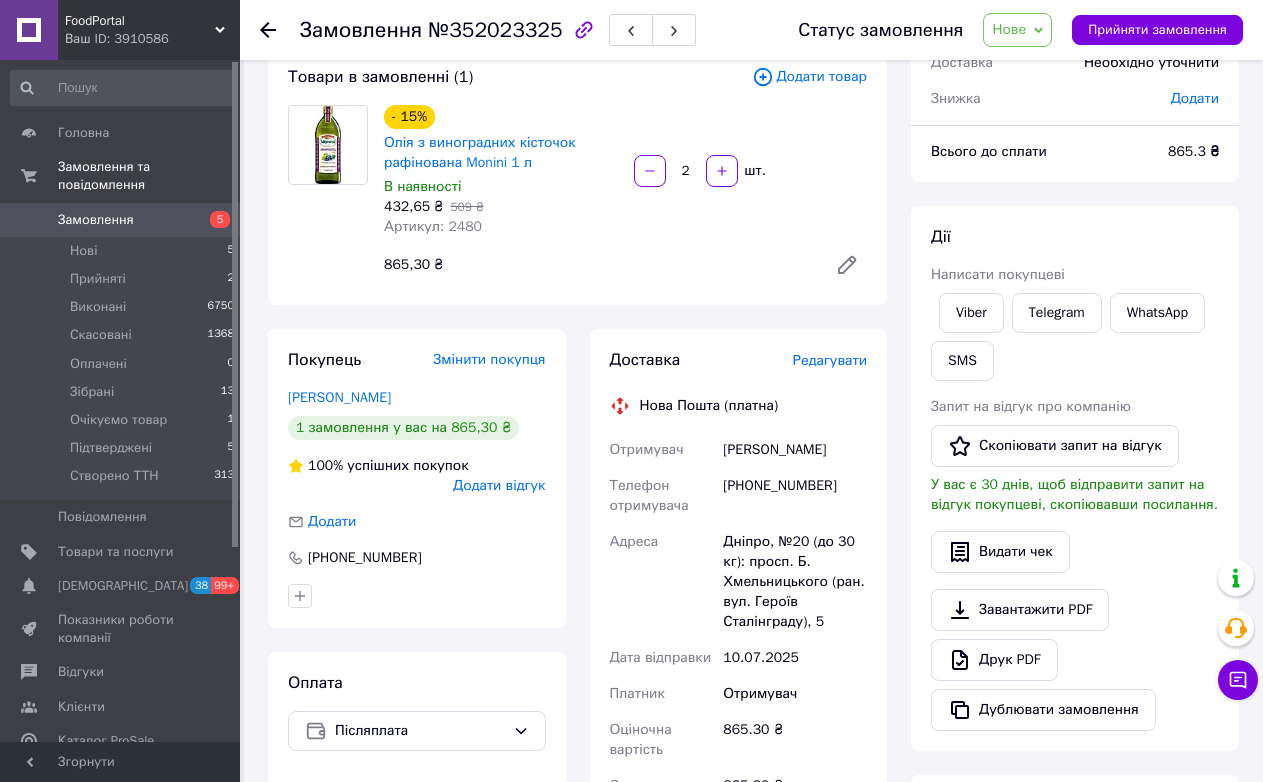 scroll, scrollTop: 300, scrollLeft: 0, axis: vertical 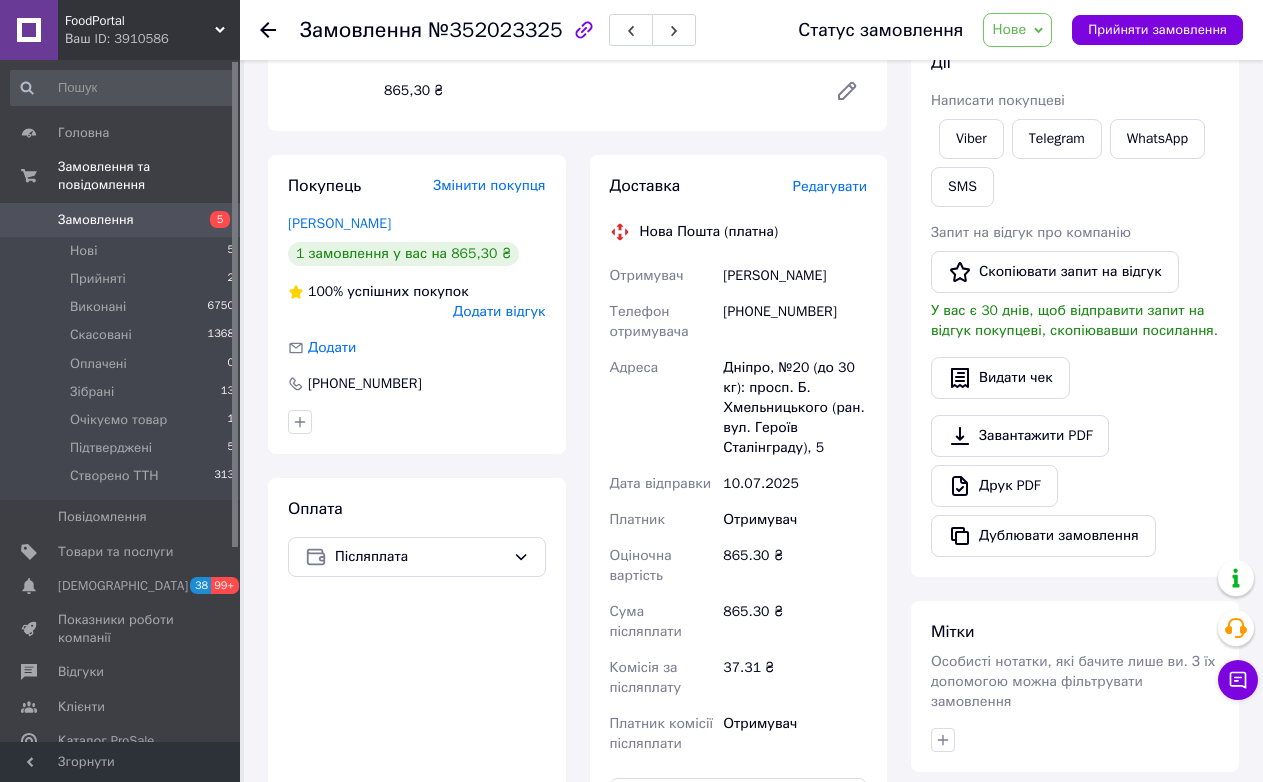 click on "Нове" at bounding box center (1009, 29) 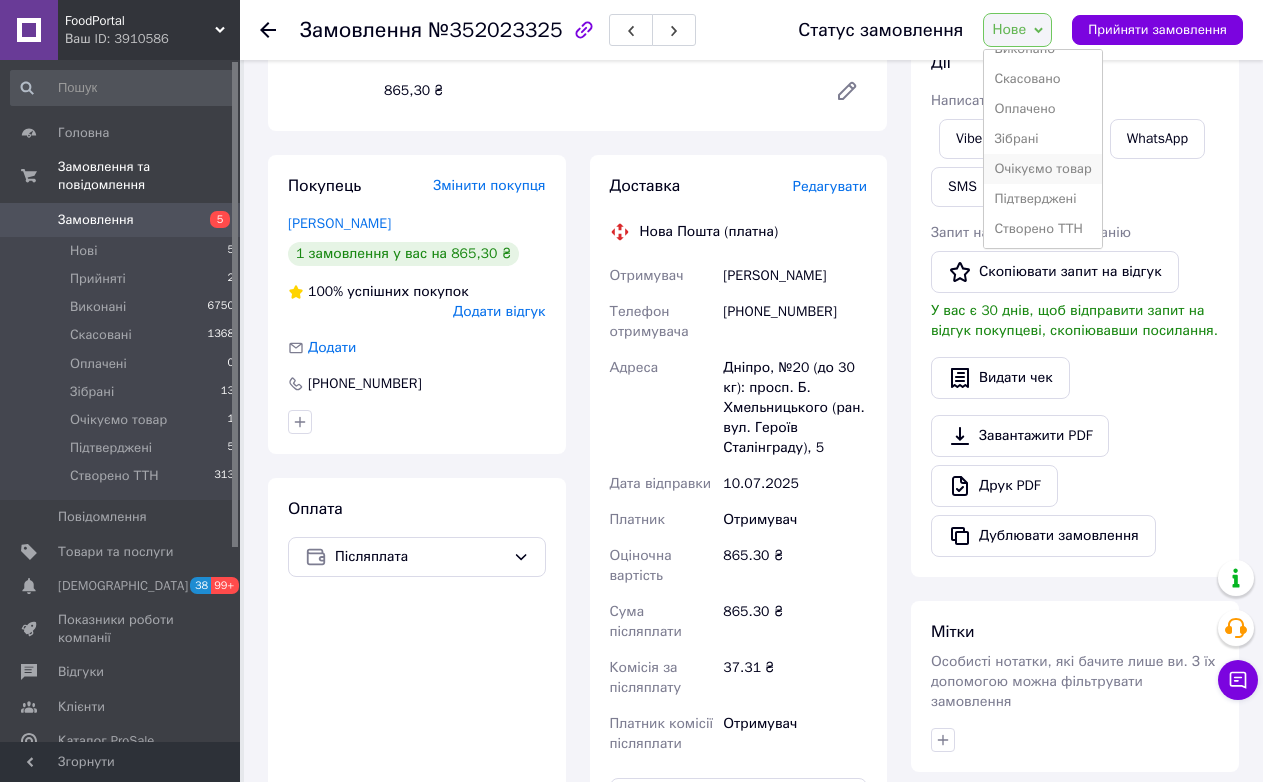 scroll, scrollTop: 52, scrollLeft: 0, axis: vertical 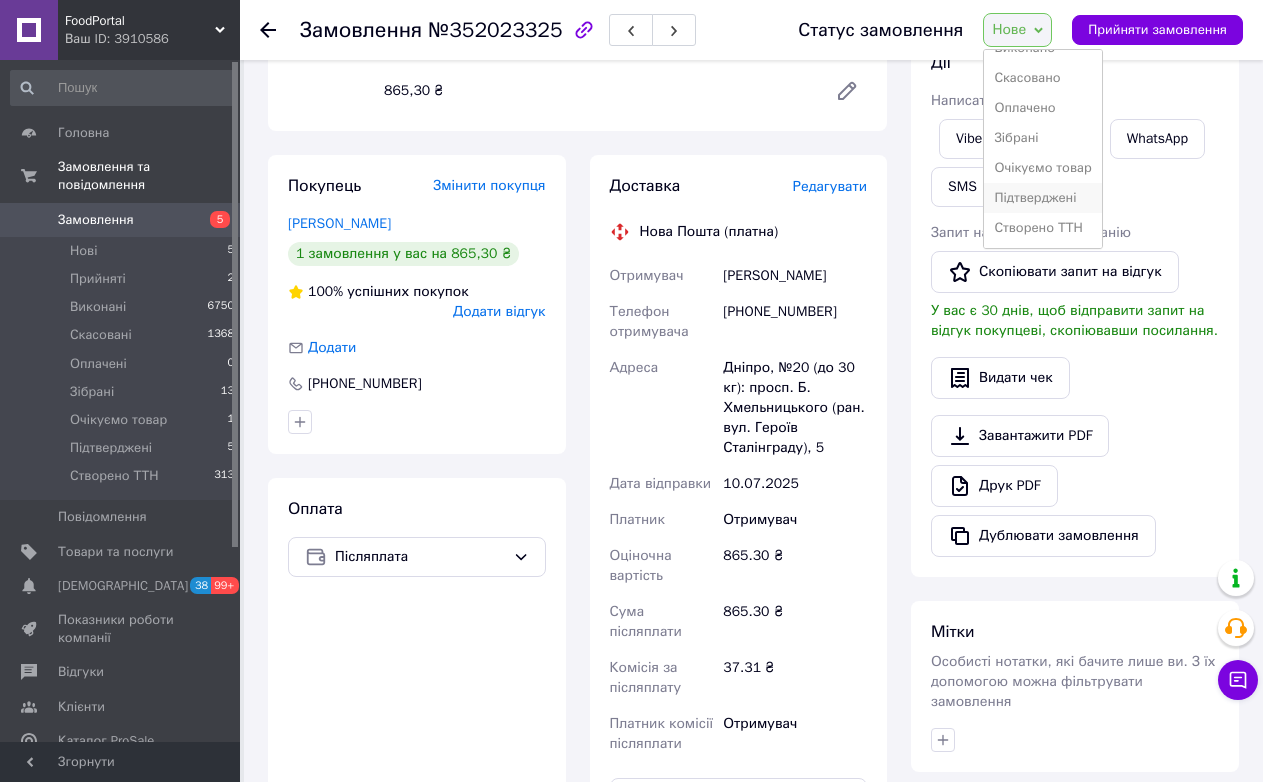click on "Підтверджені" at bounding box center [1042, 198] 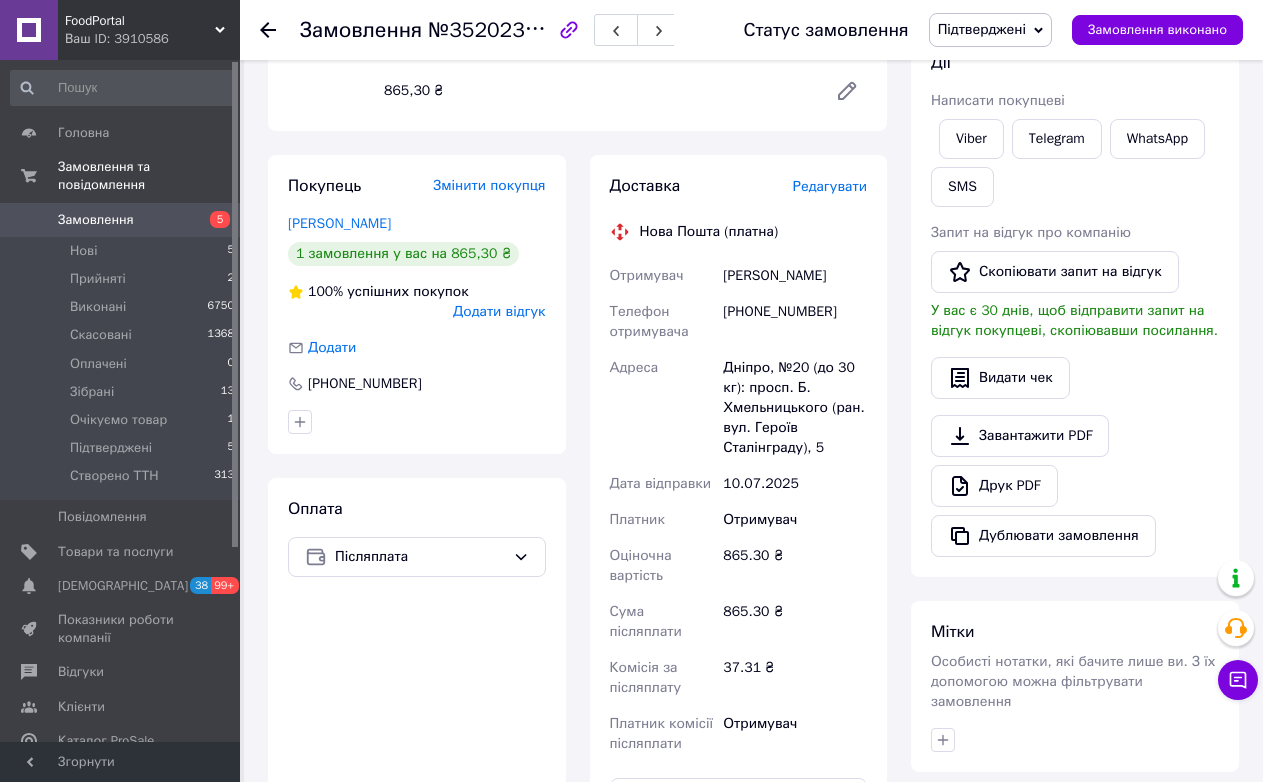 click 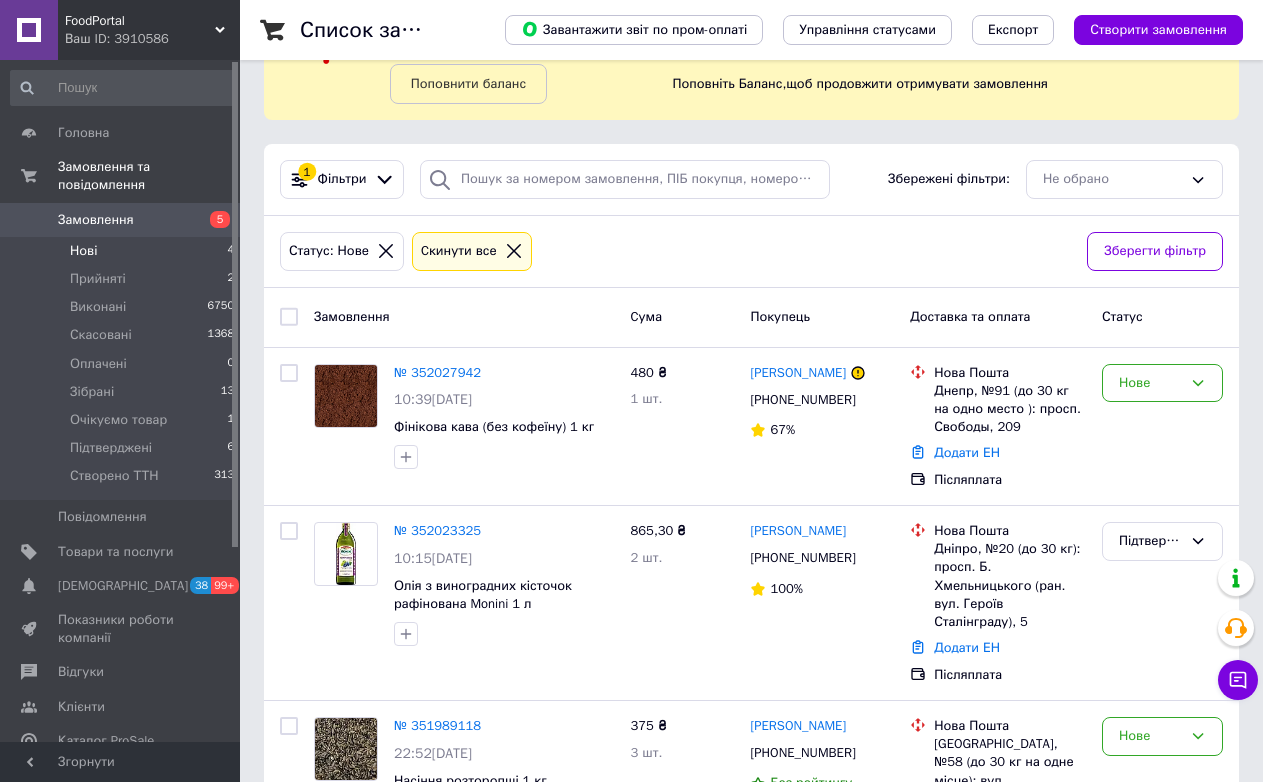 scroll, scrollTop: 341, scrollLeft: 0, axis: vertical 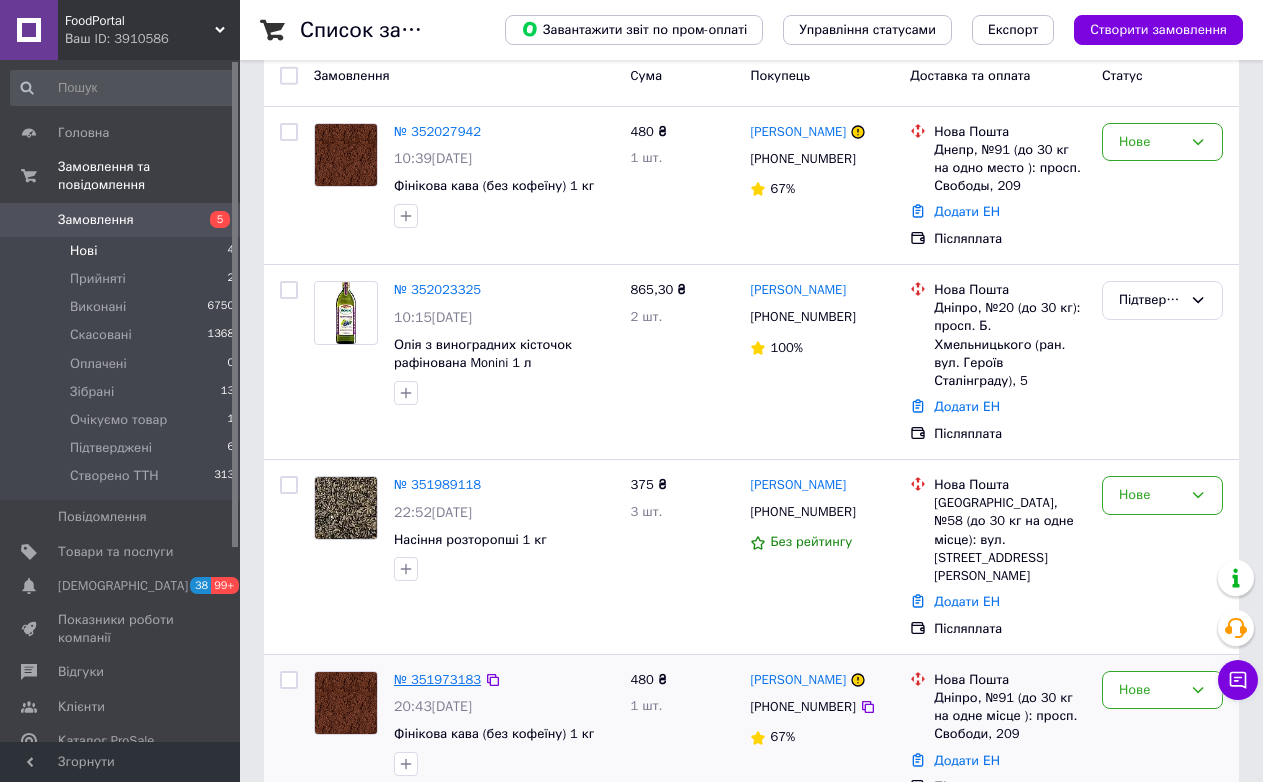 click on "№ 351973183" at bounding box center (437, 679) 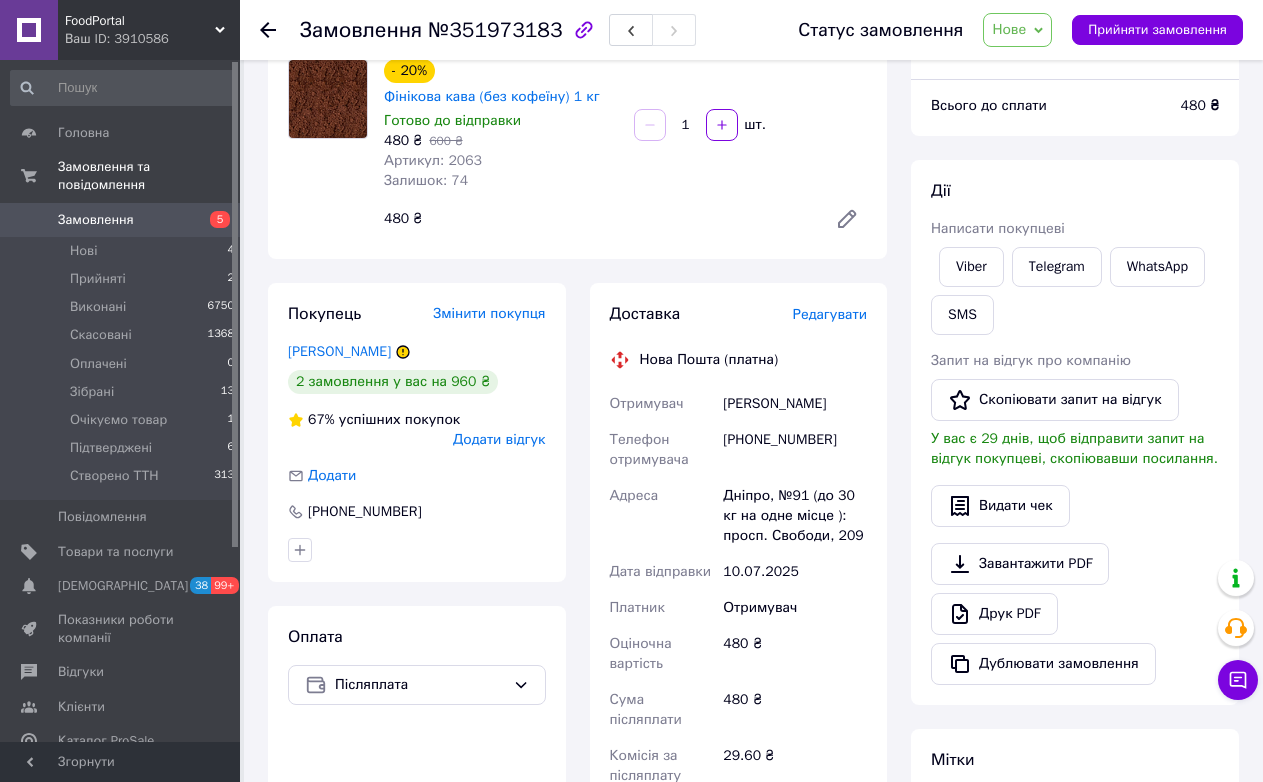 scroll, scrollTop: 41, scrollLeft: 0, axis: vertical 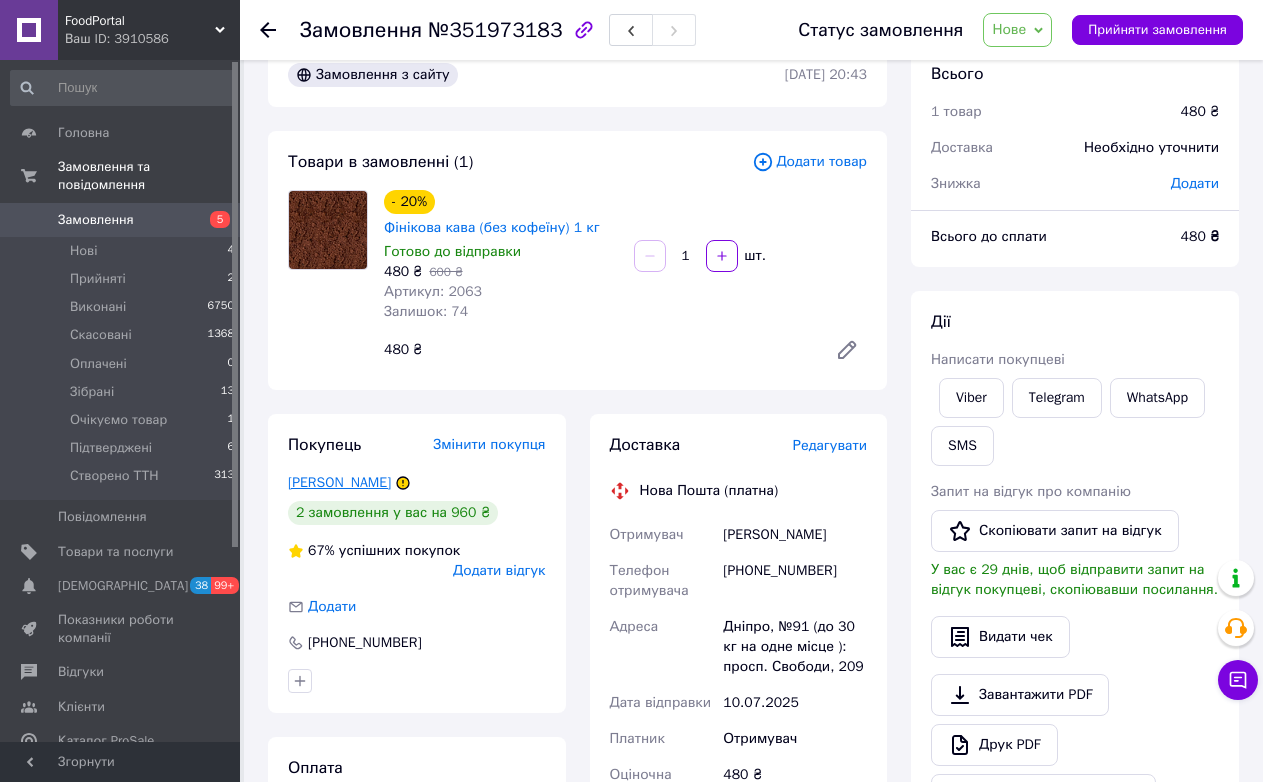 click on "[PERSON_NAME]" at bounding box center [339, 482] 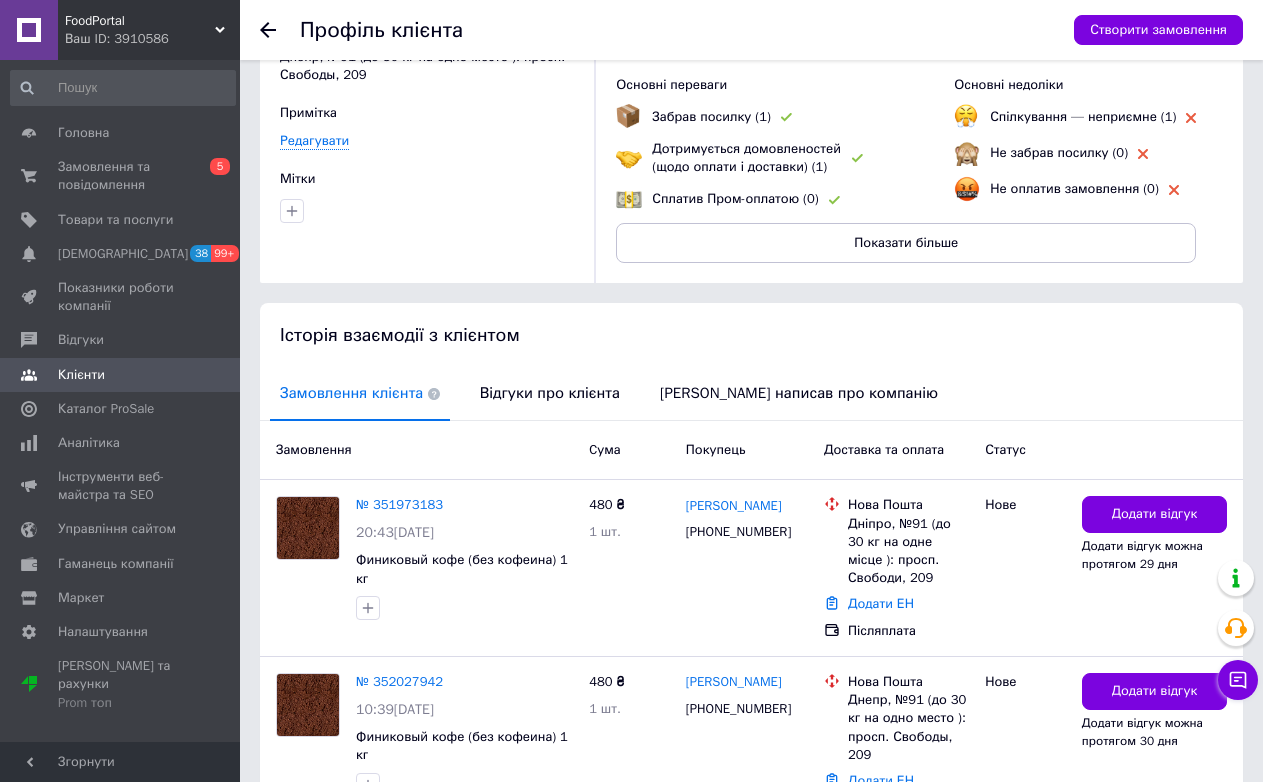 scroll, scrollTop: 0, scrollLeft: 0, axis: both 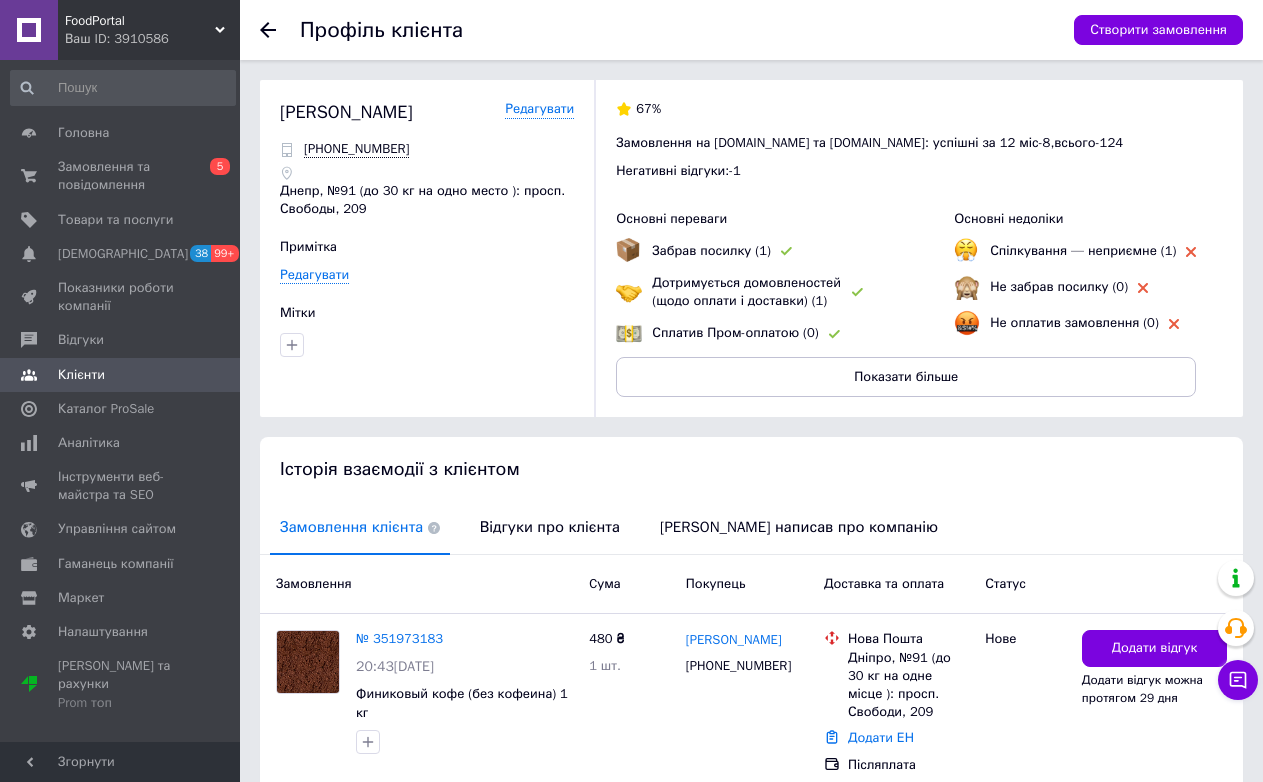 click 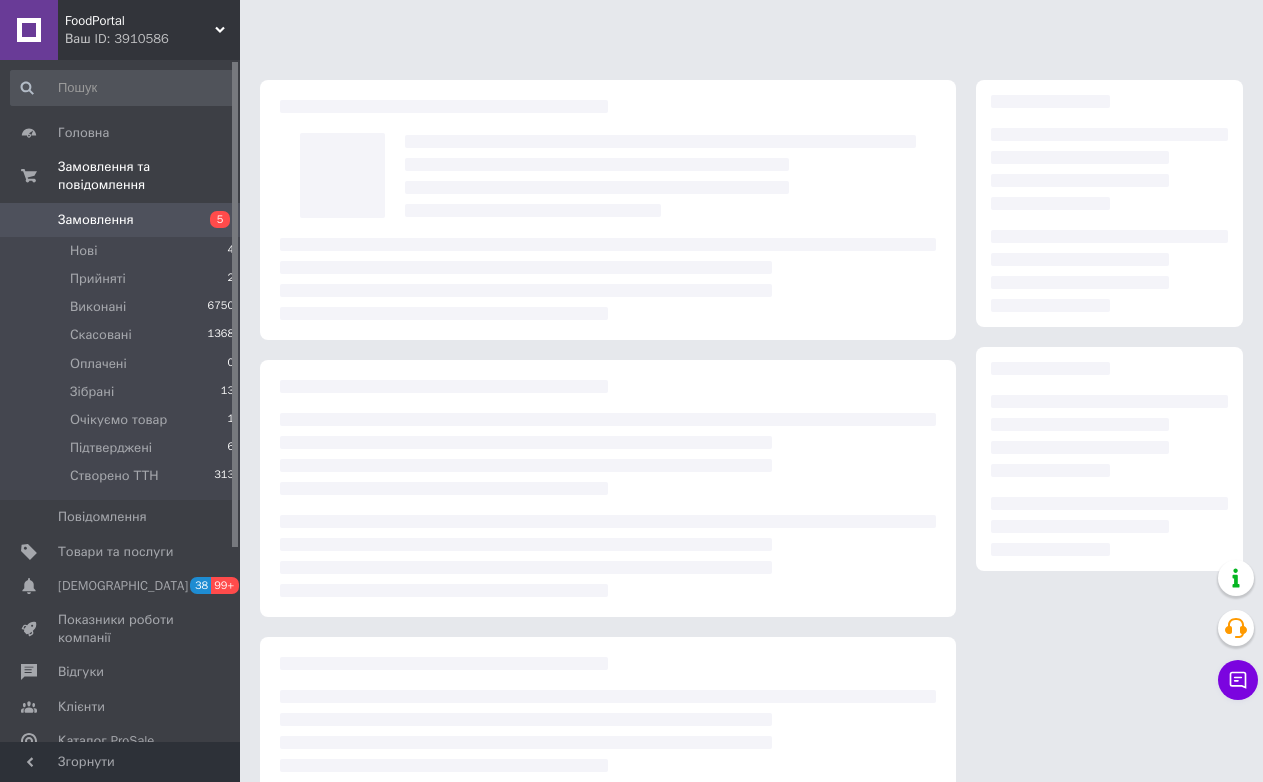 scroll, scrollTop: 41, scrollLeft: 0, axis: vertical 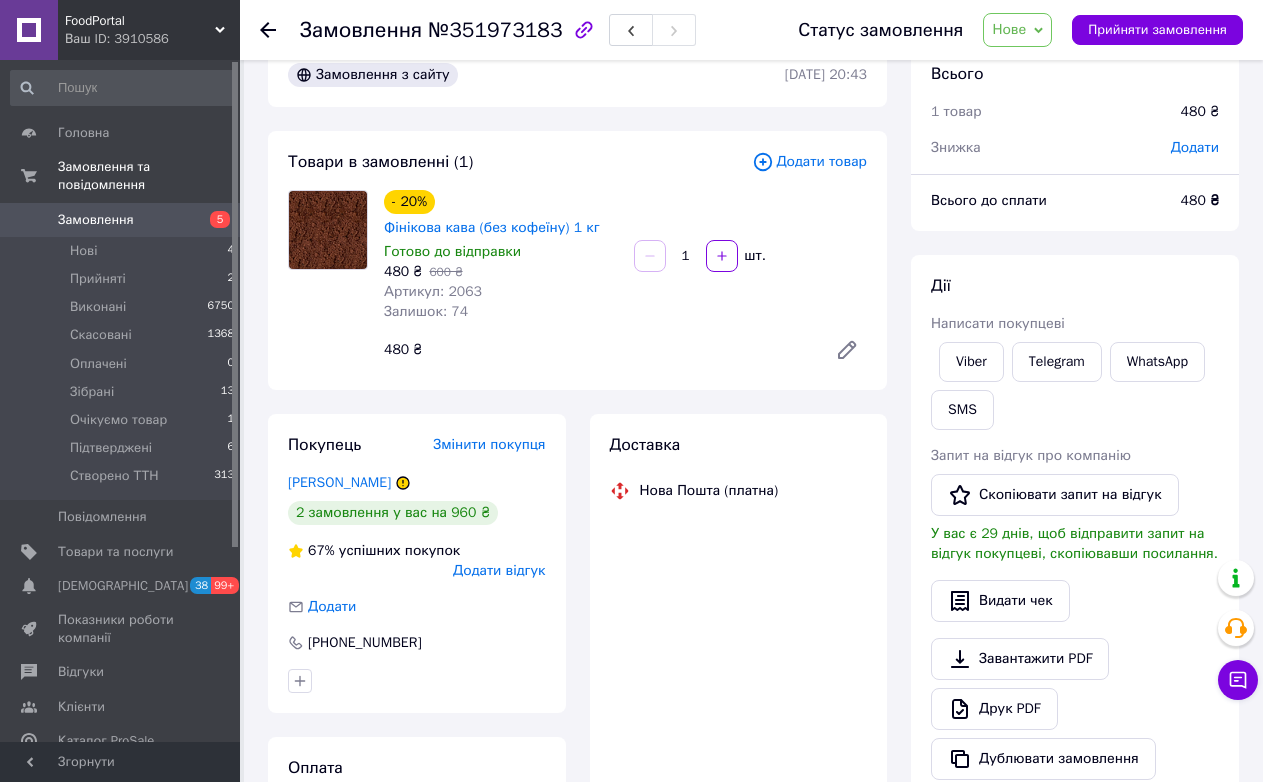 click 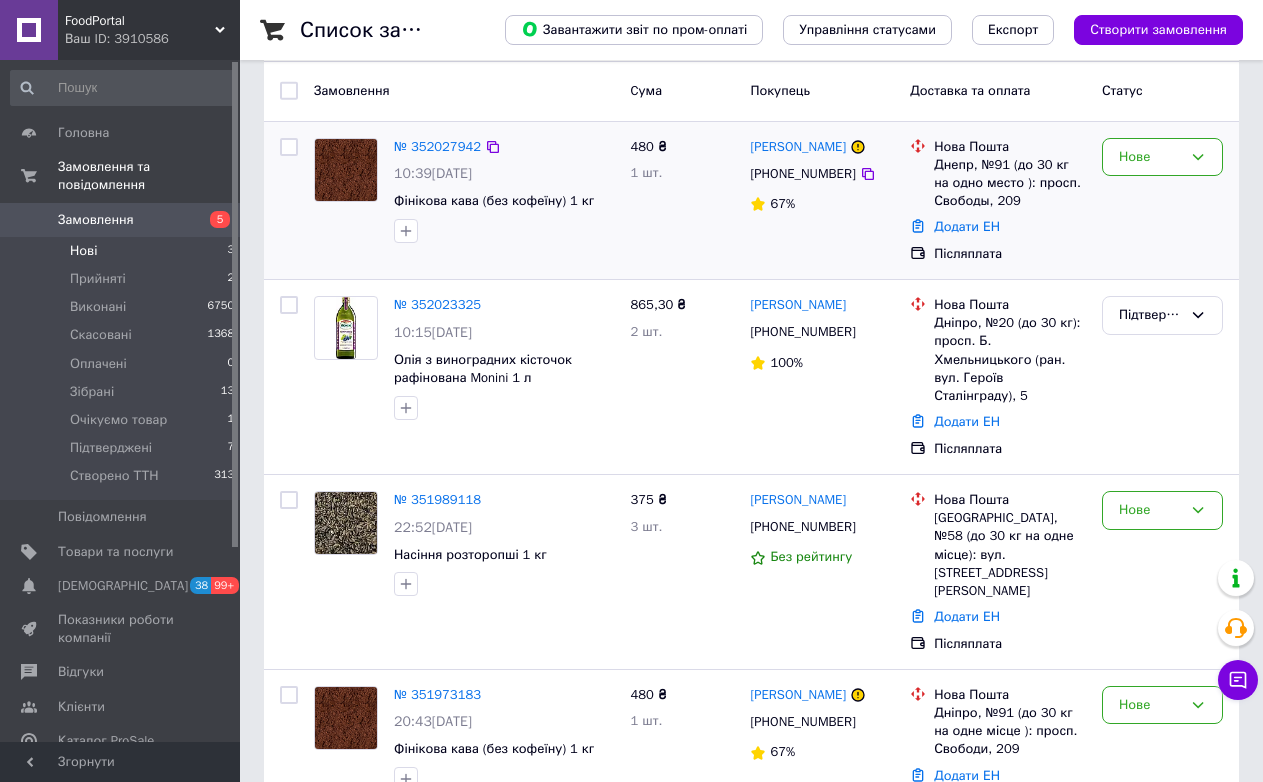 scroll, scrollTop: 341, scrollLeft: 0, axis: vertical 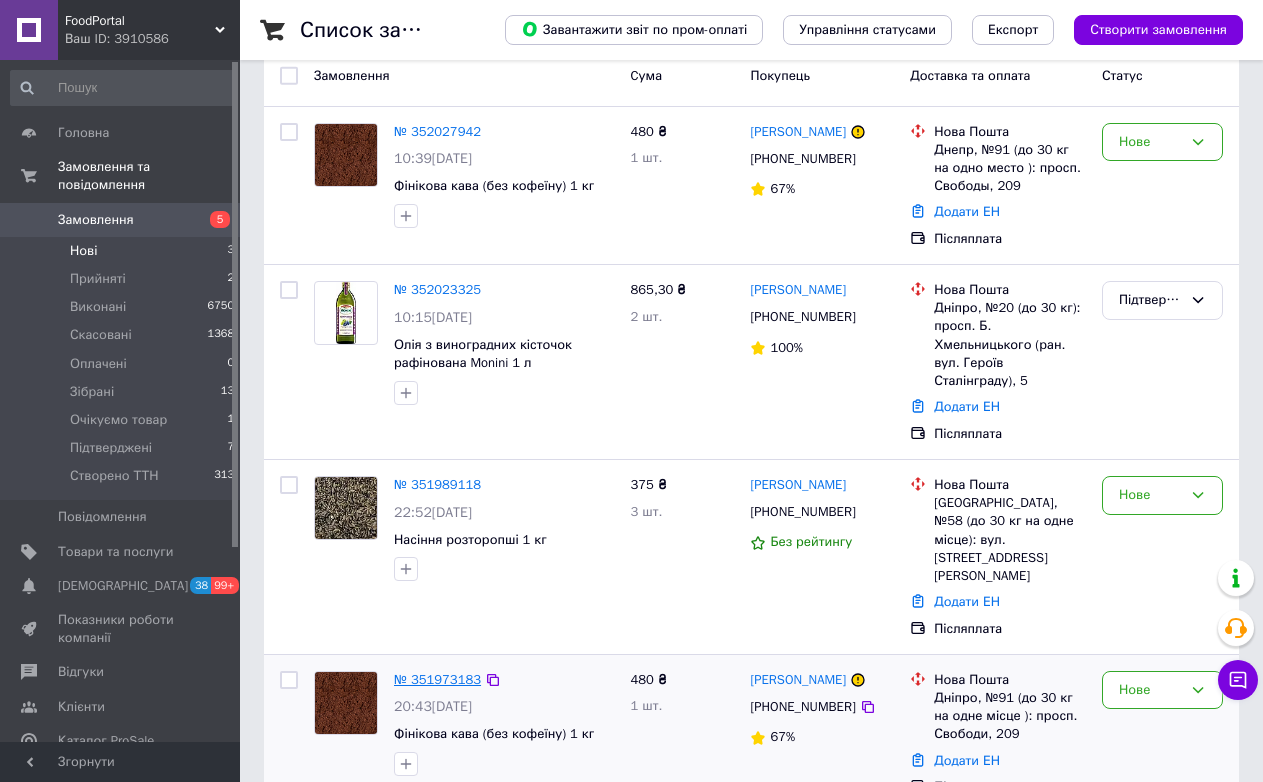 click on "№ 351973183" at bounding box center (437, 679) 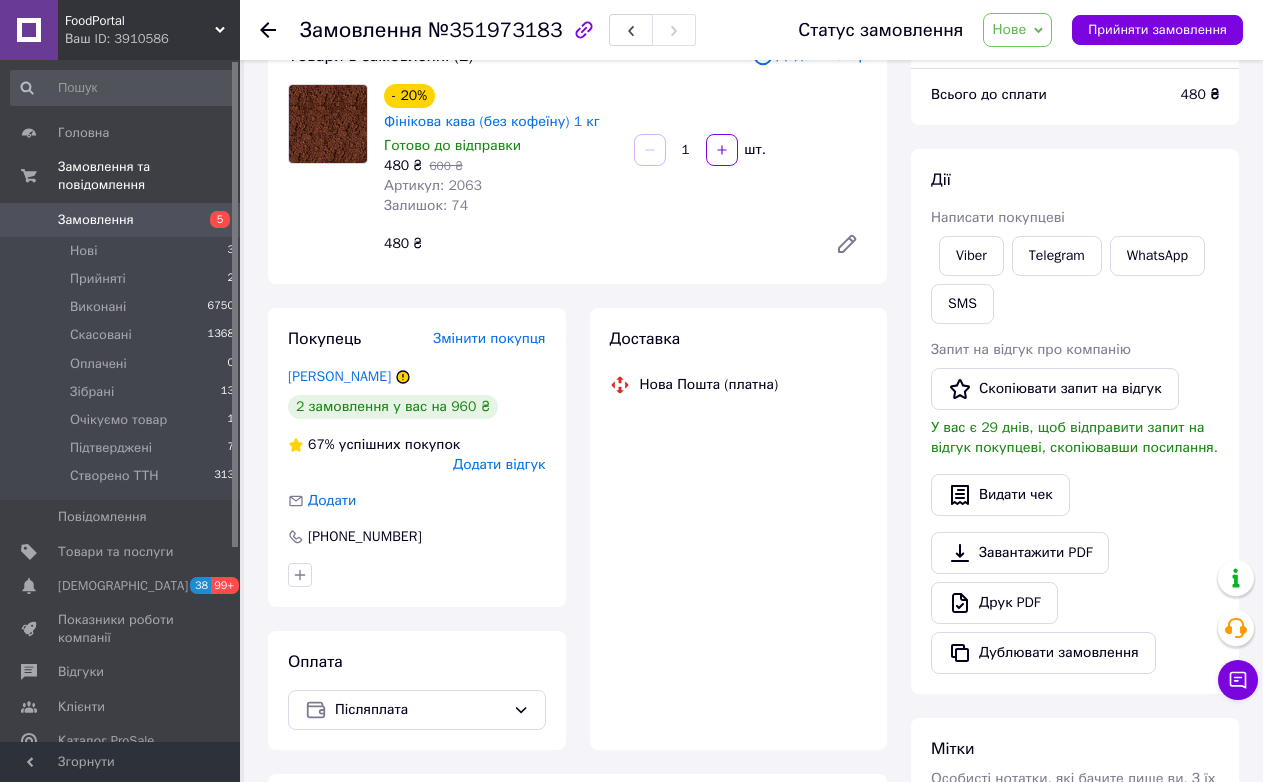 scroll, scrollTop: 341, scrollLeft: 0, axis: vertical 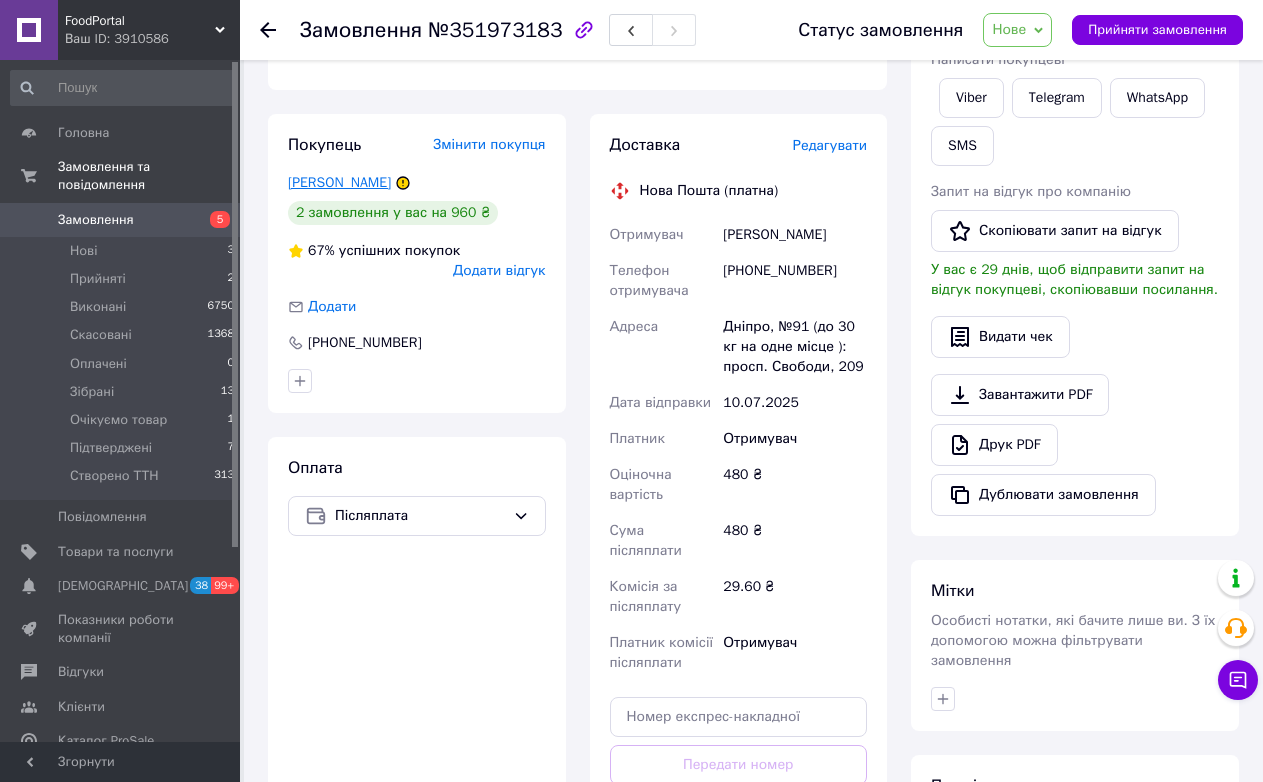 click on "[PERSON_NAME]" at bounding box center [339, 182] 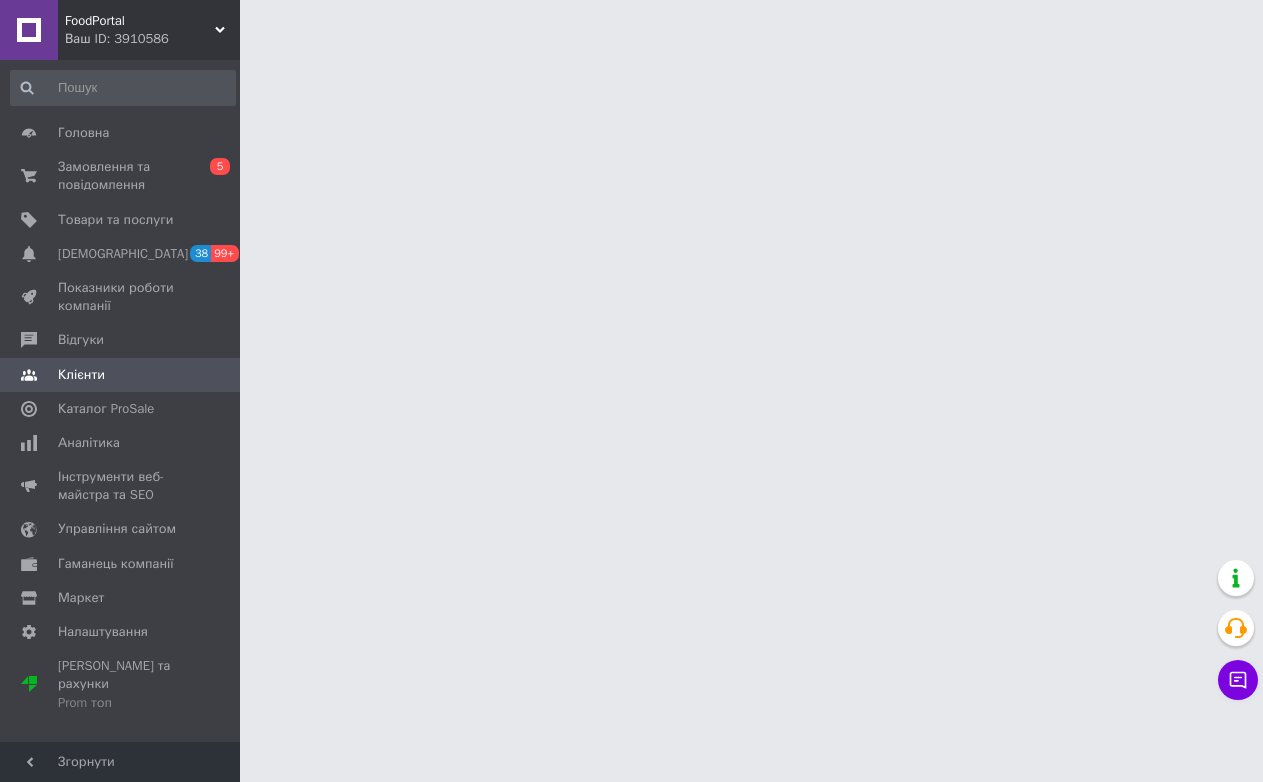 scroll, scrollTop: 0, scrollLeft: 0, axis: both 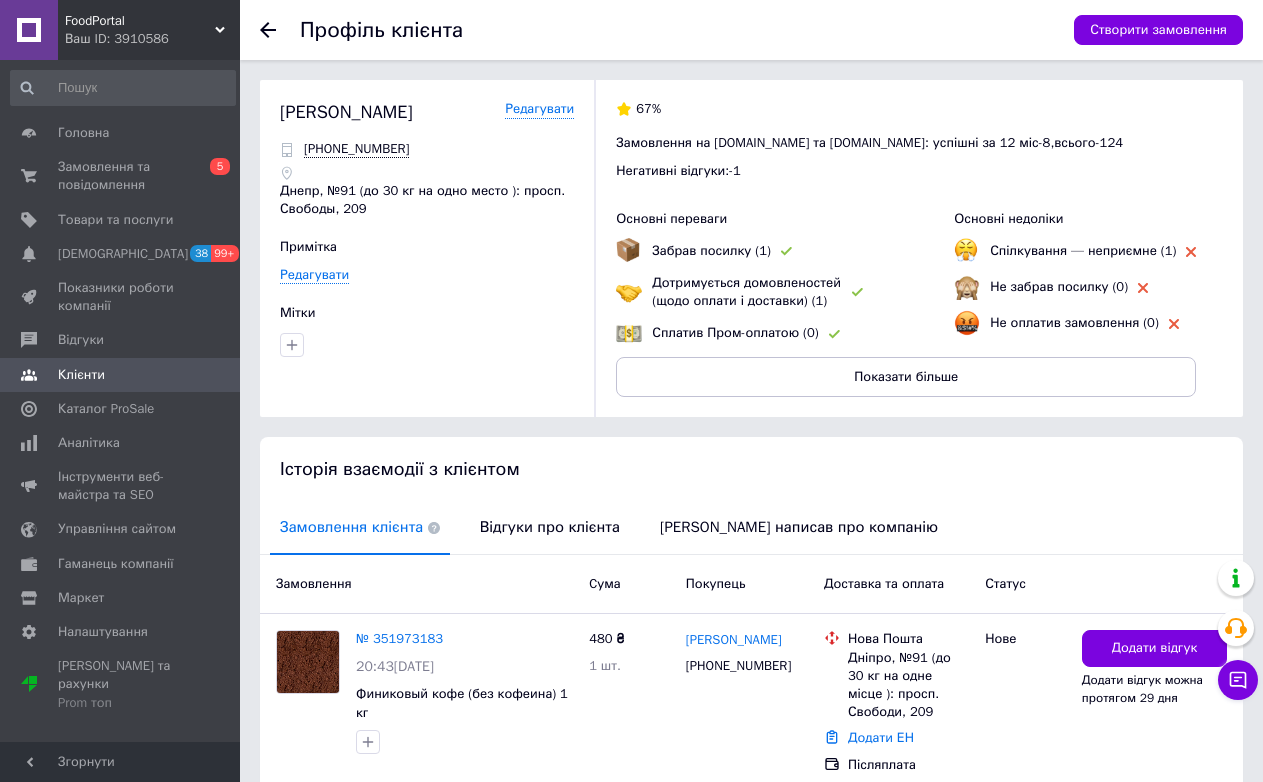 click 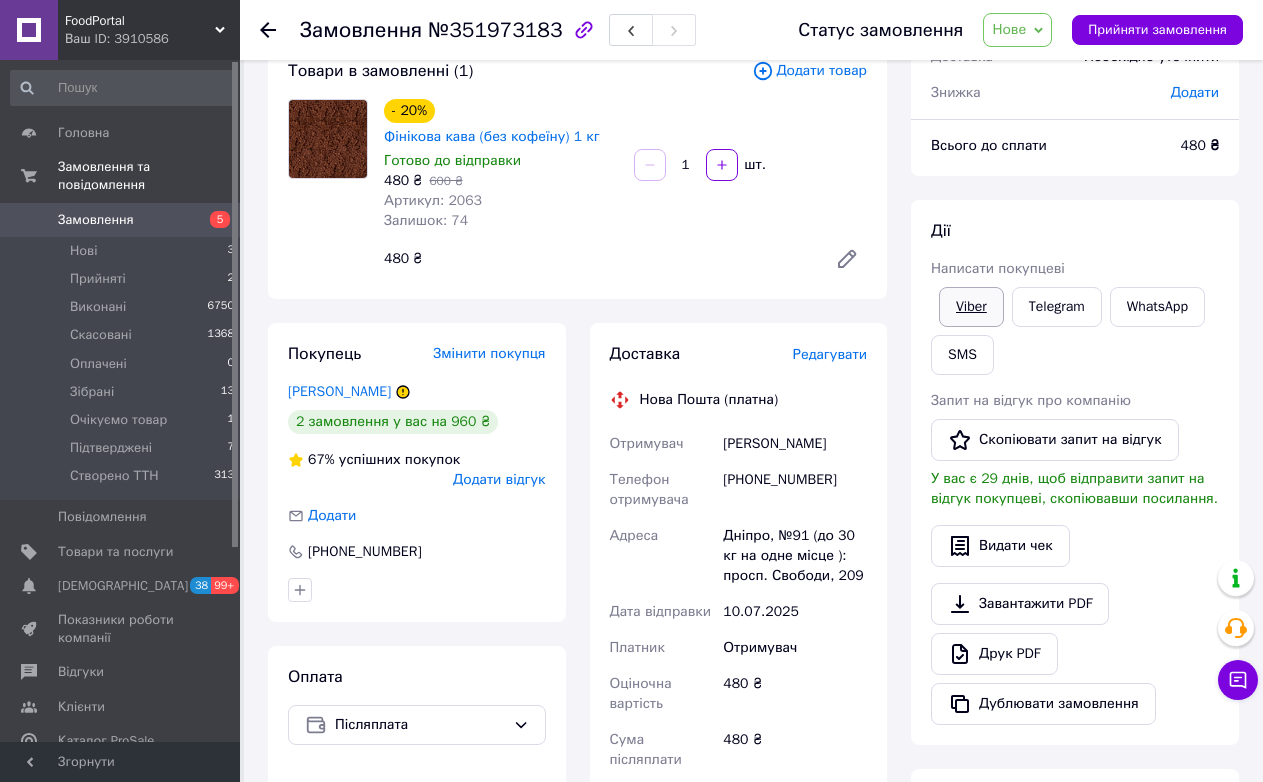 click on "Viber" at bounding box center [971, 307] 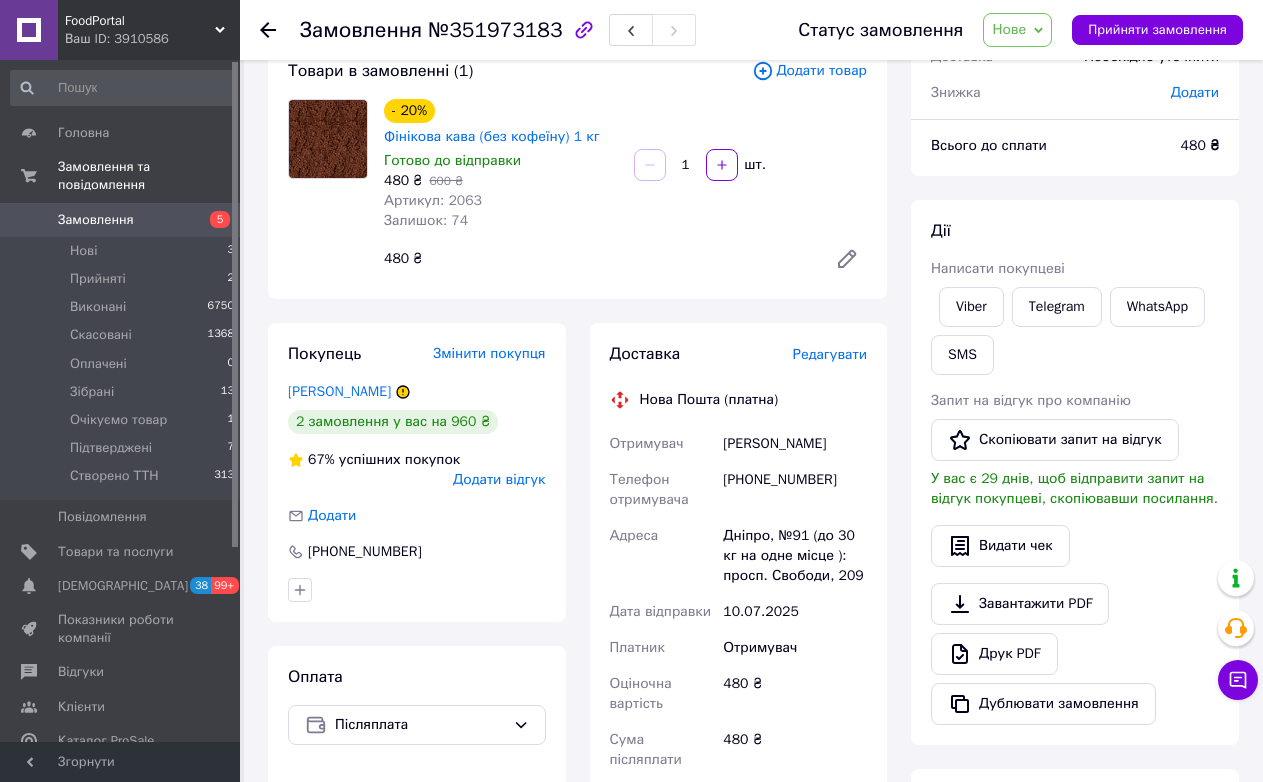 click on "Оплата Післяплата" at bounding box center [417, 874] 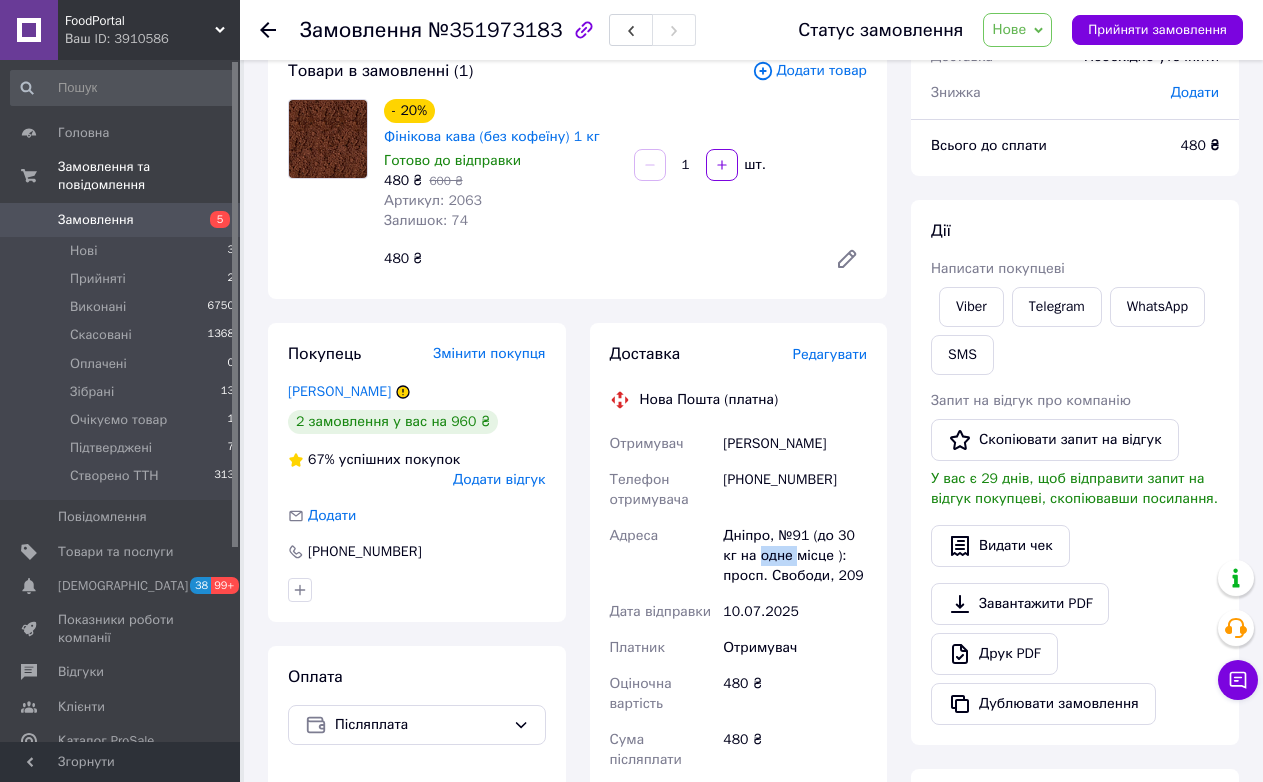 click on "Дніпро, №91 (до 30 кг на одне місце ): просп. Свободи, 209" at bounding box center [795, 556] 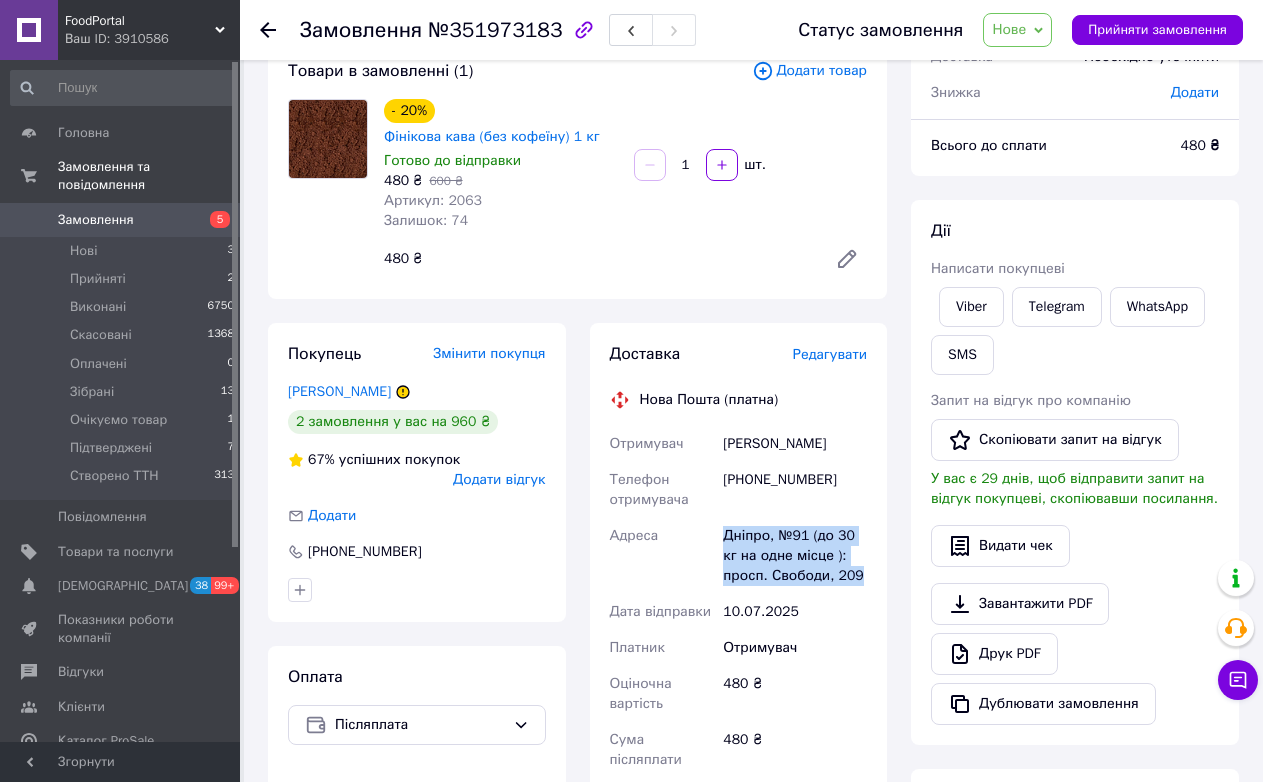 click on "Дніпро, №91 (до 30 кг на одне місце ): просп. Свободи, 209" at bounding box center (795, 556) 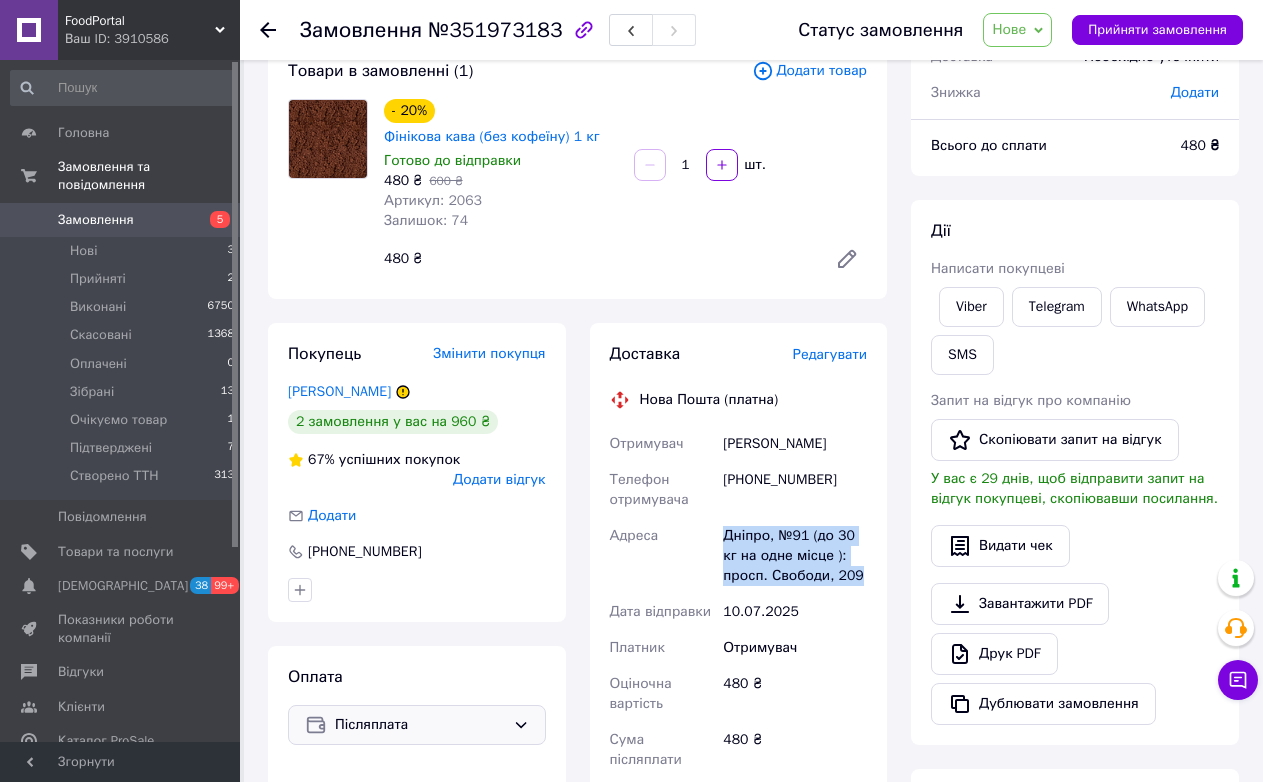 click on "Післяплата" at bounding box center [417, 725] 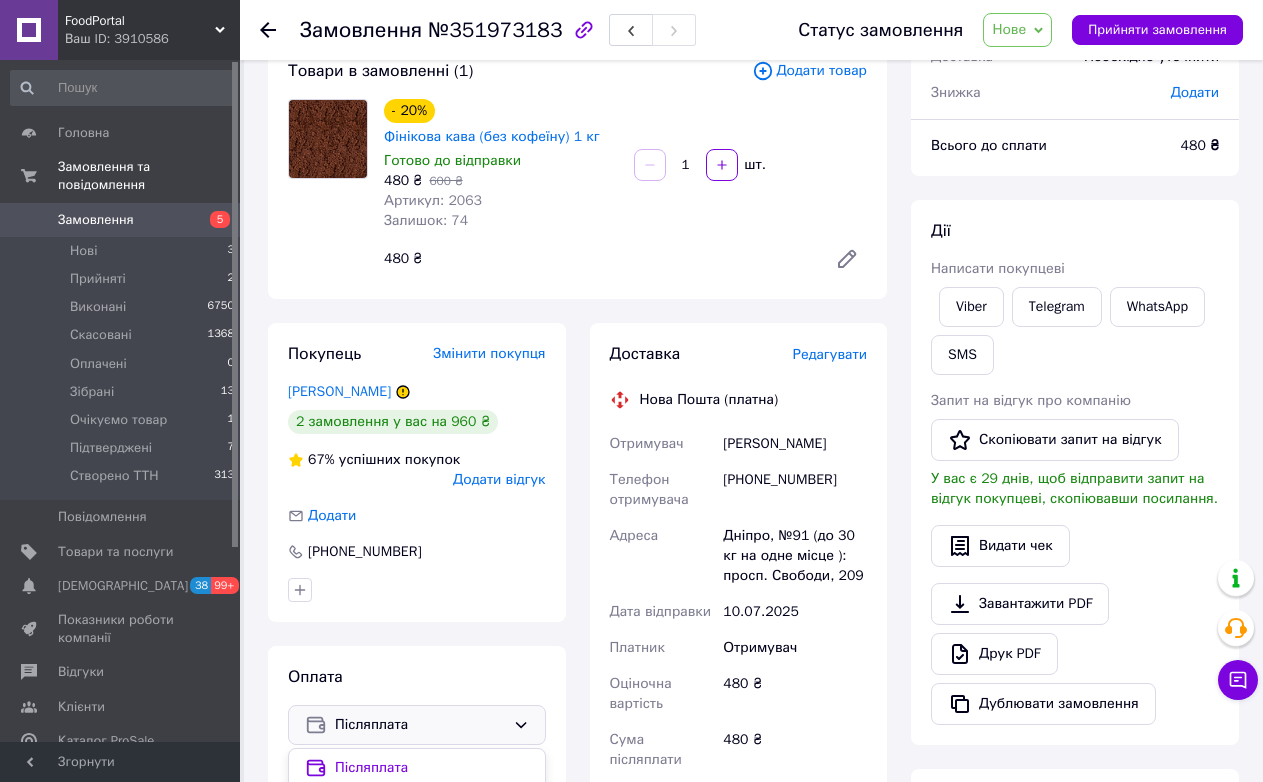 click on "Покупець Змінити покупця [PERSON_NAME] 2 замовлення у вас на 960 ₴ 67%   успішних покупок Додати відгук Додати [PHONE_NUMBER] Оплата Післяплата Післяплата Пром-оплата Prom супроводжує покупку Оплата на рахунок Оплата карткою Visa, Mastercard - WayForPay без супроводу Prom" at bounding box center (417, 713) 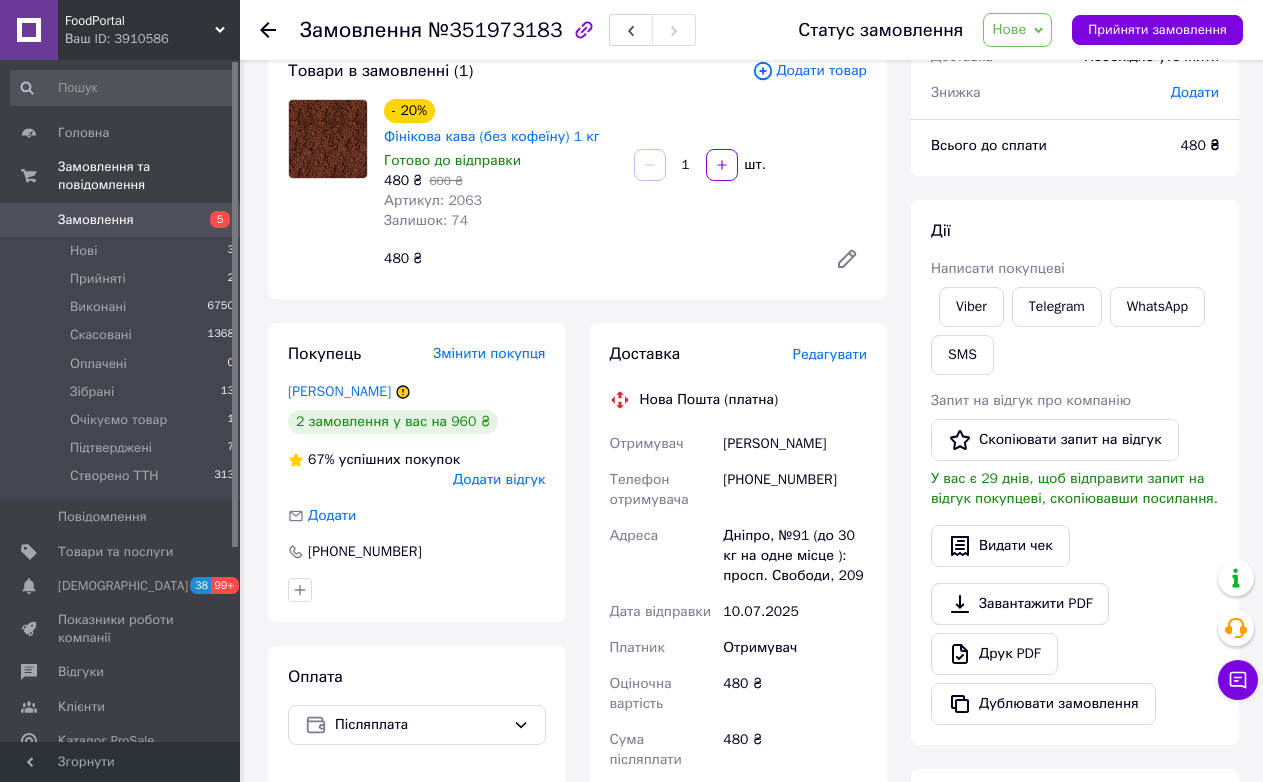 click on "Покупець Змінити покупця [PERSON_NAME] 2 замовлення у вас на 960 ₴ 67%   успішних покупок Додати відгук Додати [PHONE_NUMBER] Оплата Післяплата" at bounding box center [417, 713] 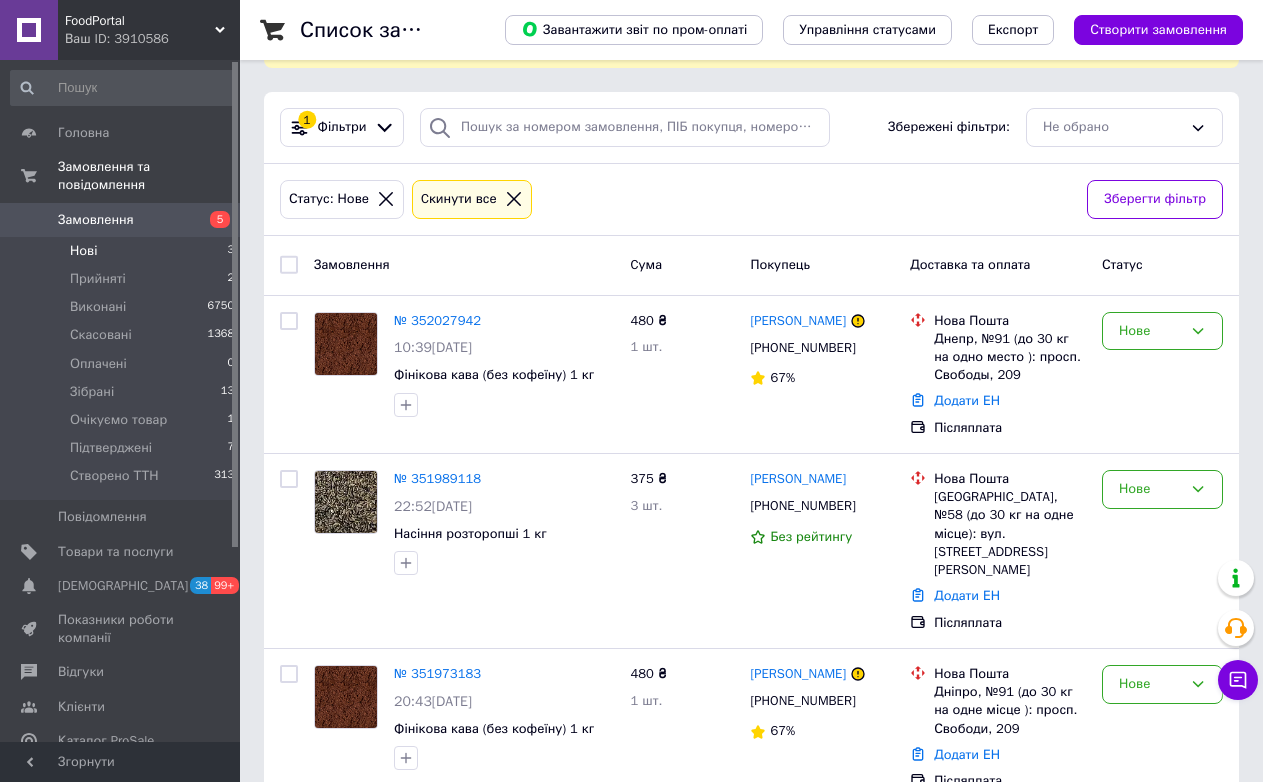 scroll, scrollTop: 164, scrollLeft: 0, axis: vertical 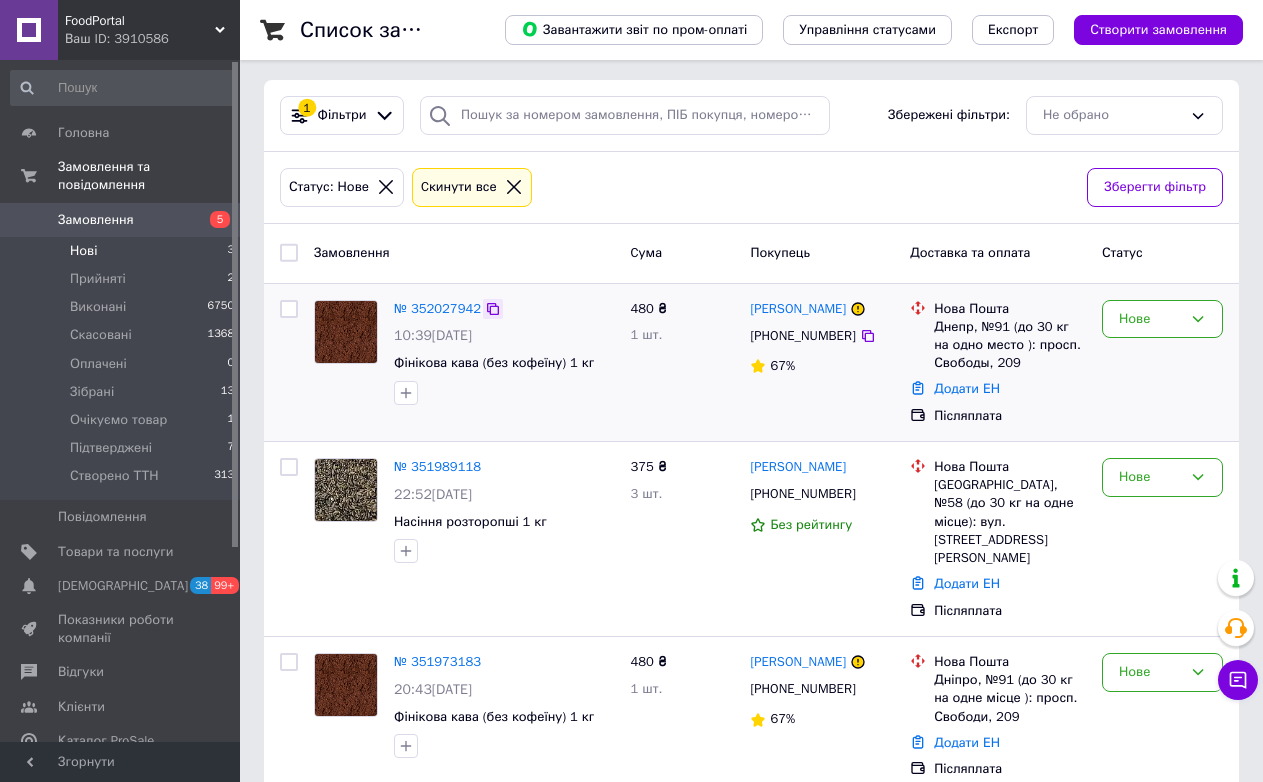 click 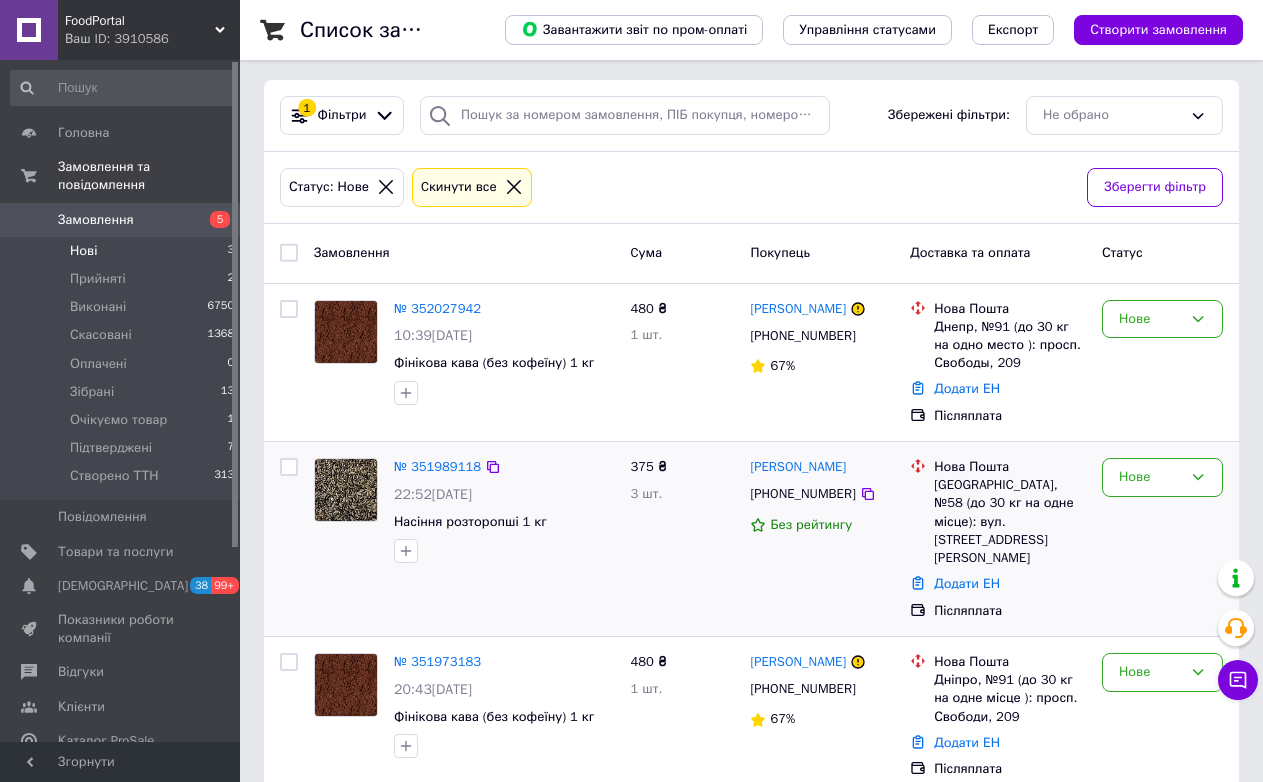 drag, startPoint x: 667, startPoint y: 764, endPoint x: 556, endPoint y: 585, distance: 210.62288 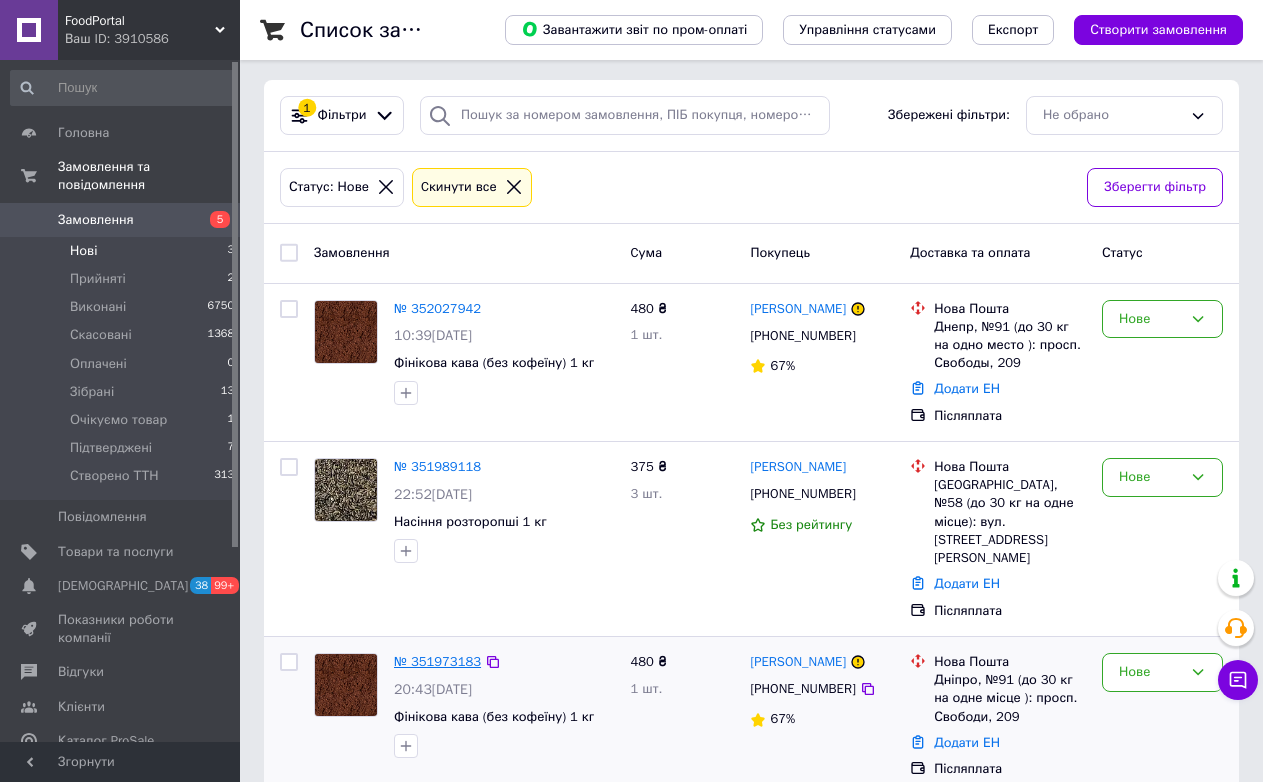 click on "№ 351973183" at bounding box center [437, 661] 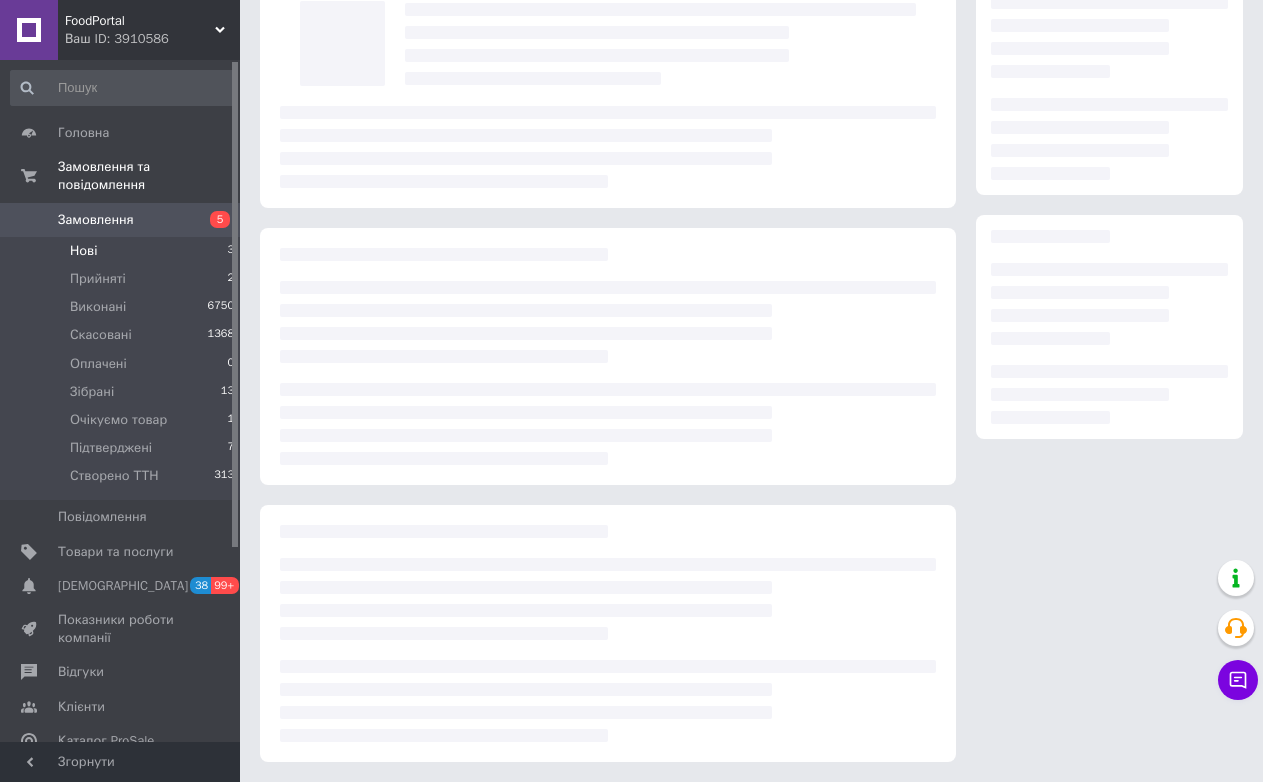 scroll, scrollTop: 132, scrollLeft: 0, axis: vertical 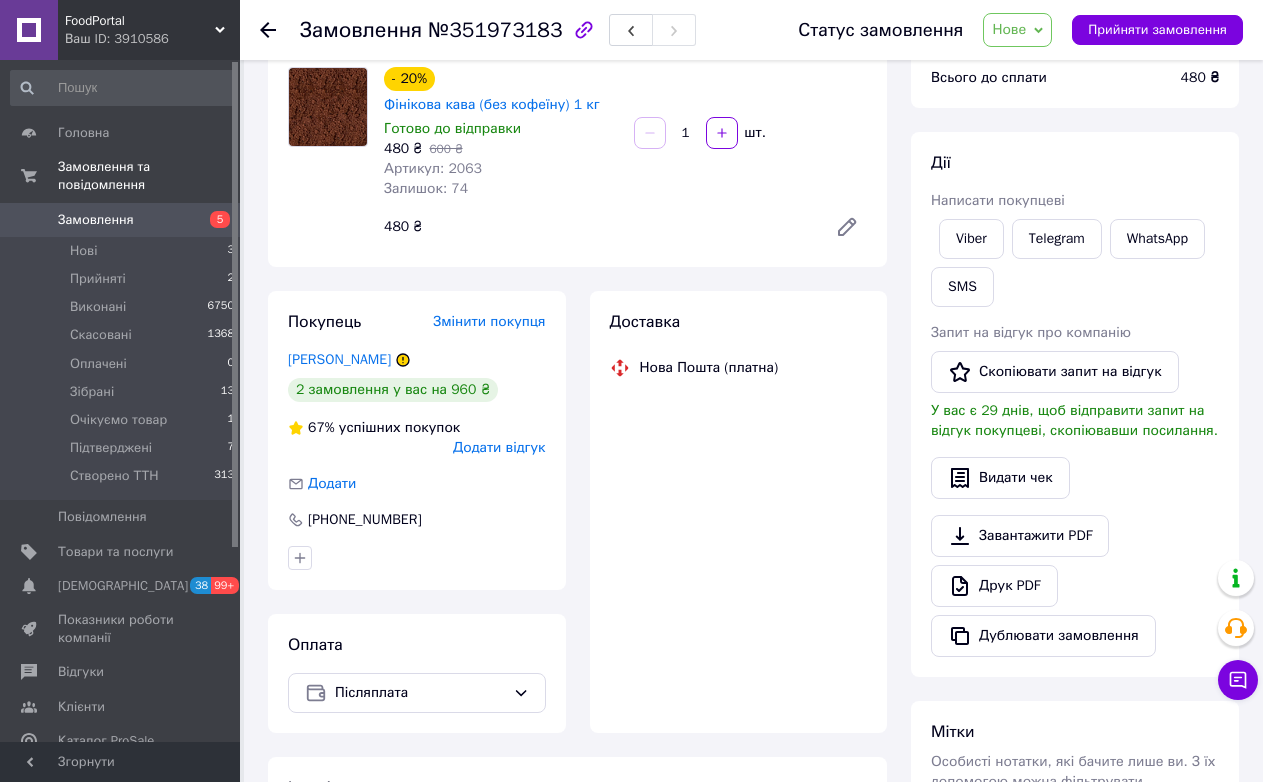 click on "№351973183" at bounding box center [495, 30] 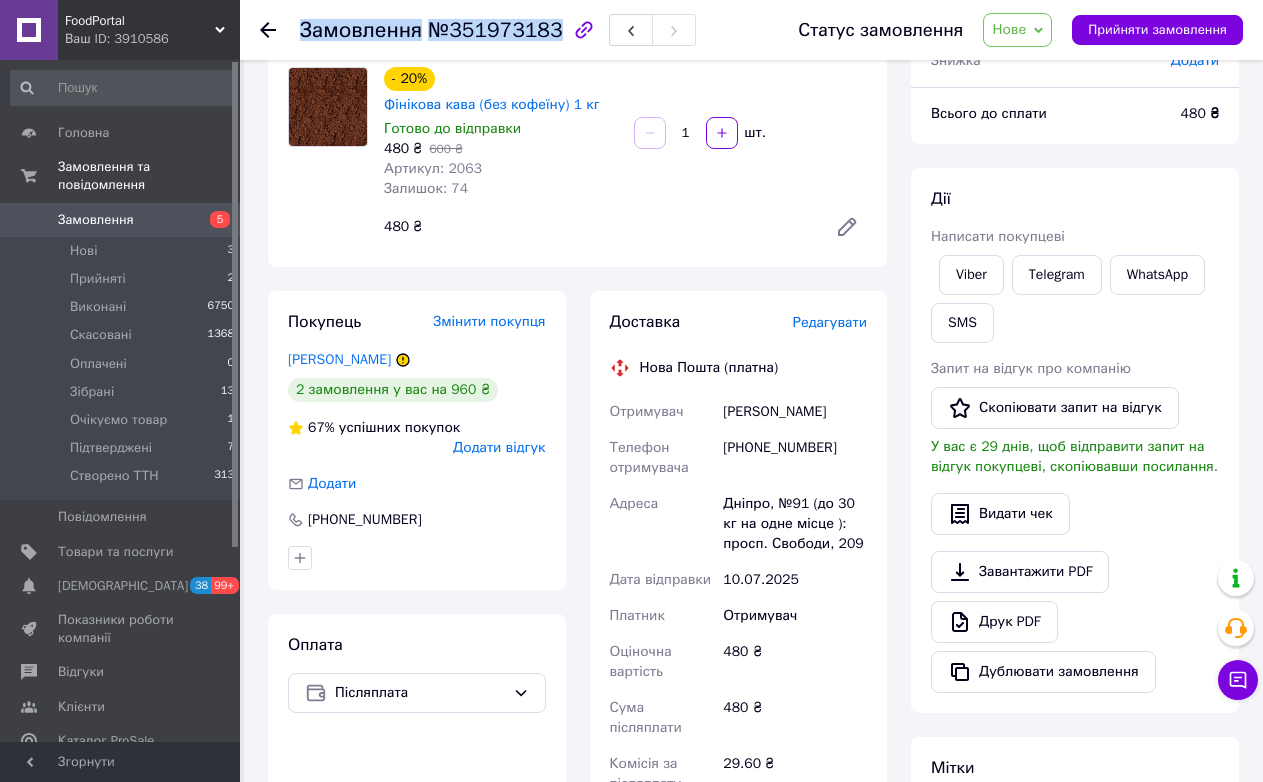 click on "№351973183" at bounding box center [495, 30] 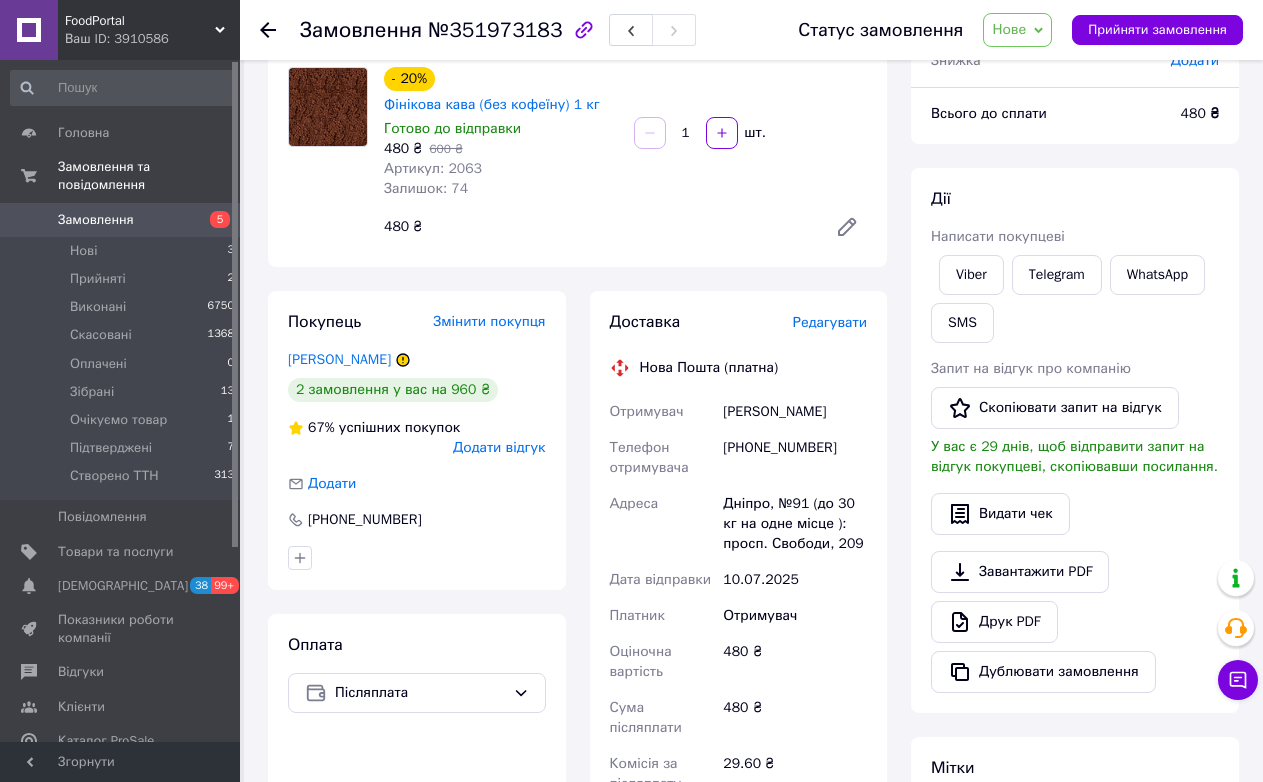 click on "Оплата Післяплата" at bounding box center [417, 842] 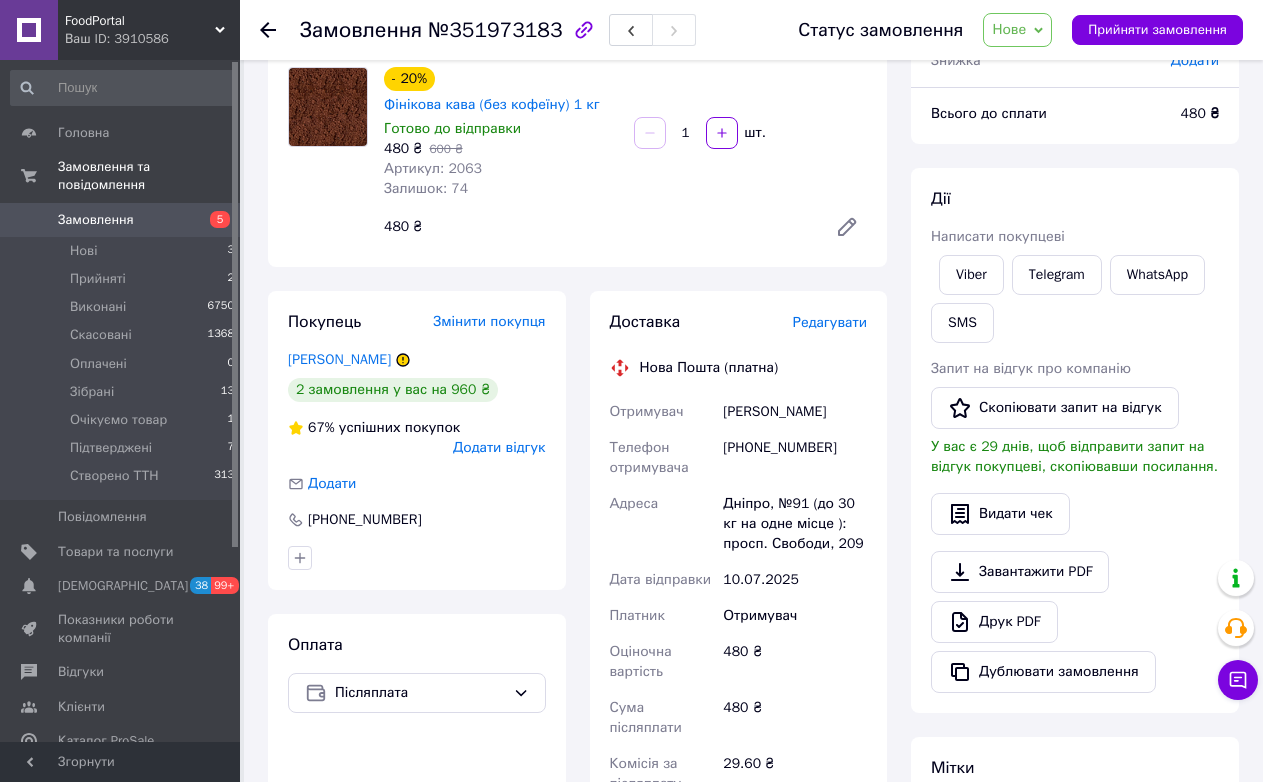 click 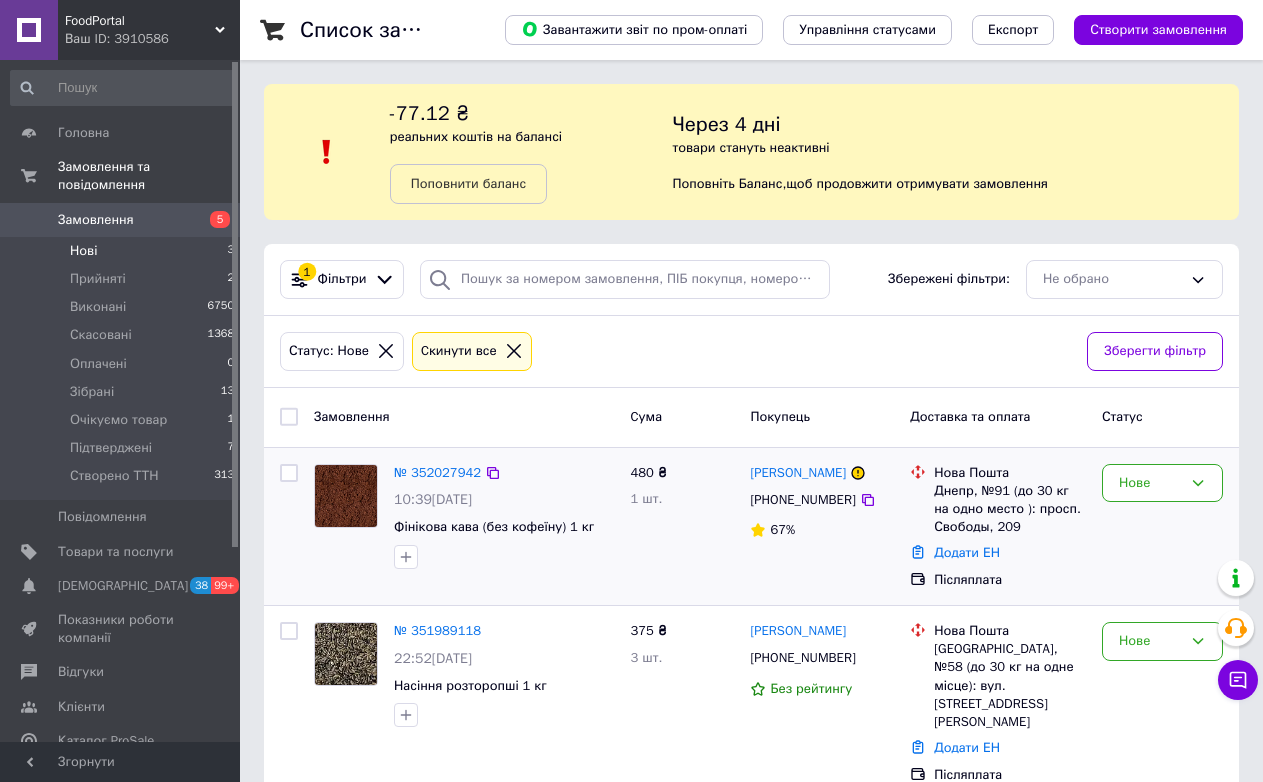 scroll, scrollTop: 164, scrollLeft: 0, axis: vertical 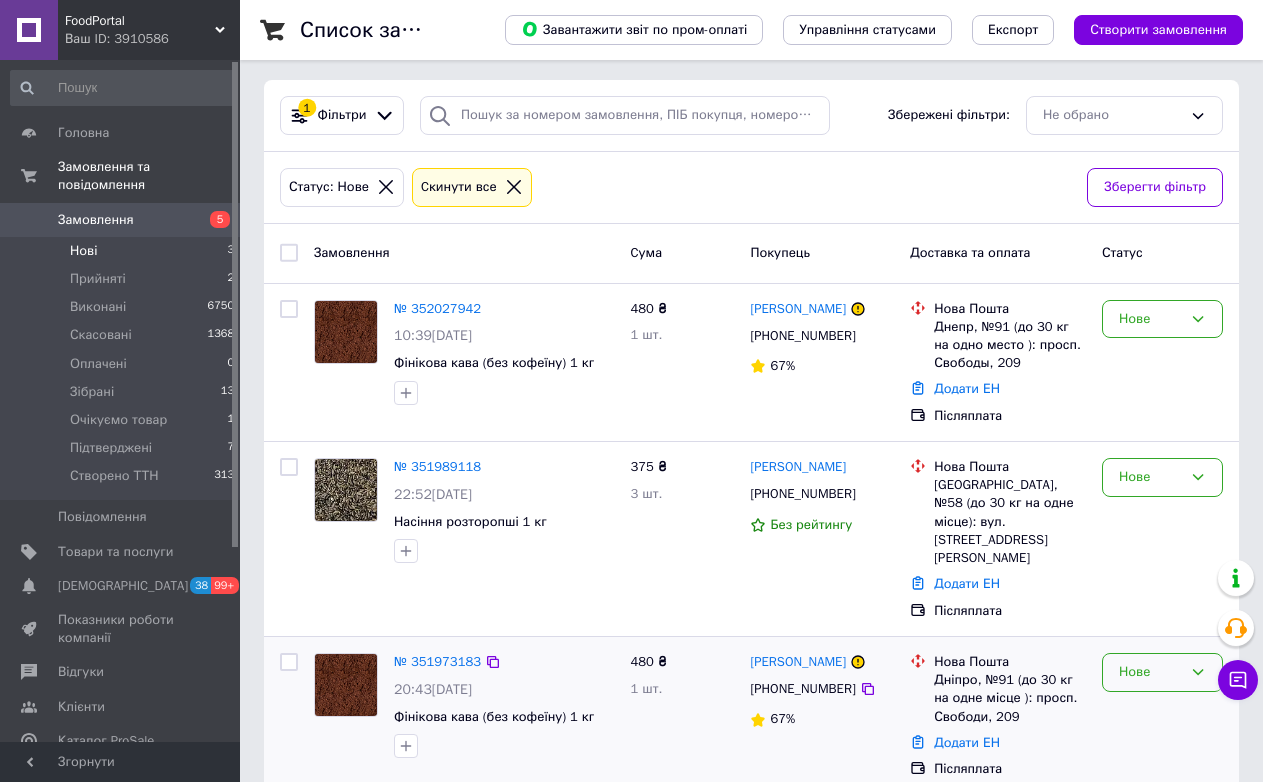 click on "Нове" at bounding box center (1162, 672) 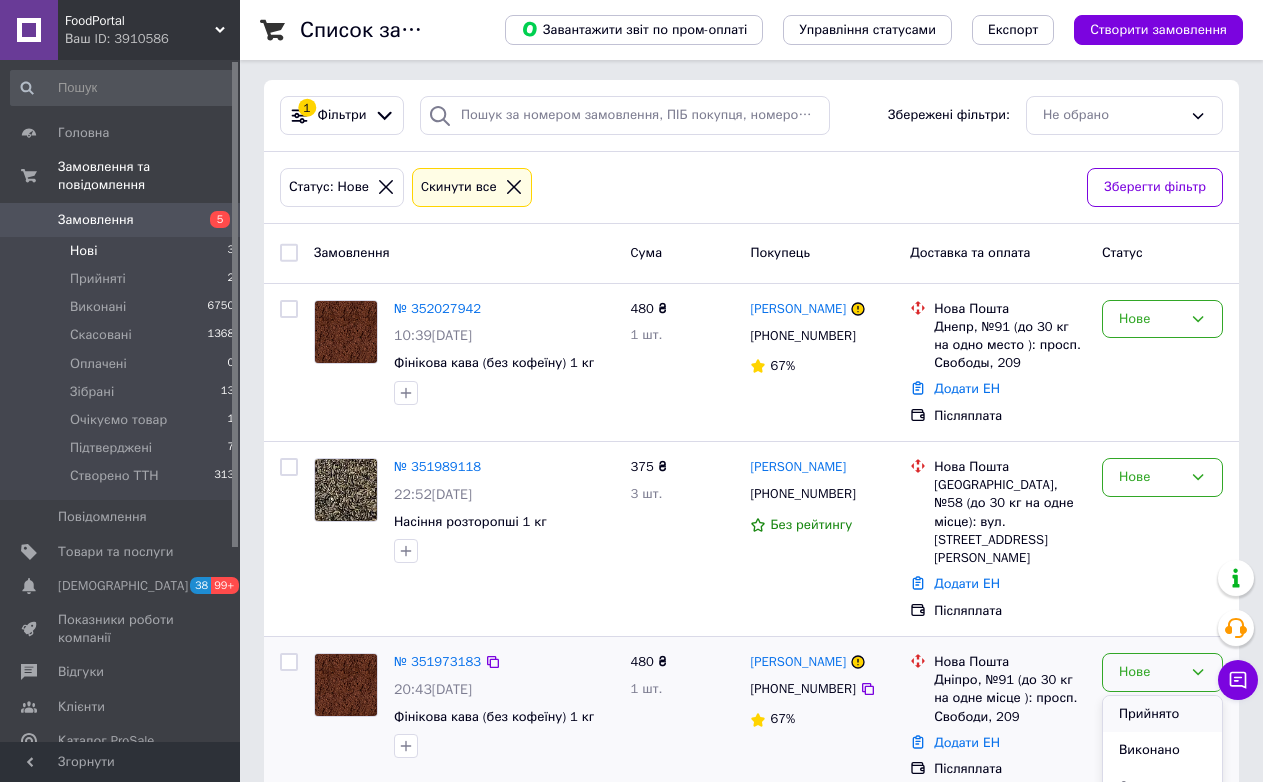 click on "Прийнято" at bounding box center (1162, 714) 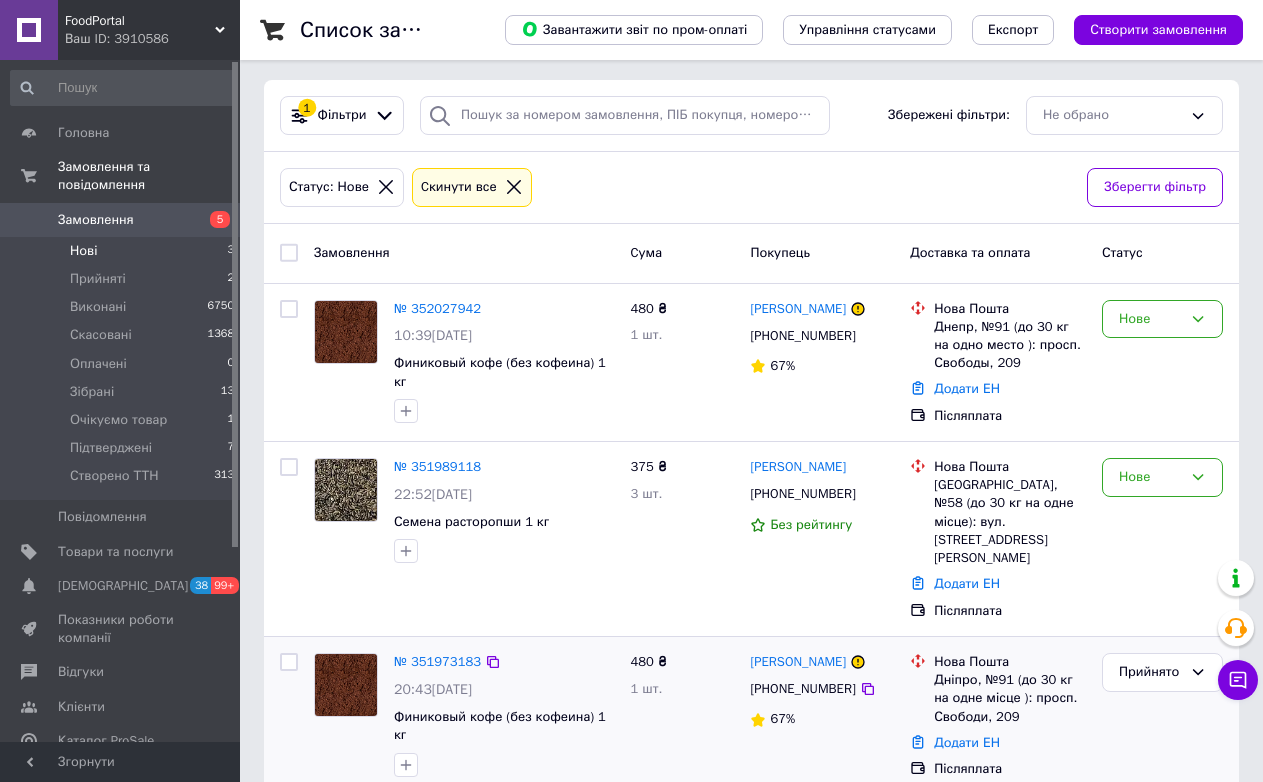 click on "№ 351973183 20:43[DATE] Финиковый кофе (без кофеина) 1 кг" at bounding box center (504, 715) 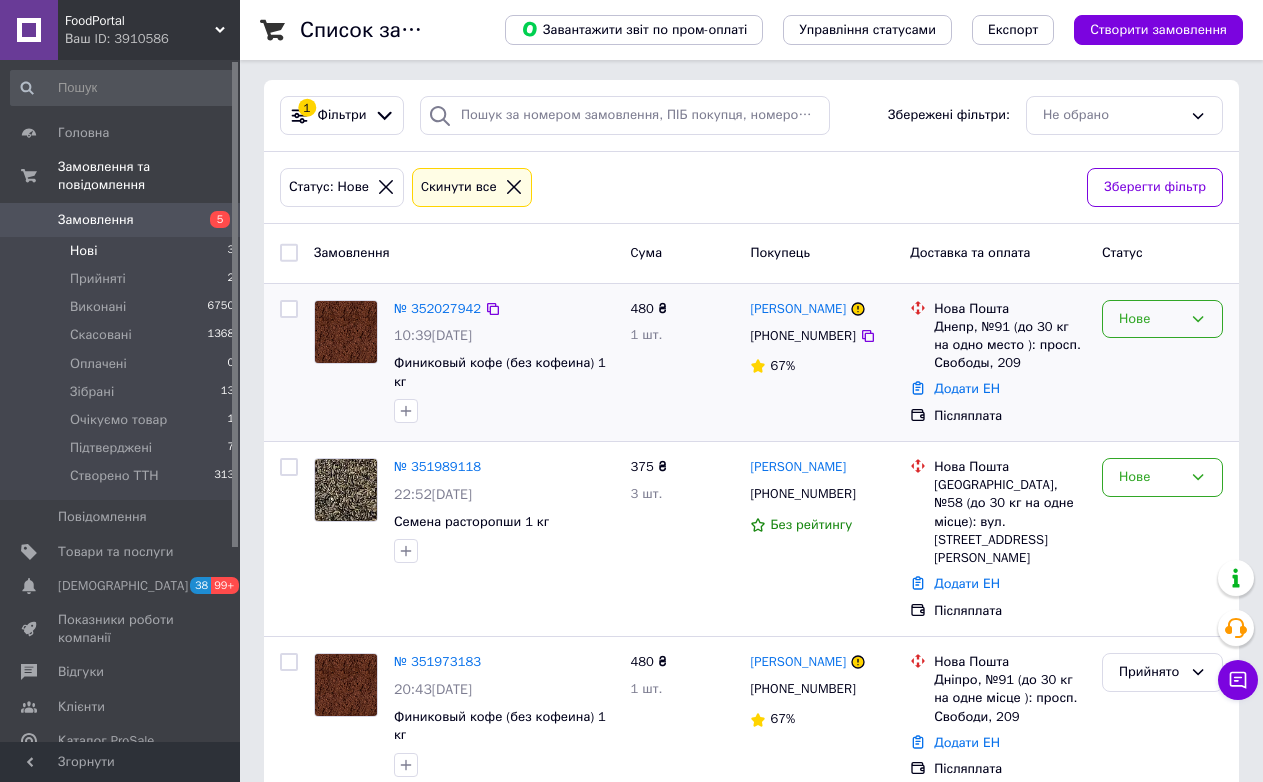 click on "Нове" at bounding box center [1150, 319] 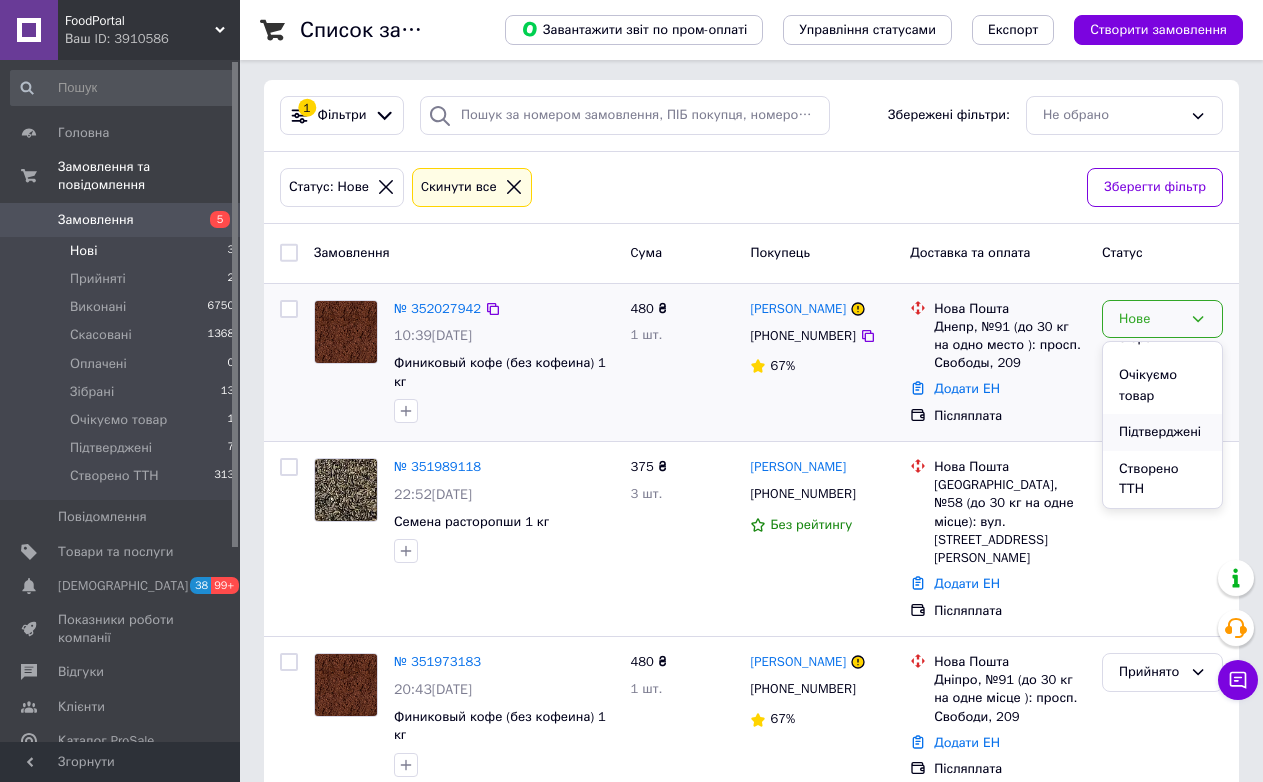 scroll, scrollTop: 0, scrollLeft: 0, axis: both 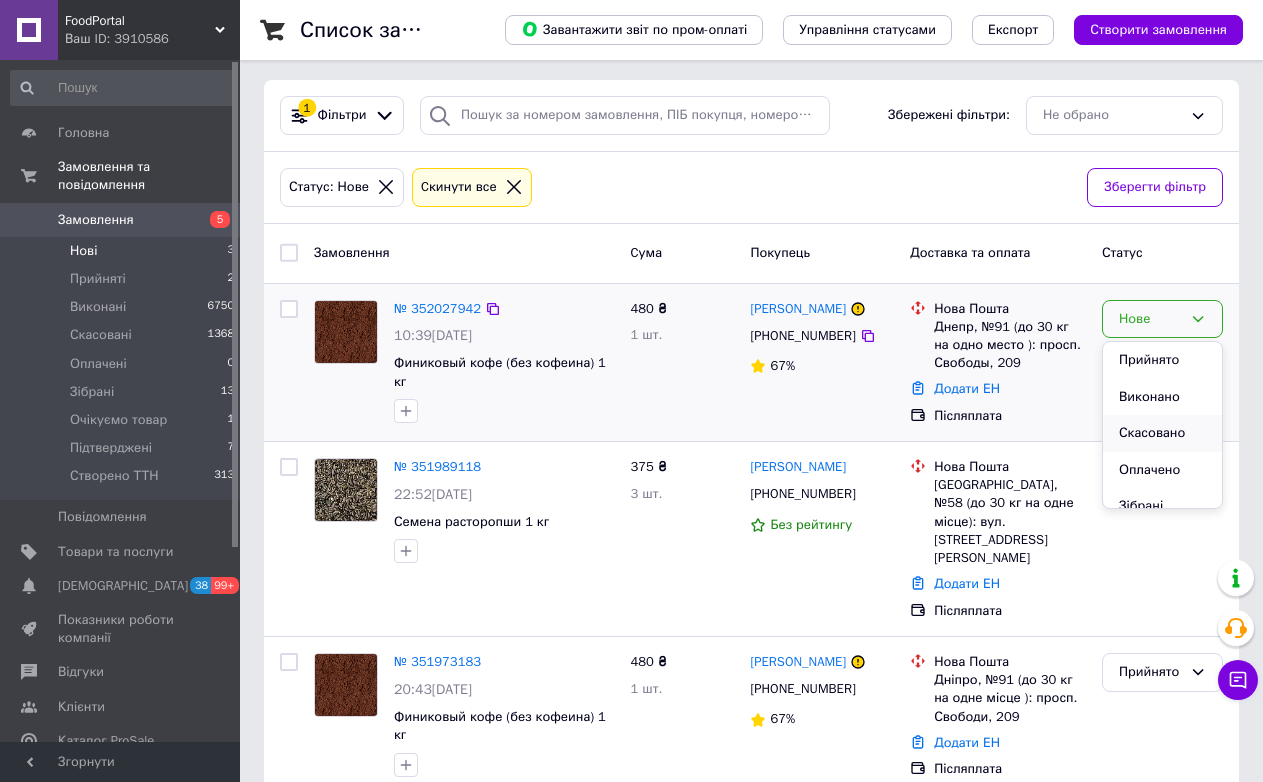 click on "Скасовано" at bounding box center [1162, 433] 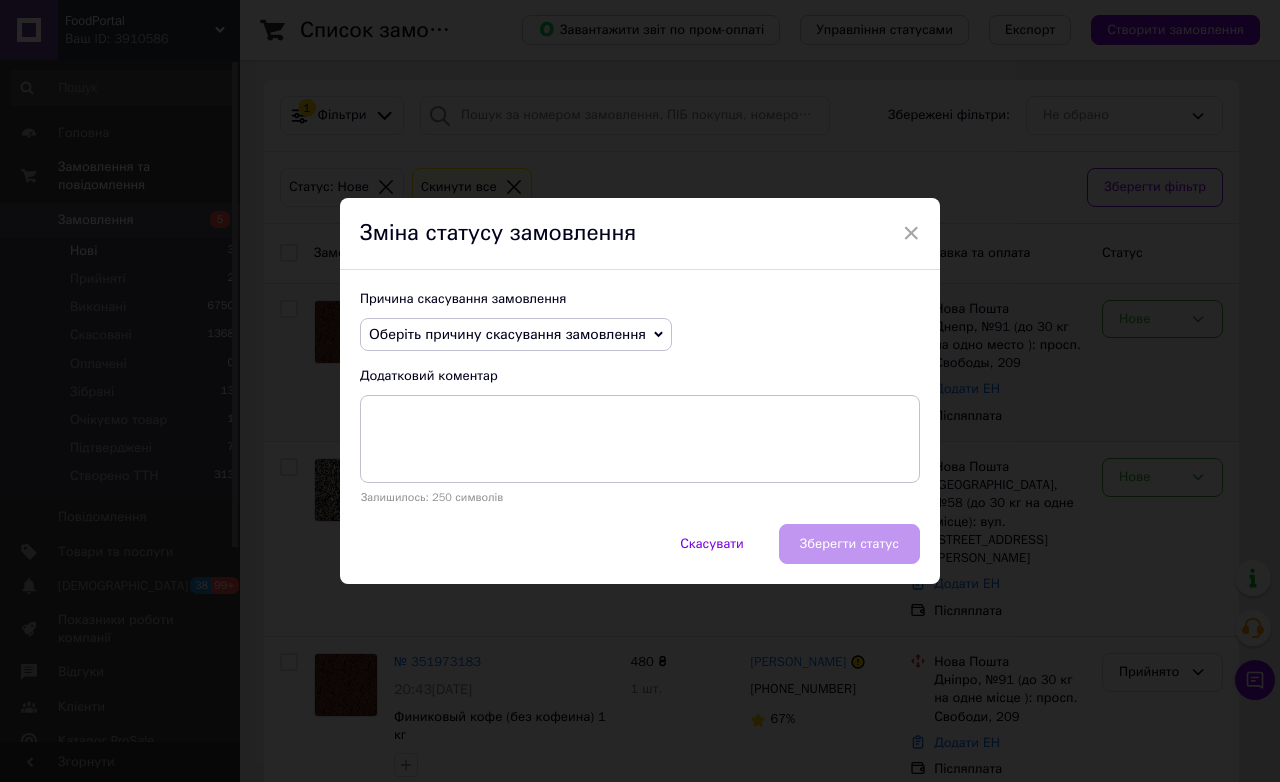 click on "Оберіть причину скасування замовлення" at bounding box center [507, 334] 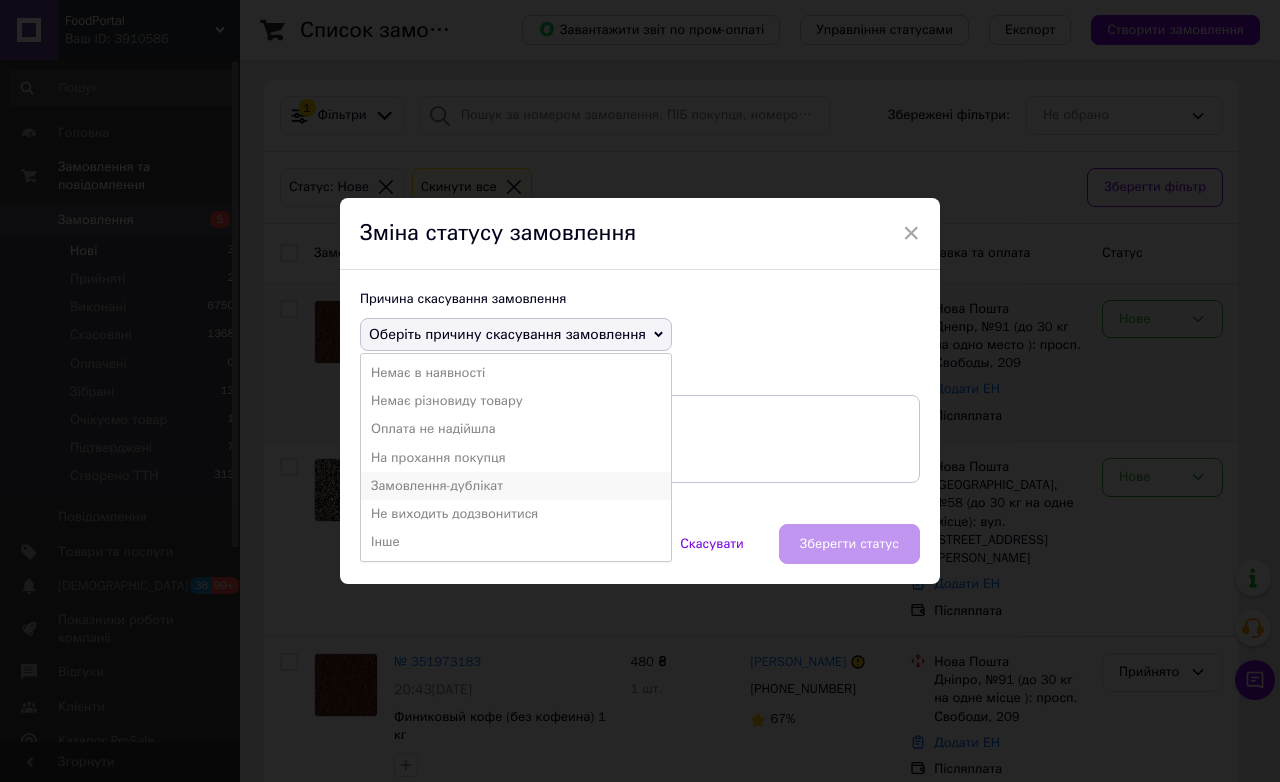 click on "Замовлення-дублікат" at bounding box center (516, 486) 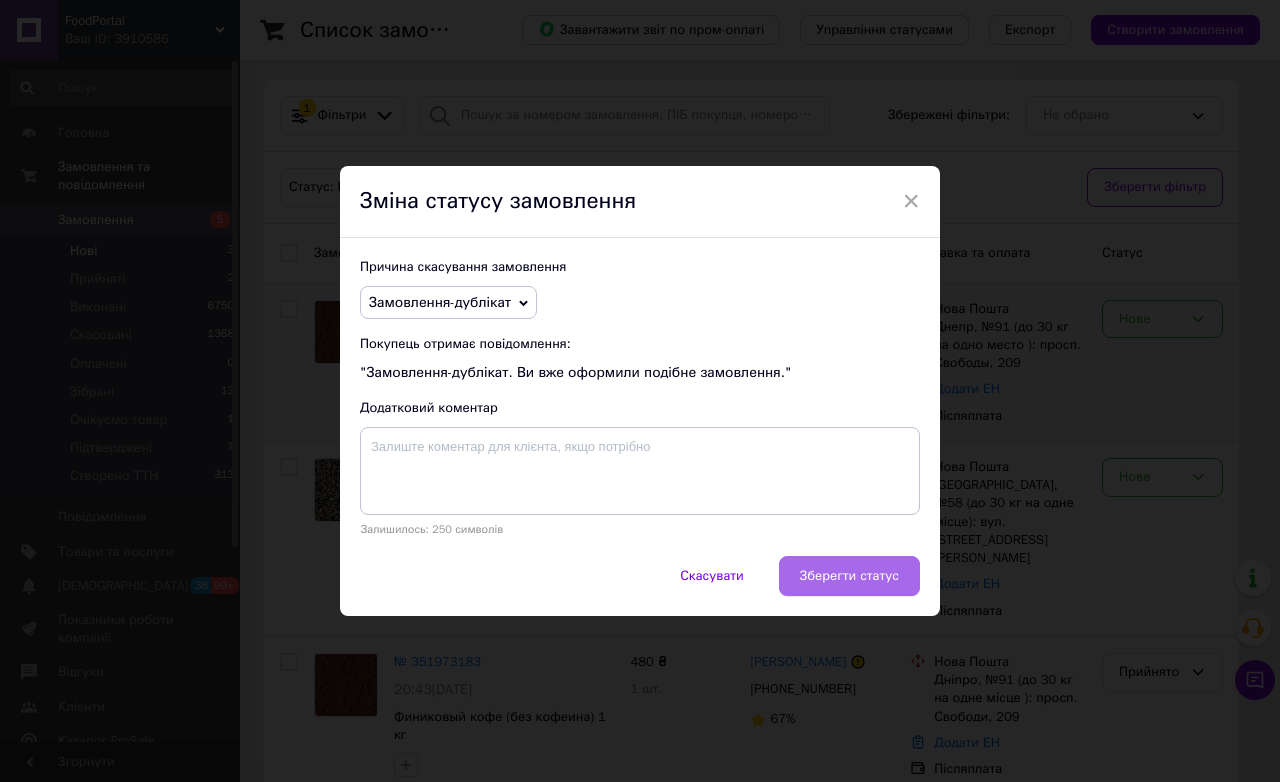 click on "Зберегти статус" at bounding box center [849, 576] 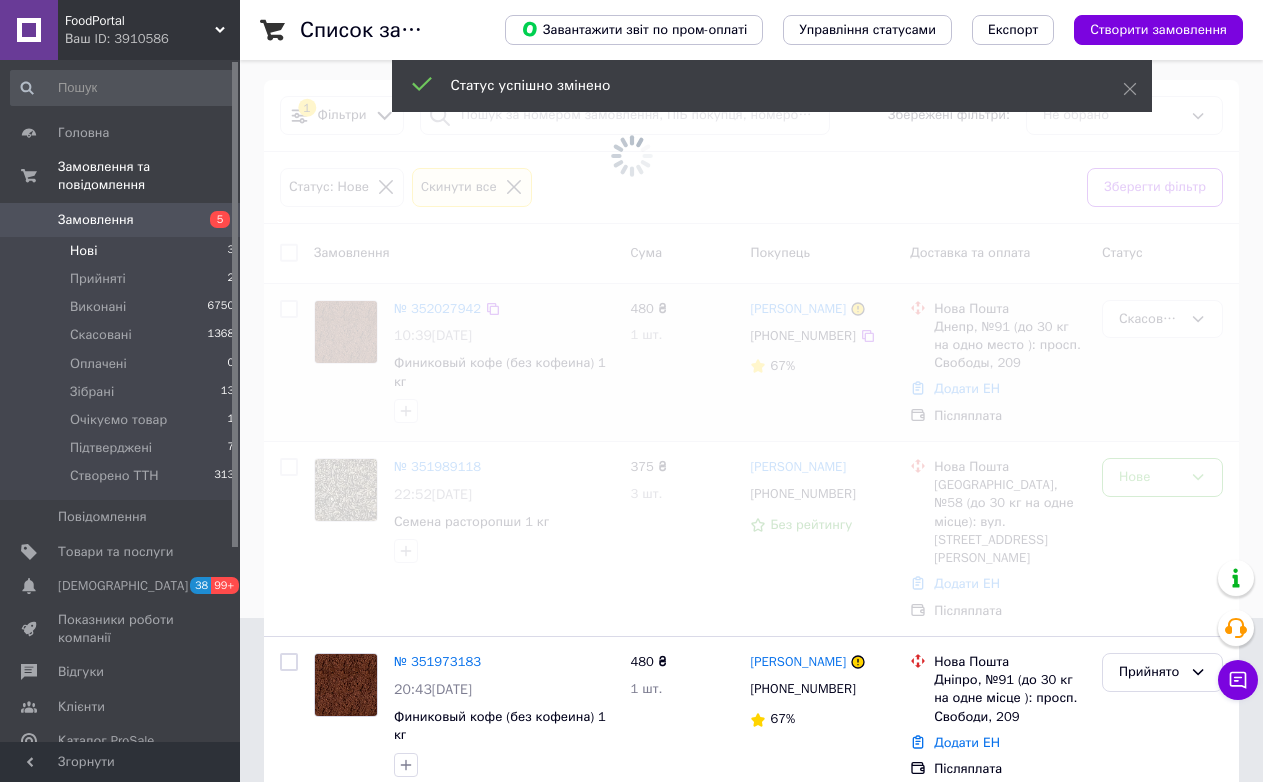 scroll, scrollTop: 144, scrollLeft: 0, axis: vertical 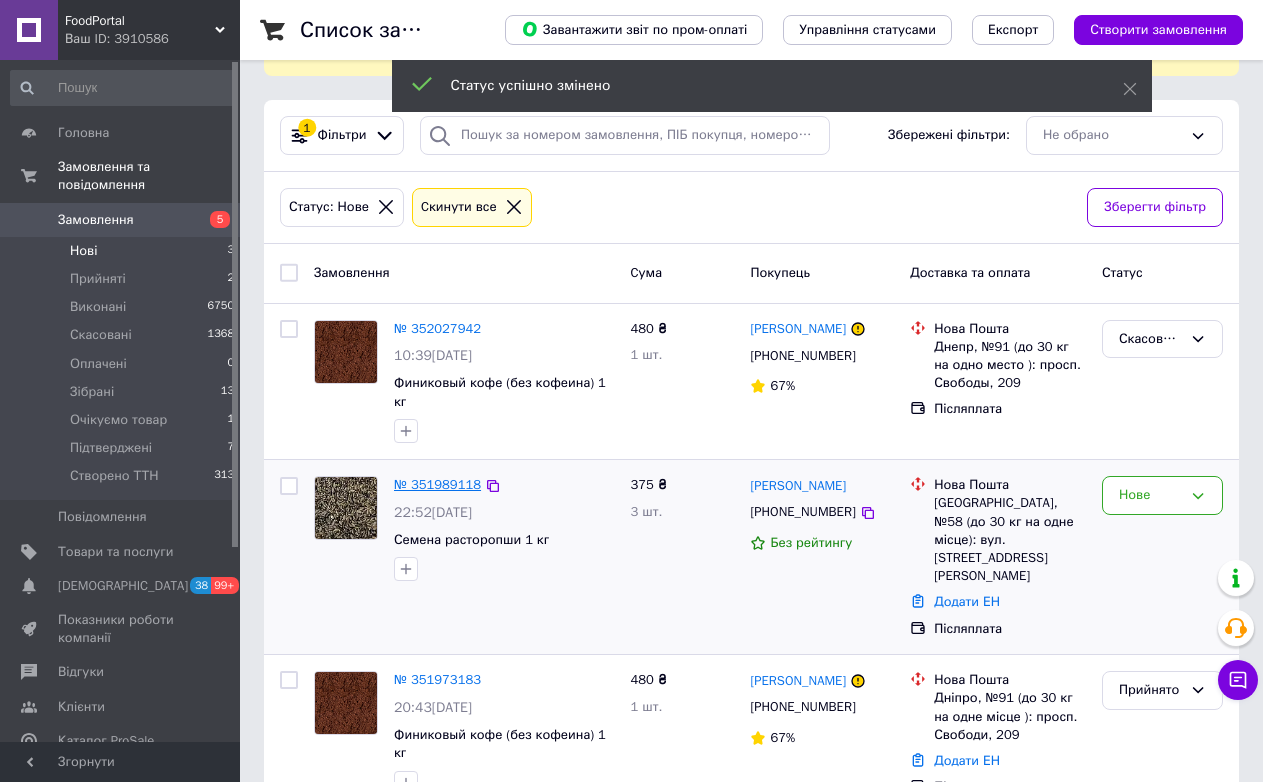 click on "№ 351989118" at bounding box center [437, 484] 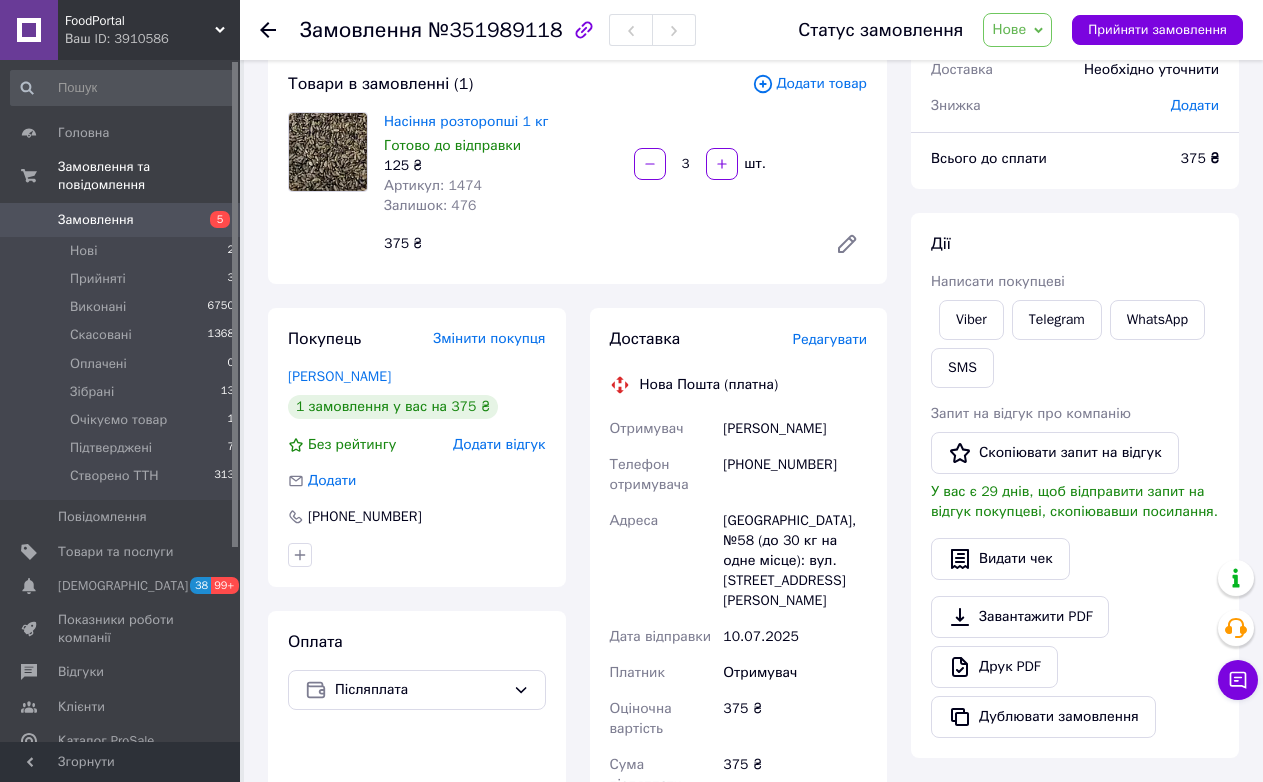 scroll, scrollTop: 144, scrollLeft: 0, axis: vertical 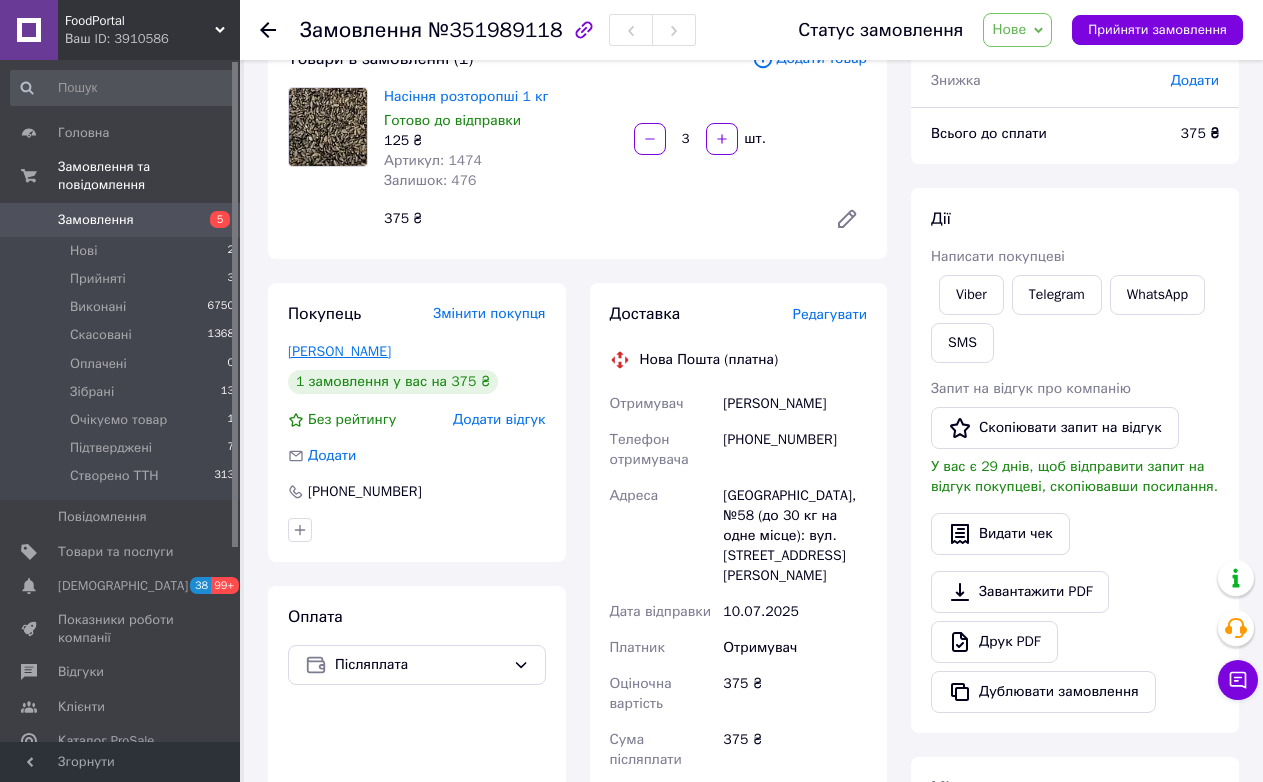 click on "[PERSON_NAME]" at bounding box center (339, 351) 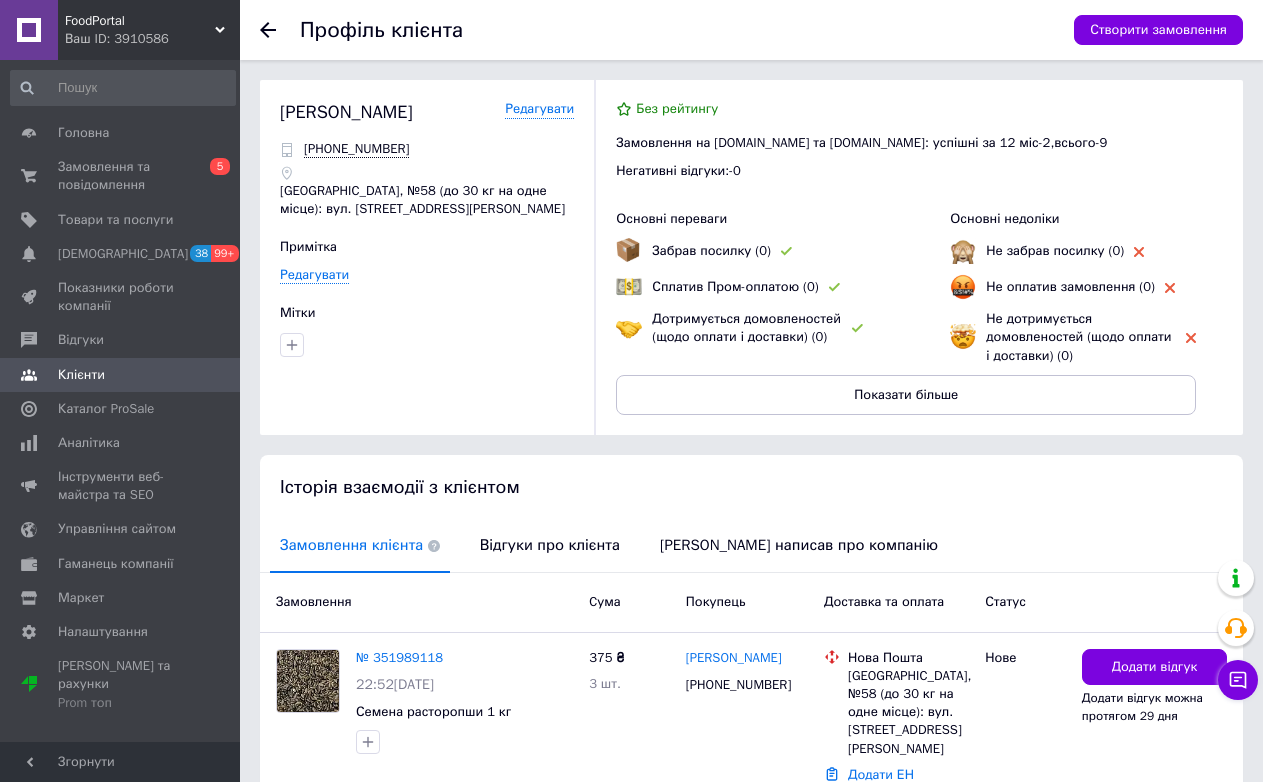 click 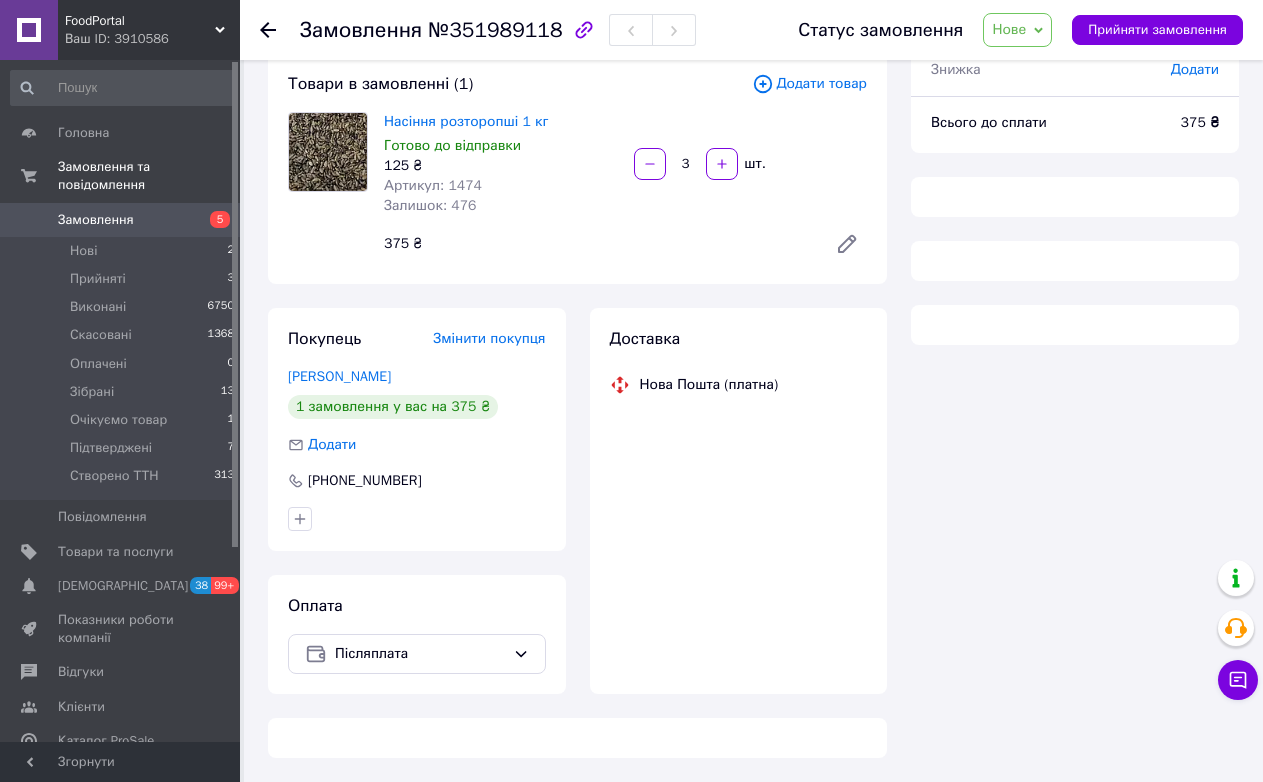 scroll, scrollTop: 132, scrollLeft: 0, axis: vertical 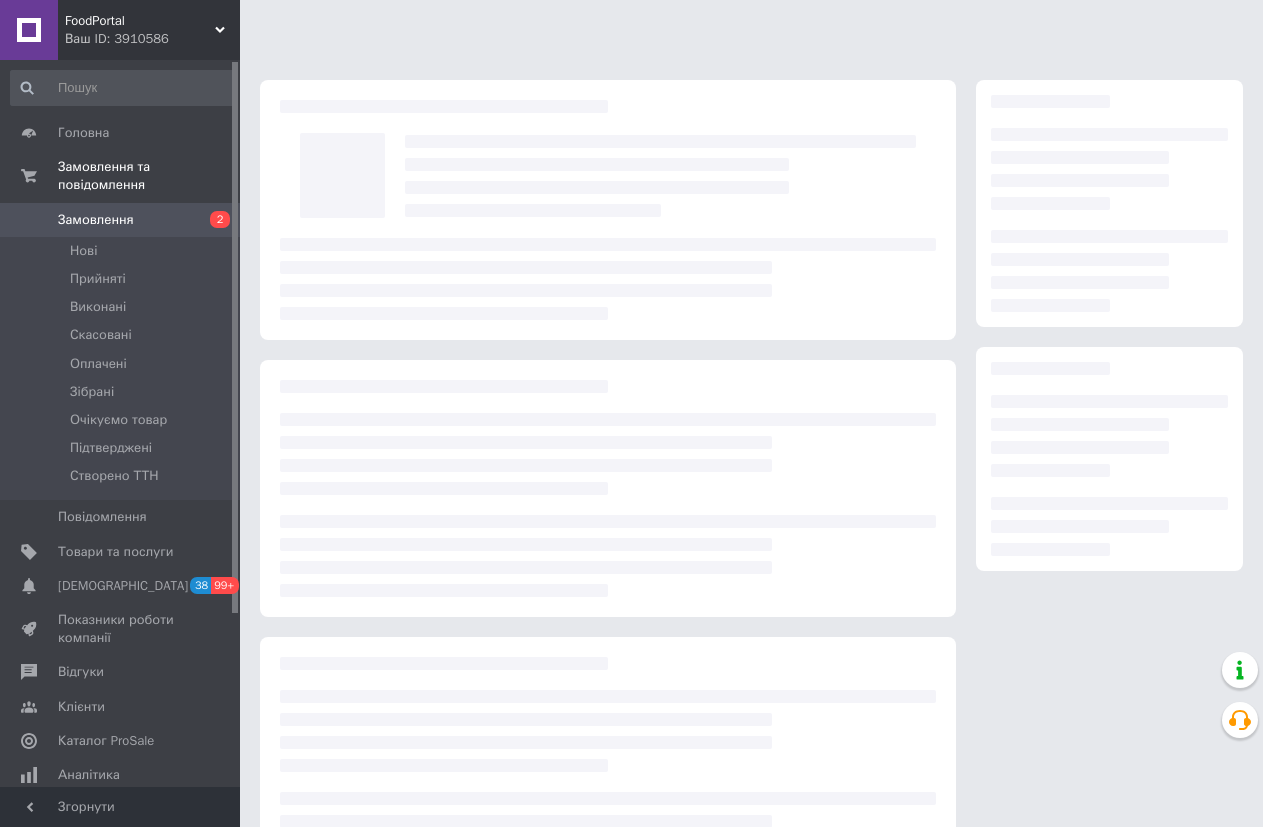 click on "Замовлення" at bounding box center [96, 220] 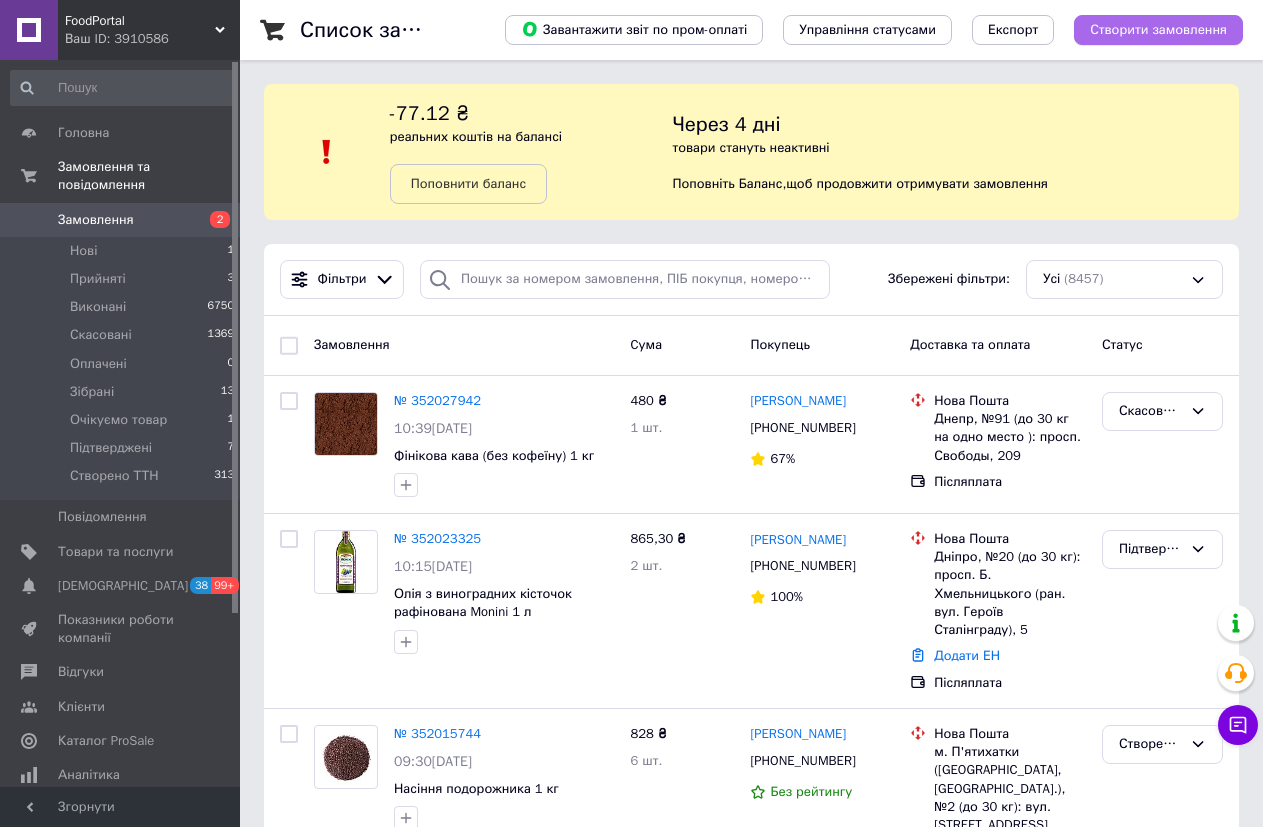 click on "Створити замовлення" at bounding box center (1158, 30) 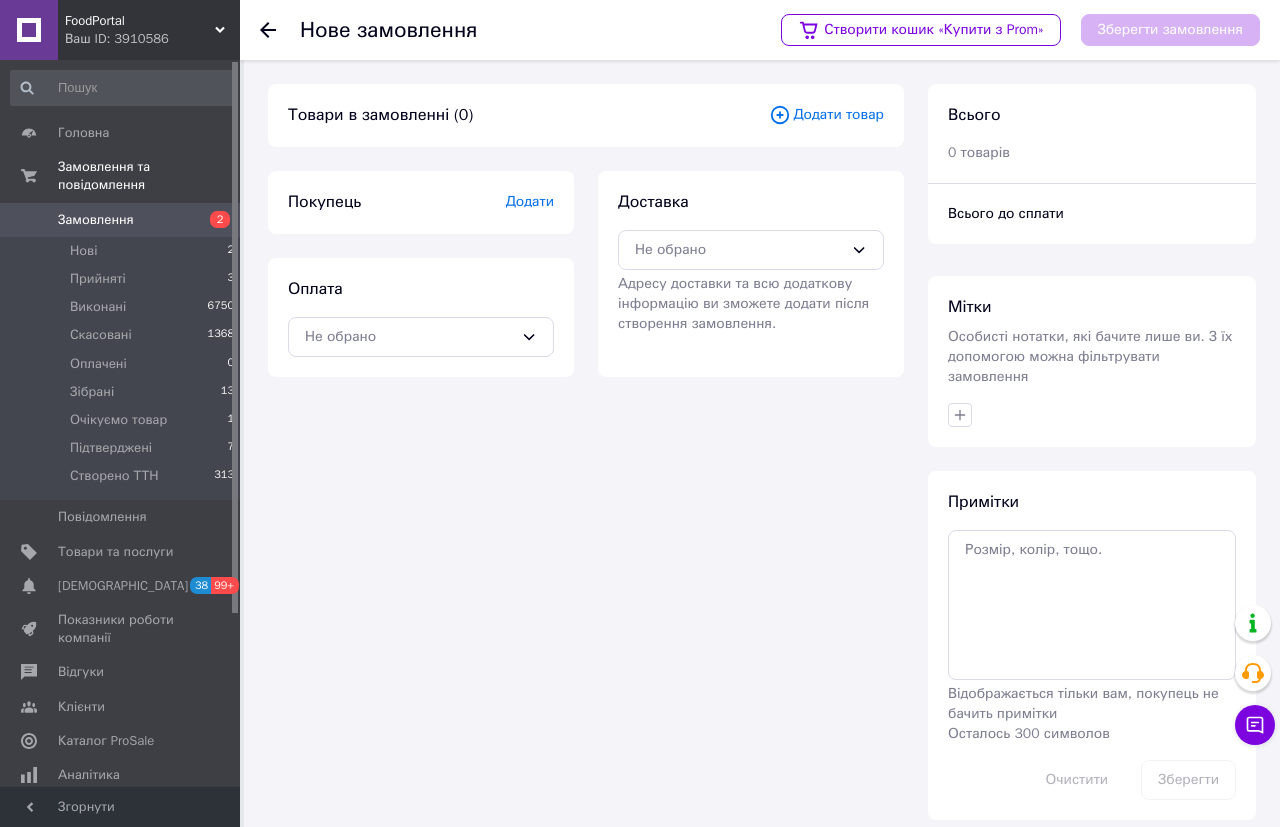 click on "Товари в замовленні (0) Додати товар" at bounding box center (586, 115) 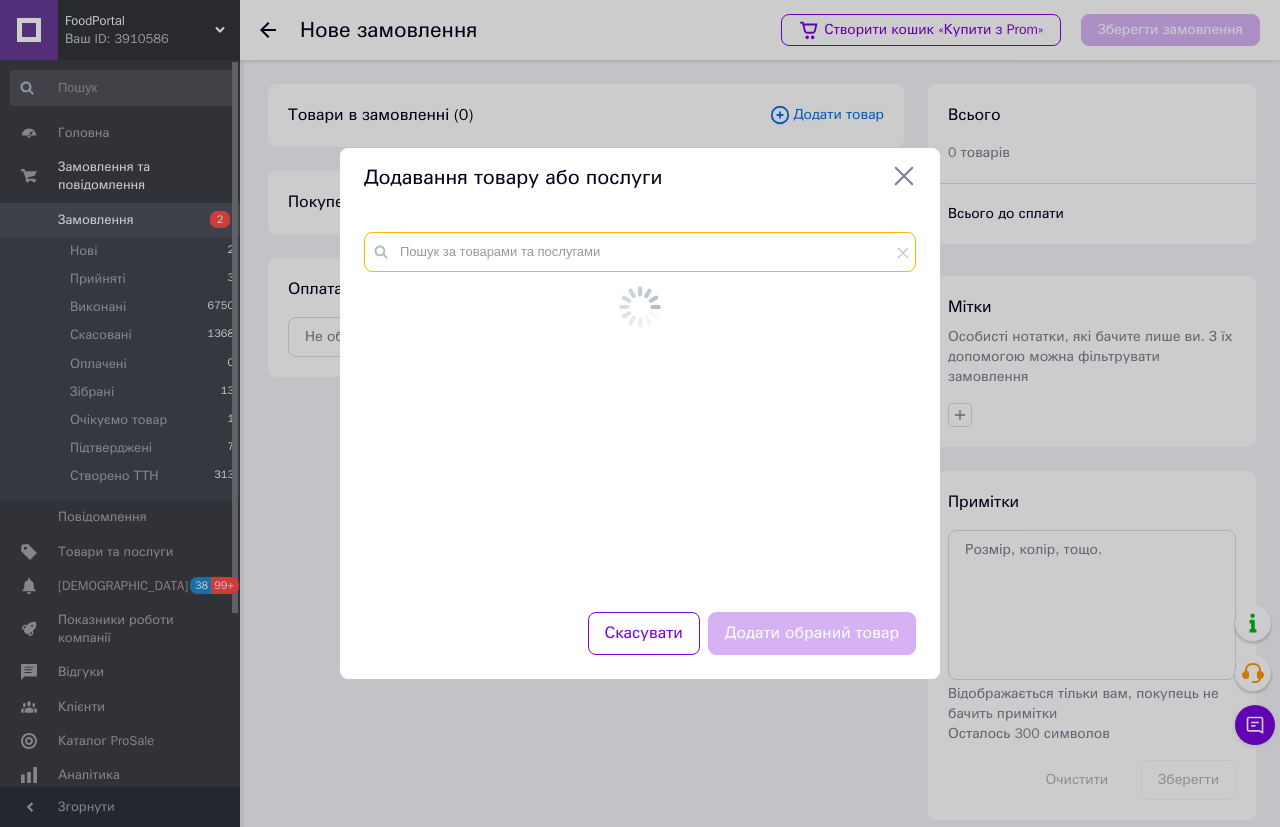 click at bounding box center (640, 252) 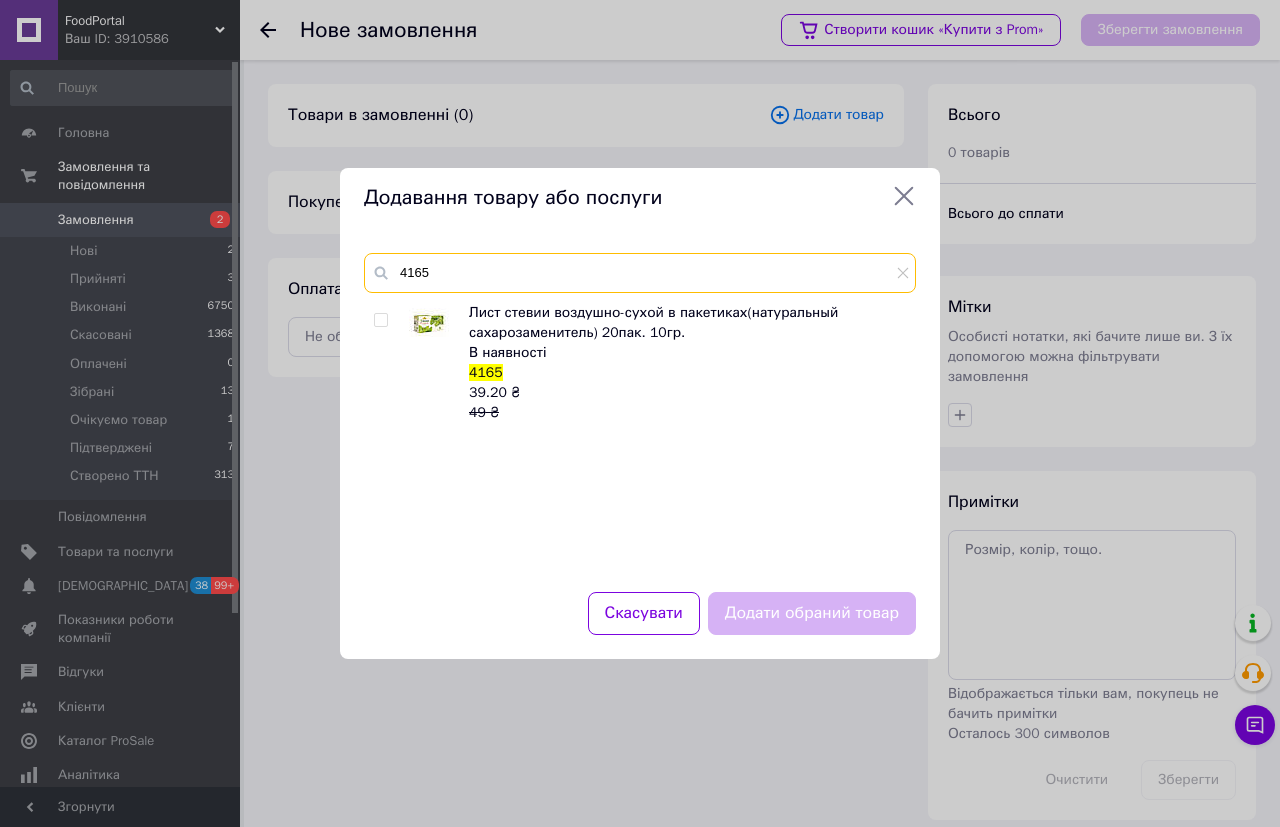 type on "4165" 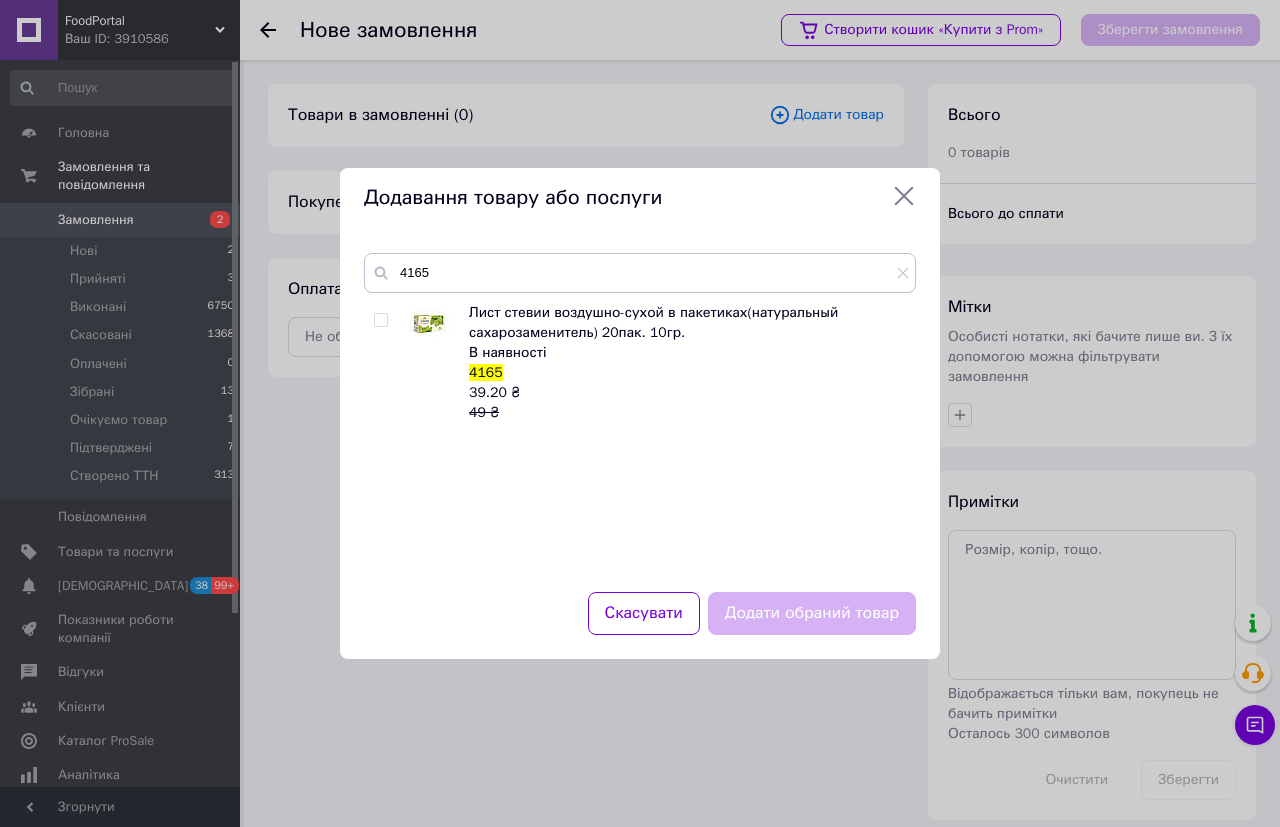 click at bounding box center [429, 322] 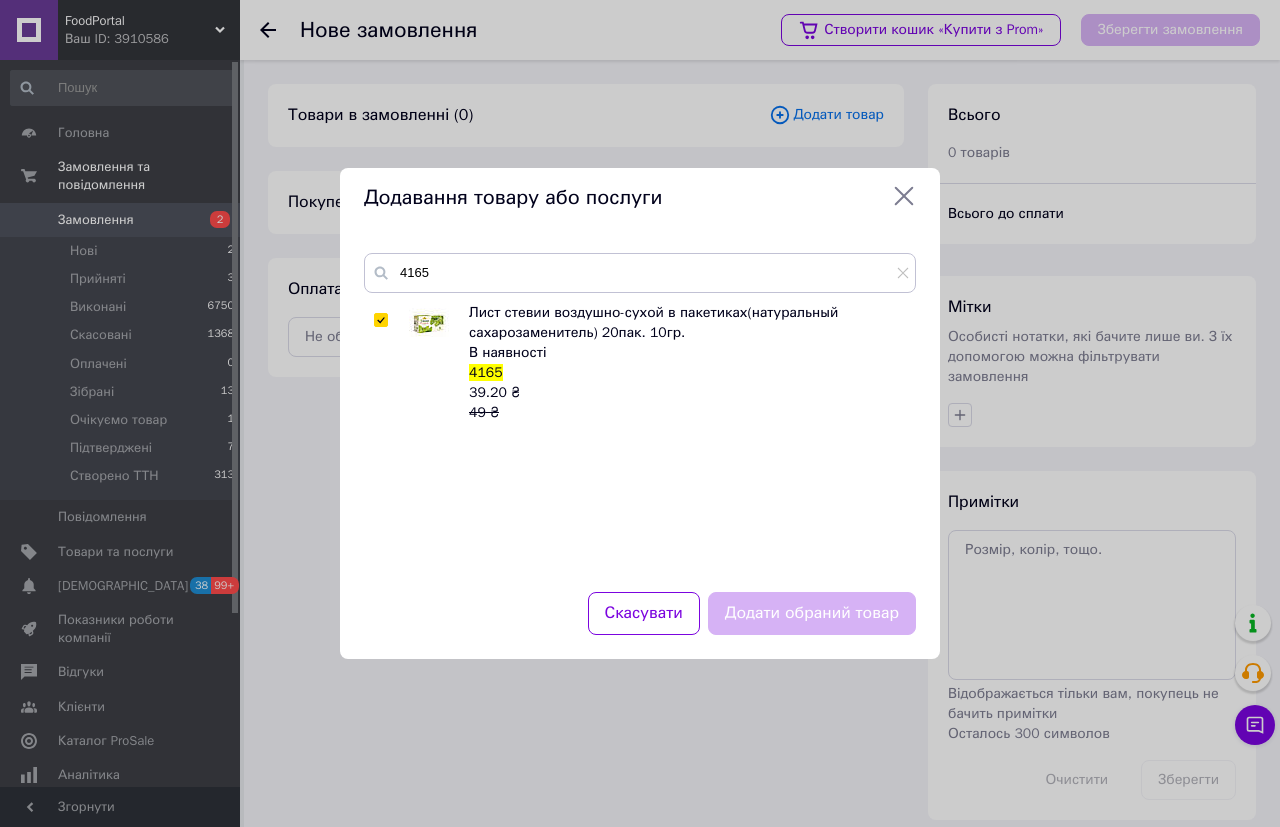 checkbox on "true" 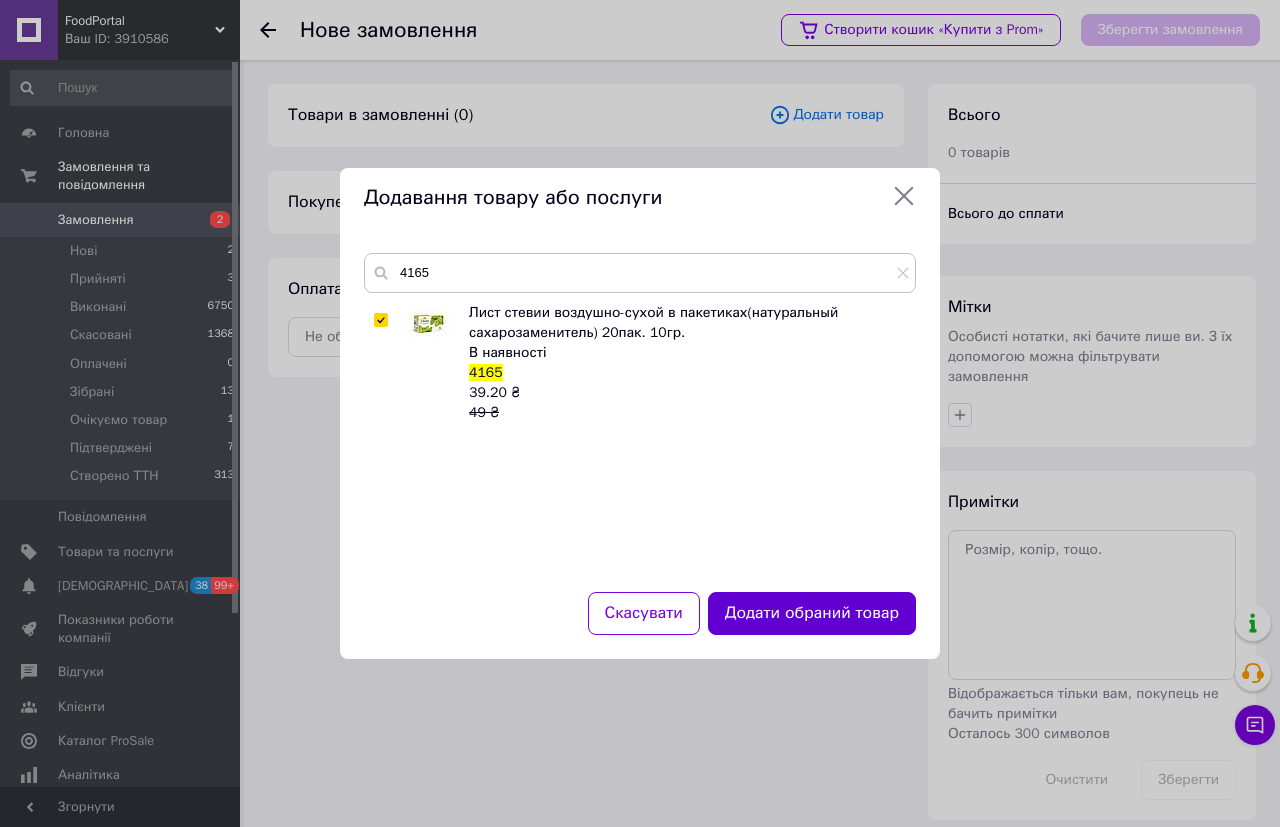 click on "Додати обраний товар" at bounding box center [812, 613] 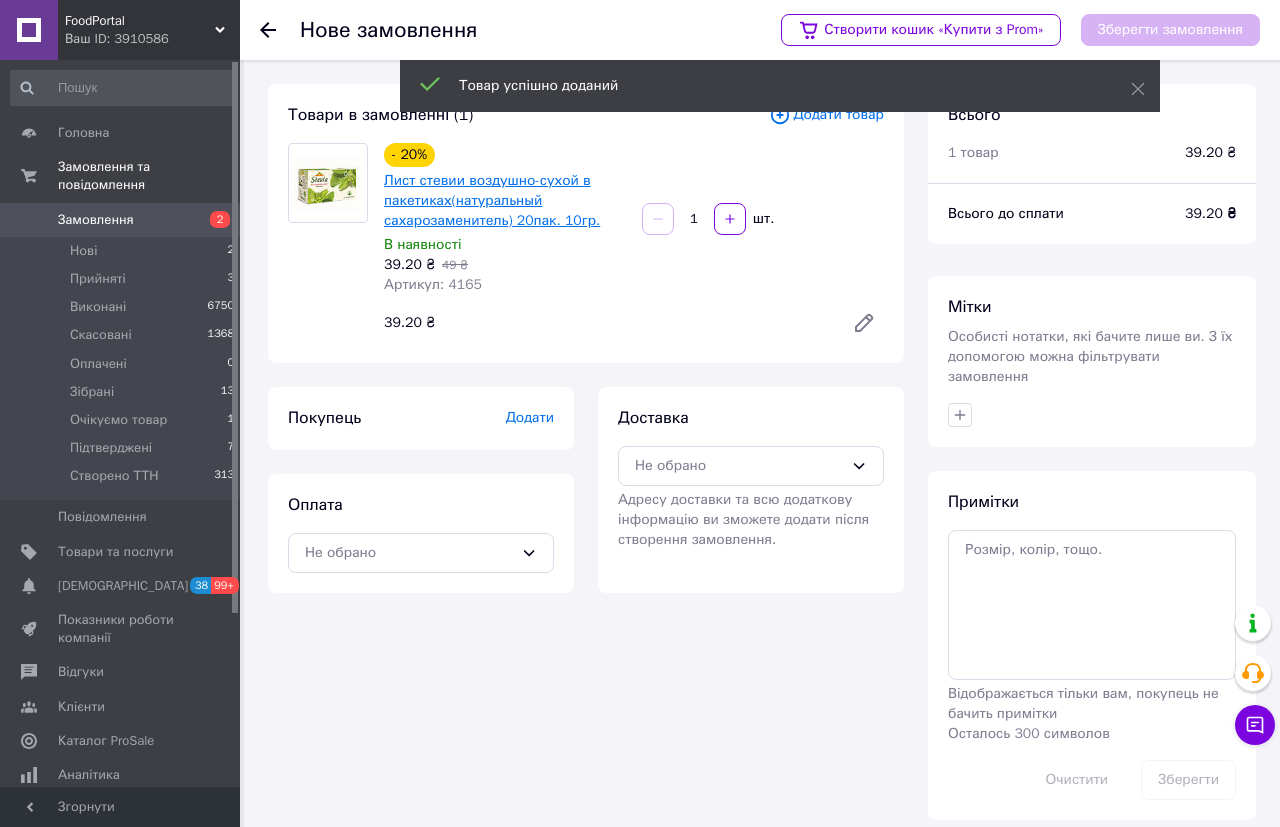 click on "Лист стевии воздушно-сухой в пакетиках(натуральный сахарозаменитель) 20пак. 10гр." at bounding box center (492, 200) 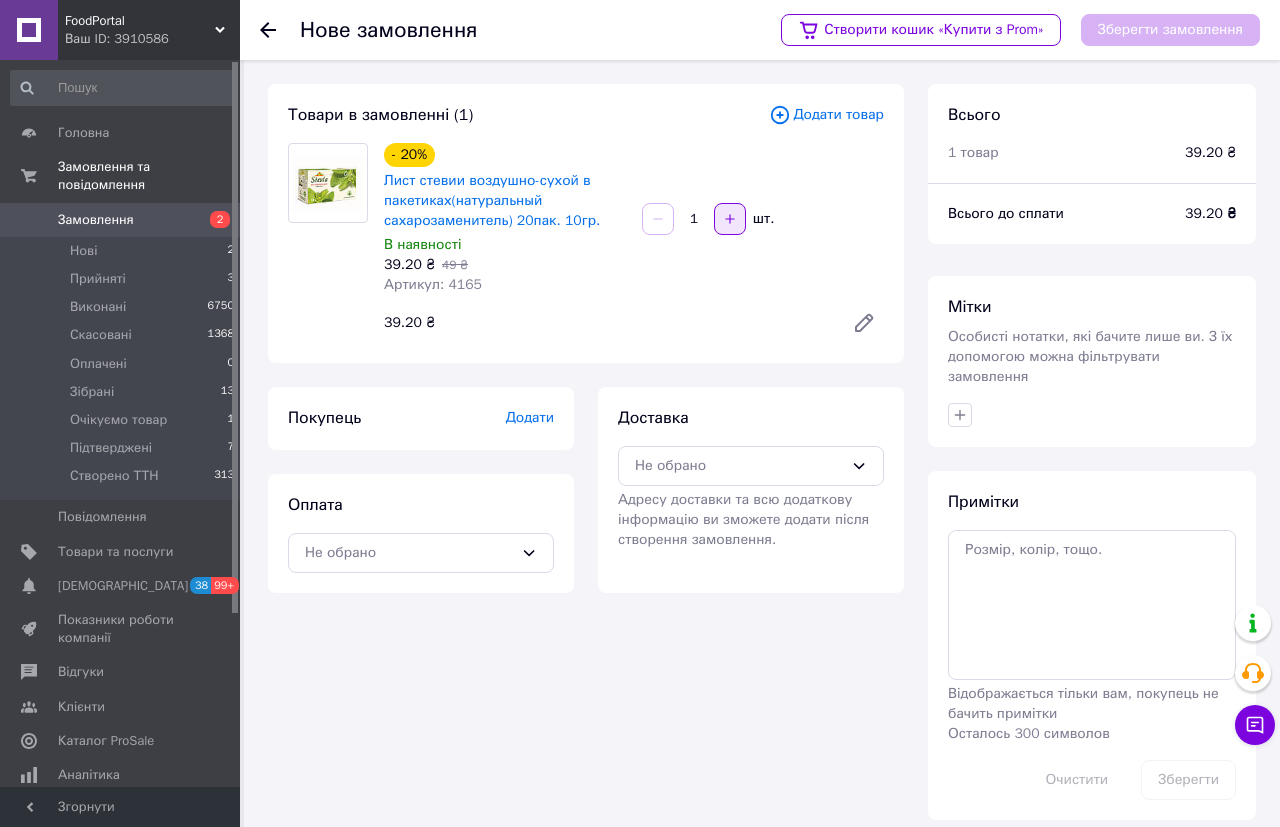 click 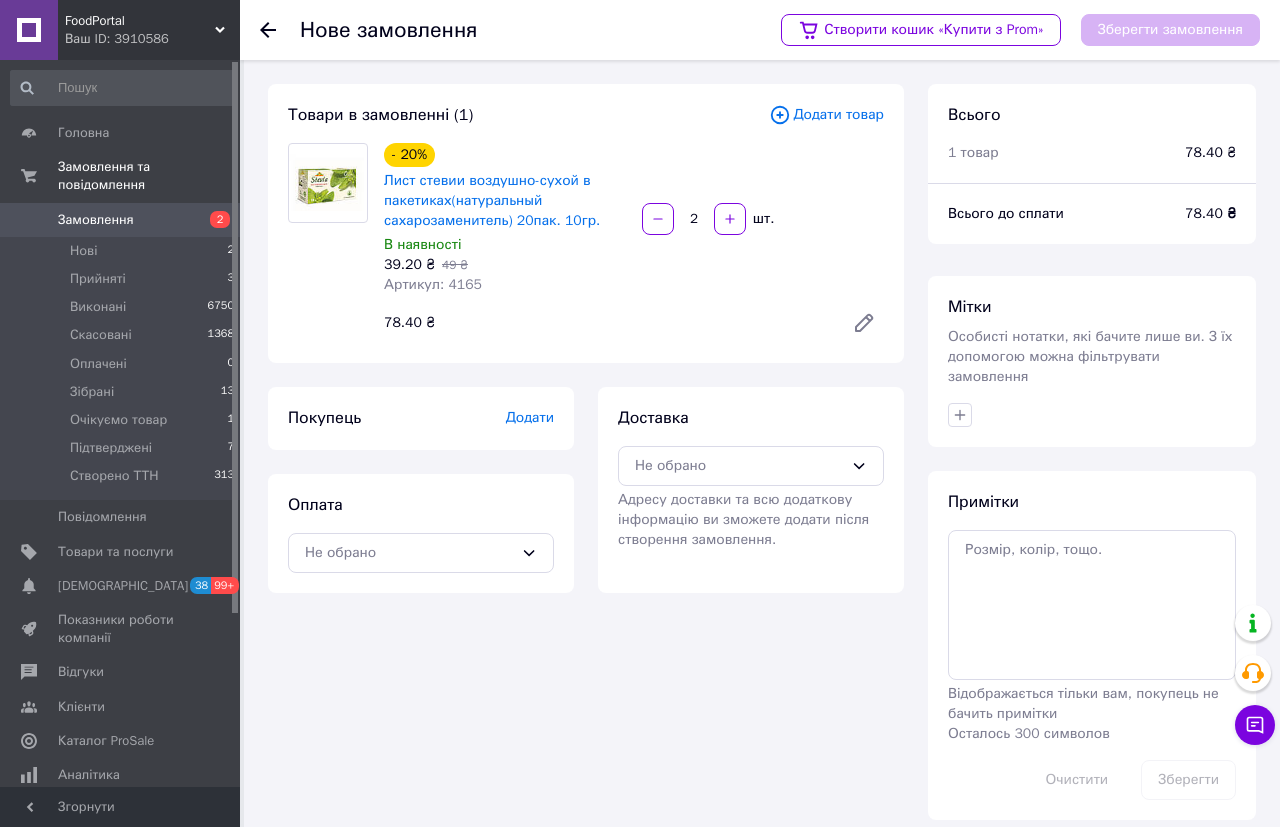 click on "Додати товар" at bounding box center (826, 115) 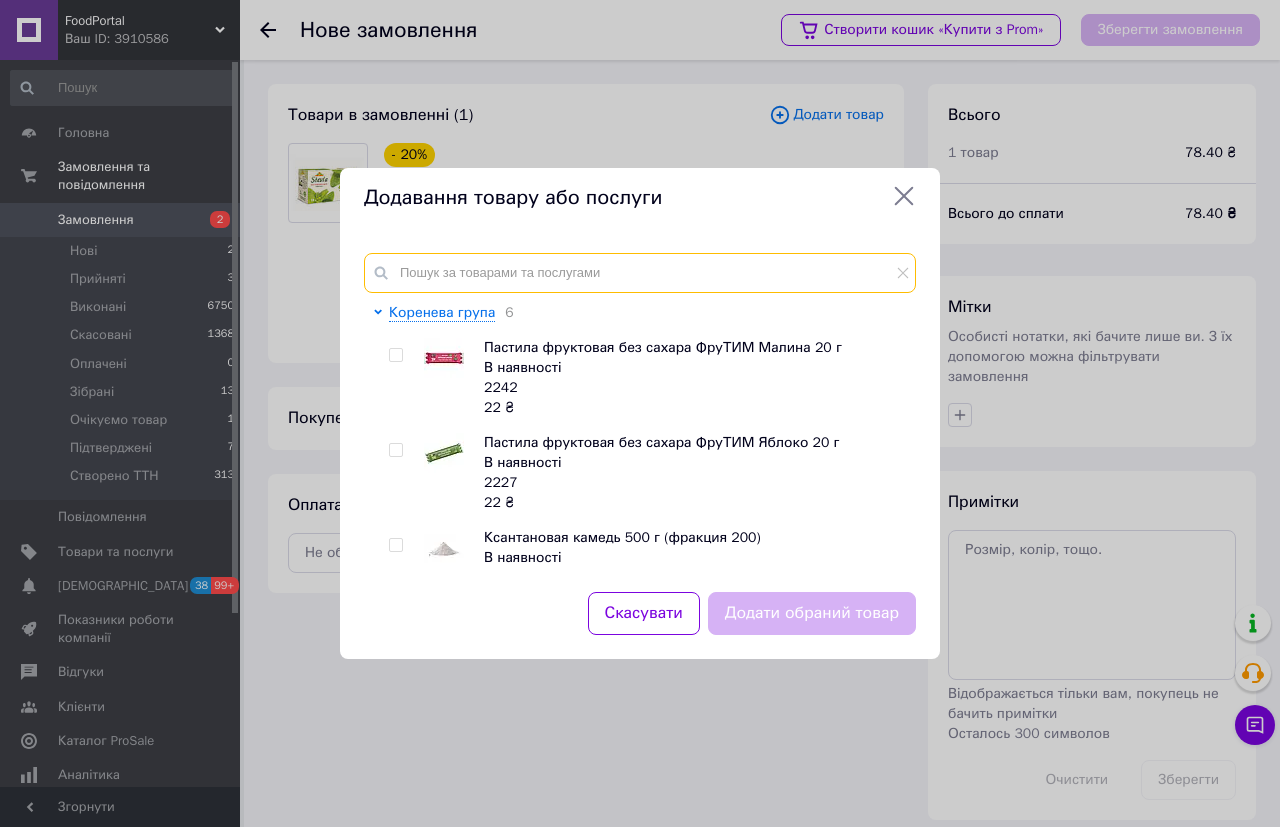 click at bounding box center (640, 273) 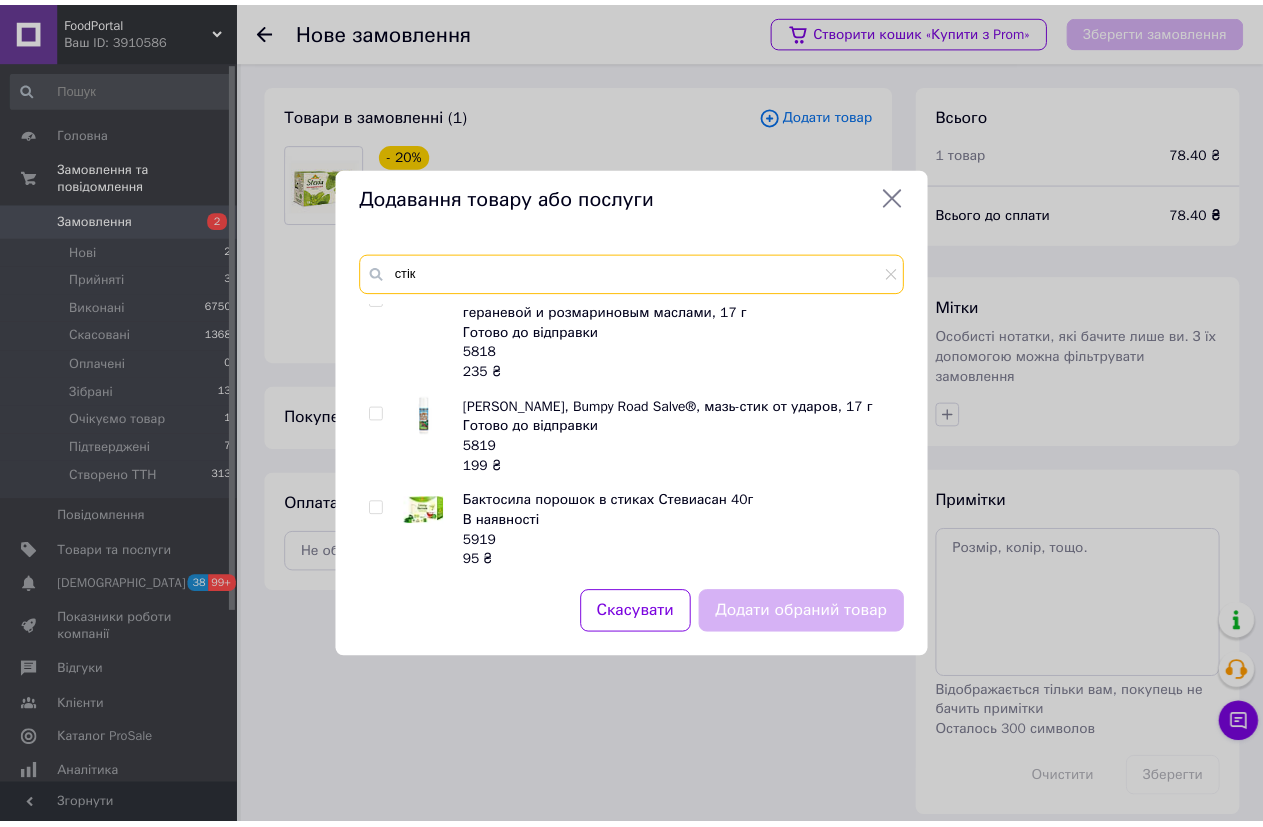 scroll, scrollTop: 120, scrollLeft: 0, axis: vertical 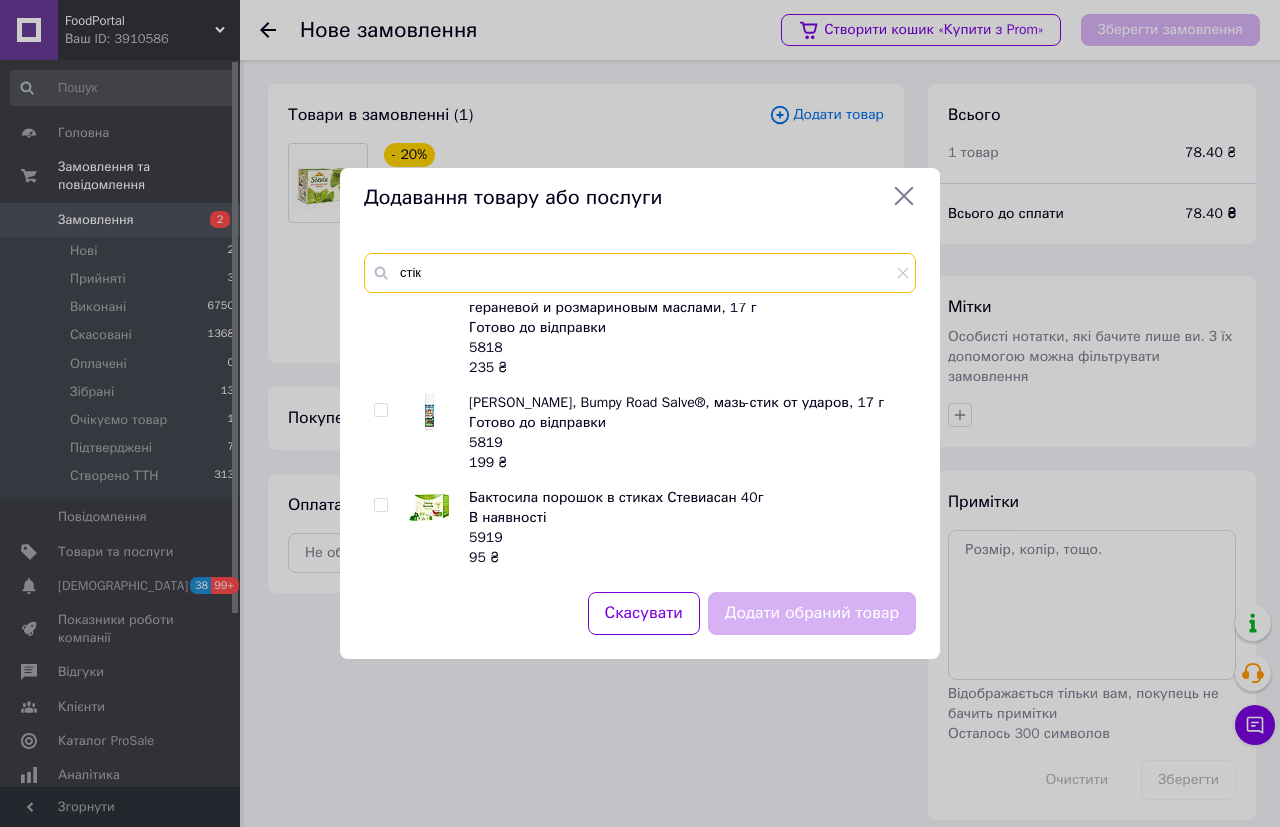 type on "стік" 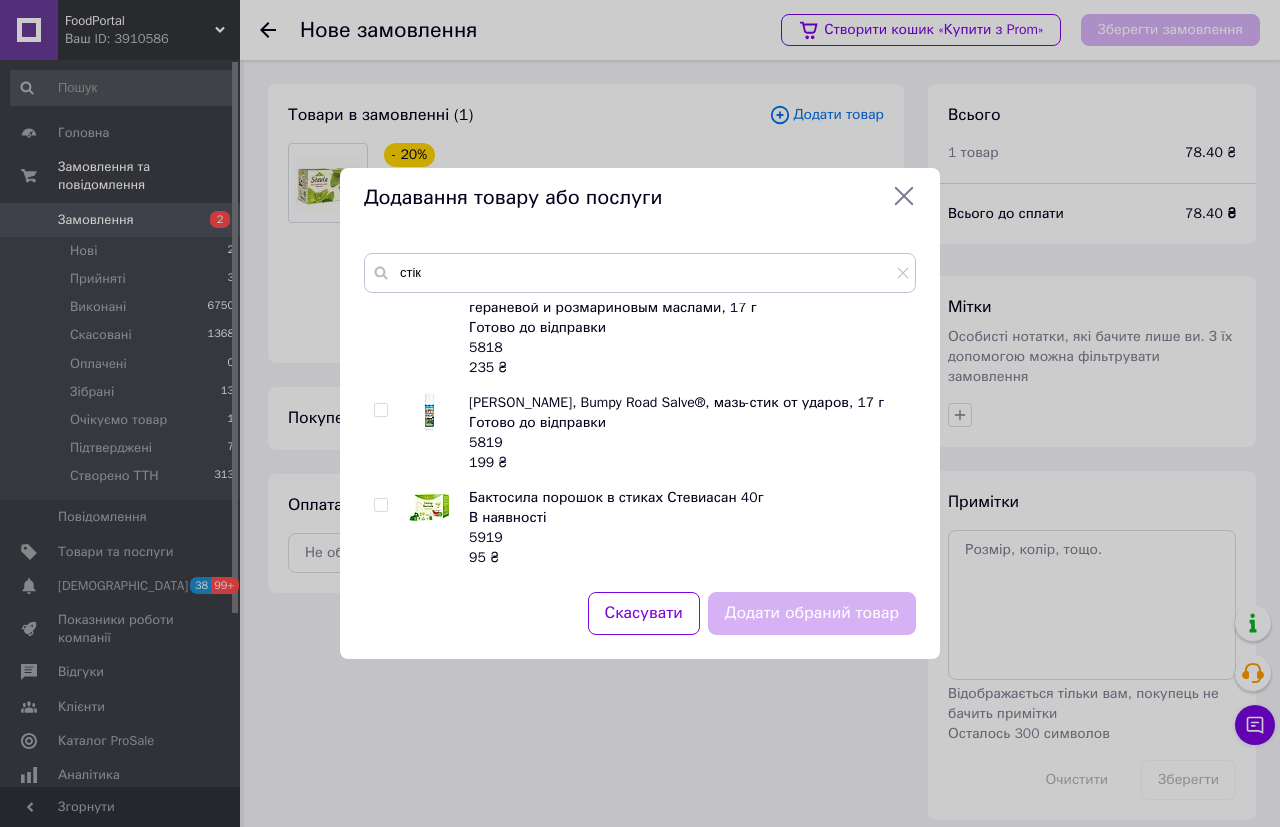 click at bounding box center (429, 507) 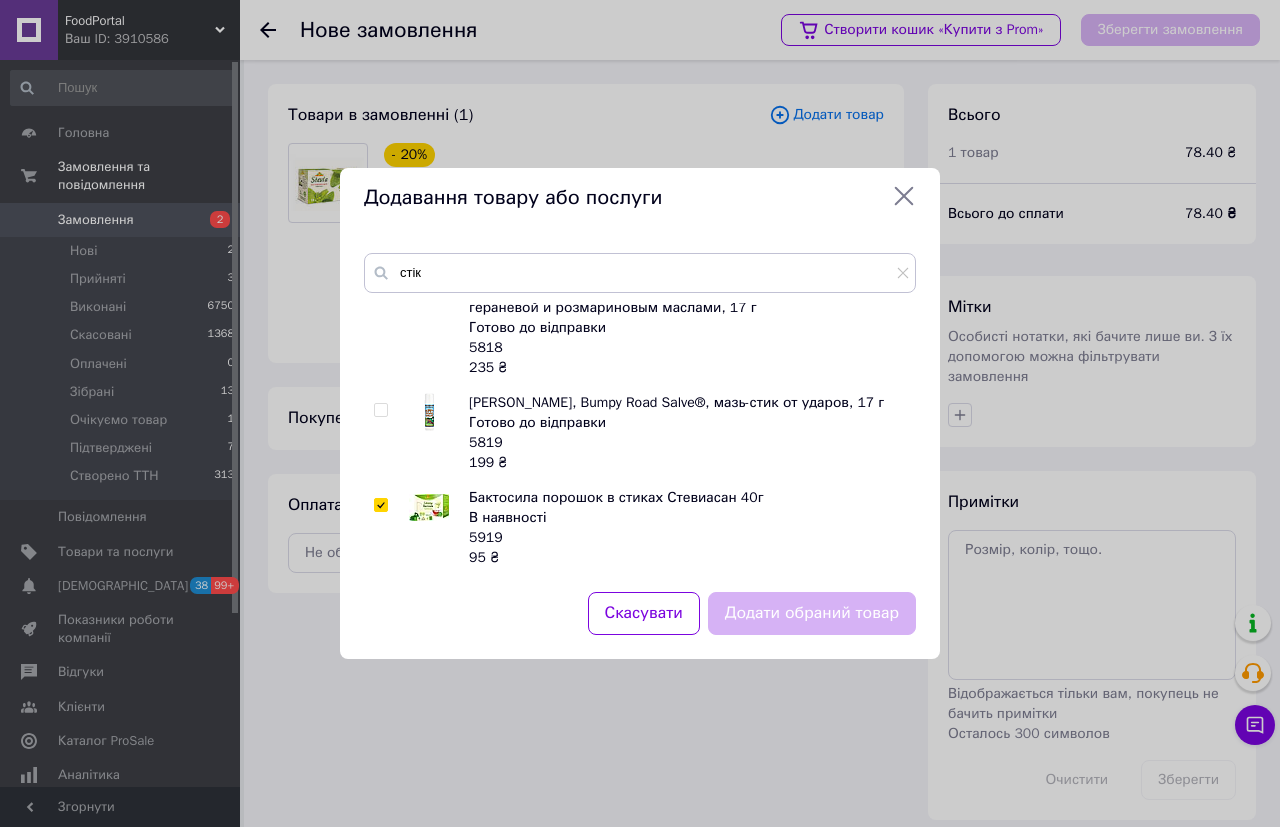 checkbox on "true" 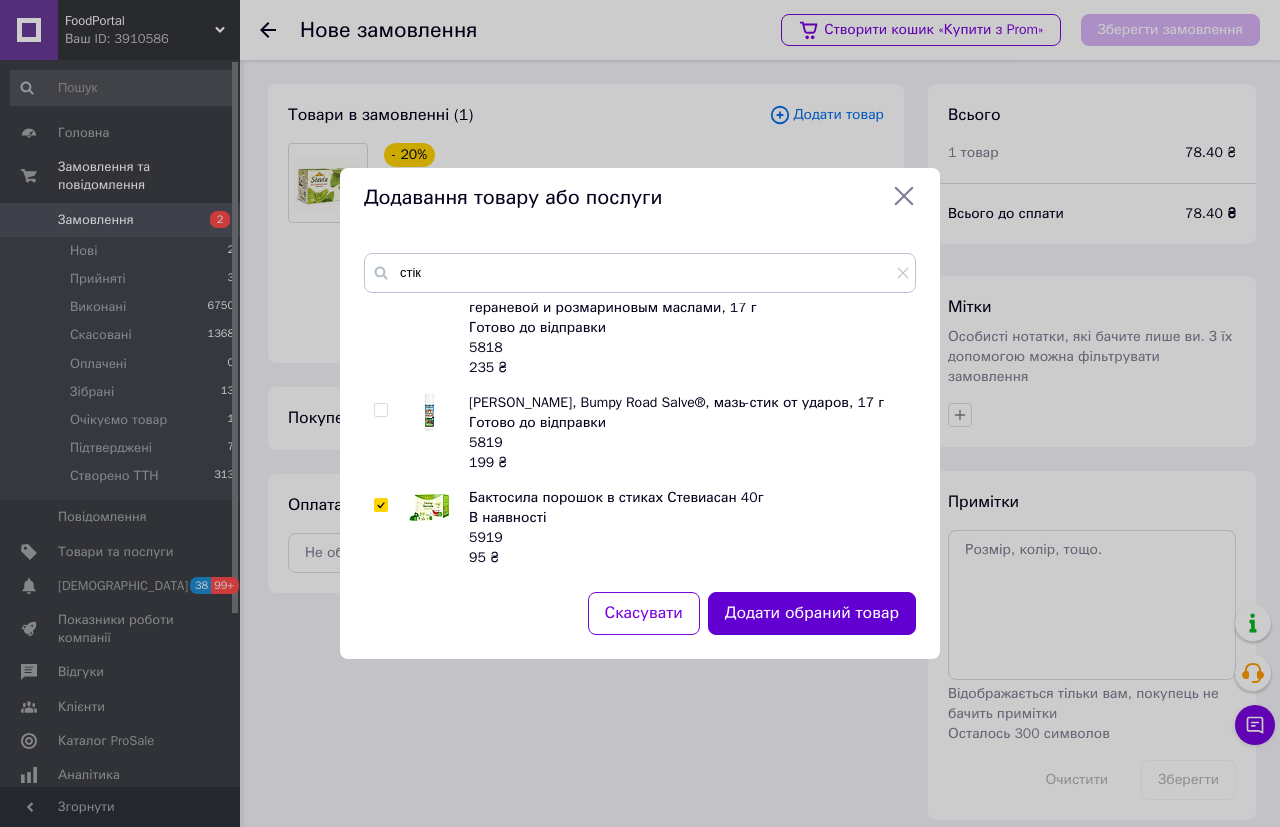 click on "Додати обраний товар" at bounding box center [812, 613] 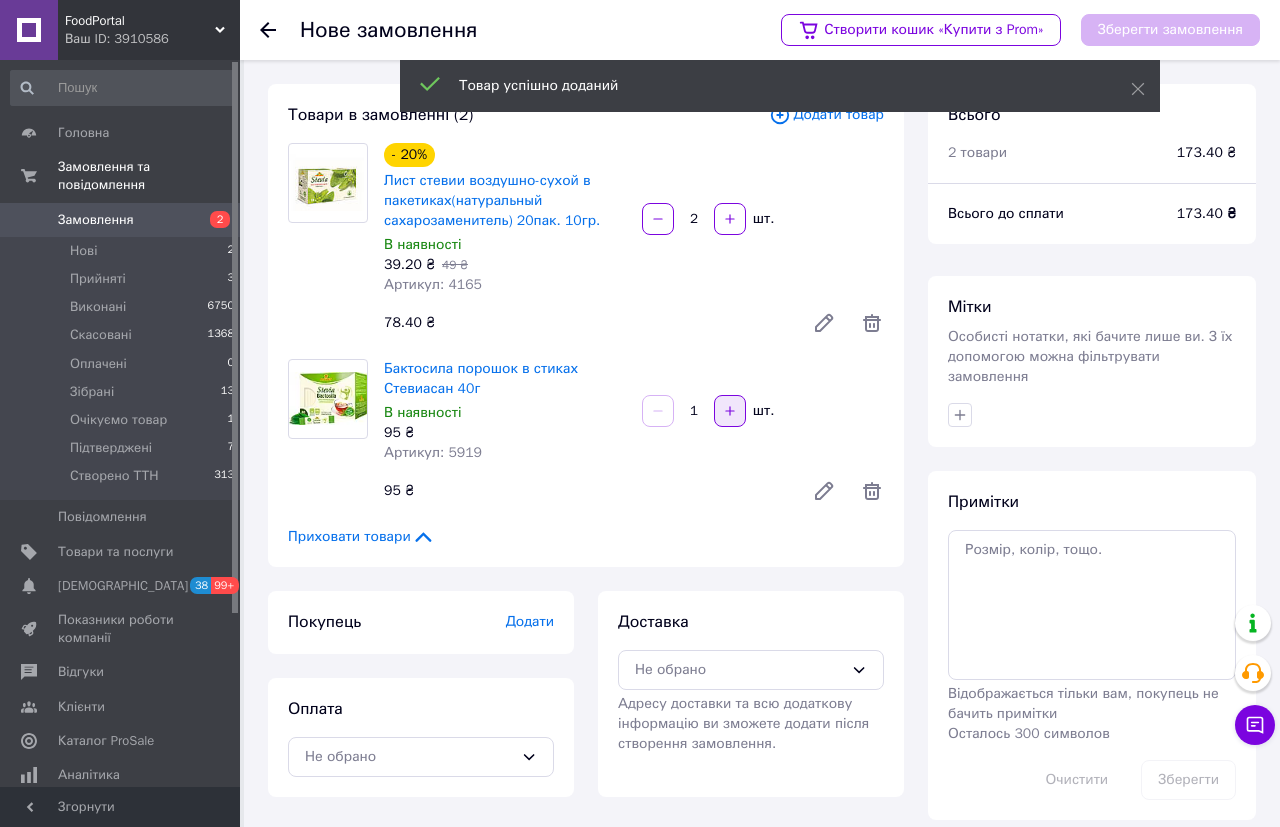 click at bounding box center (730, 411) 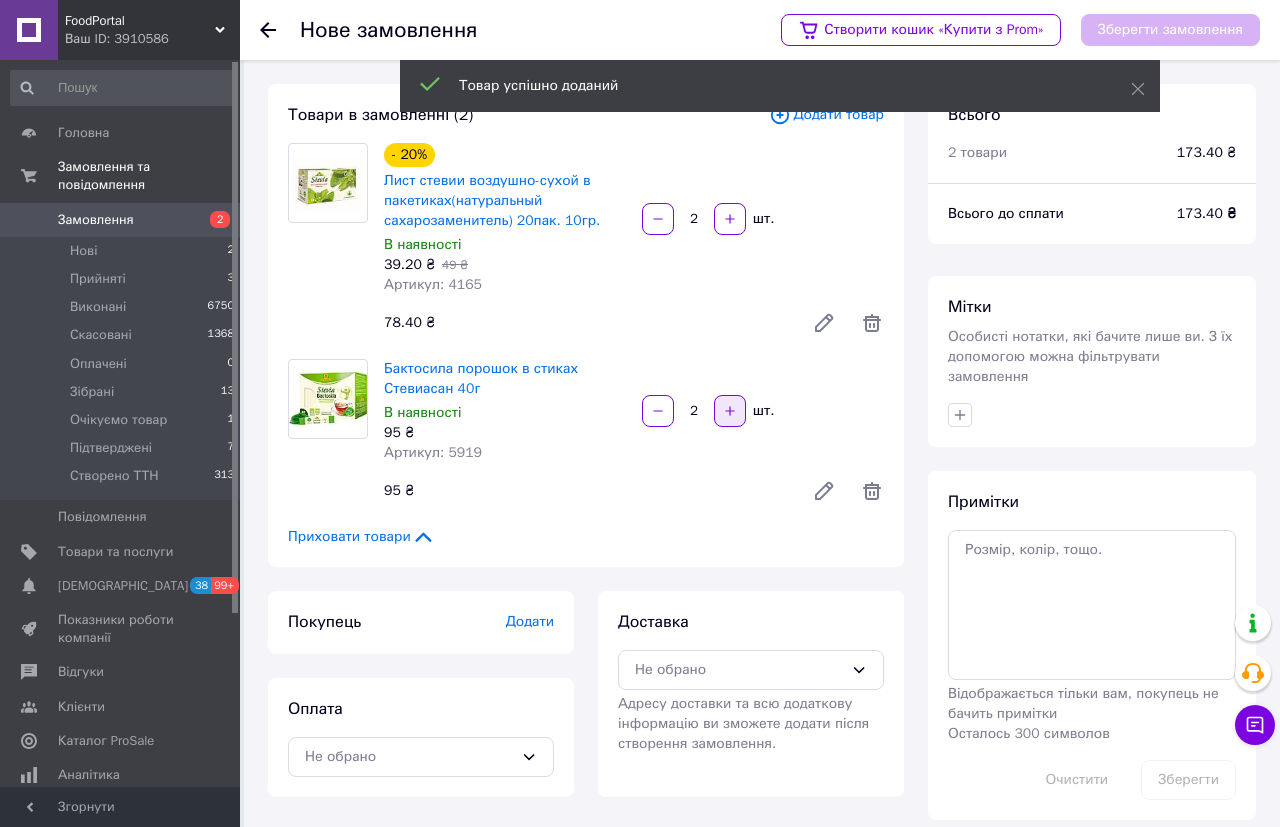 click at bounding box center (730, 411) 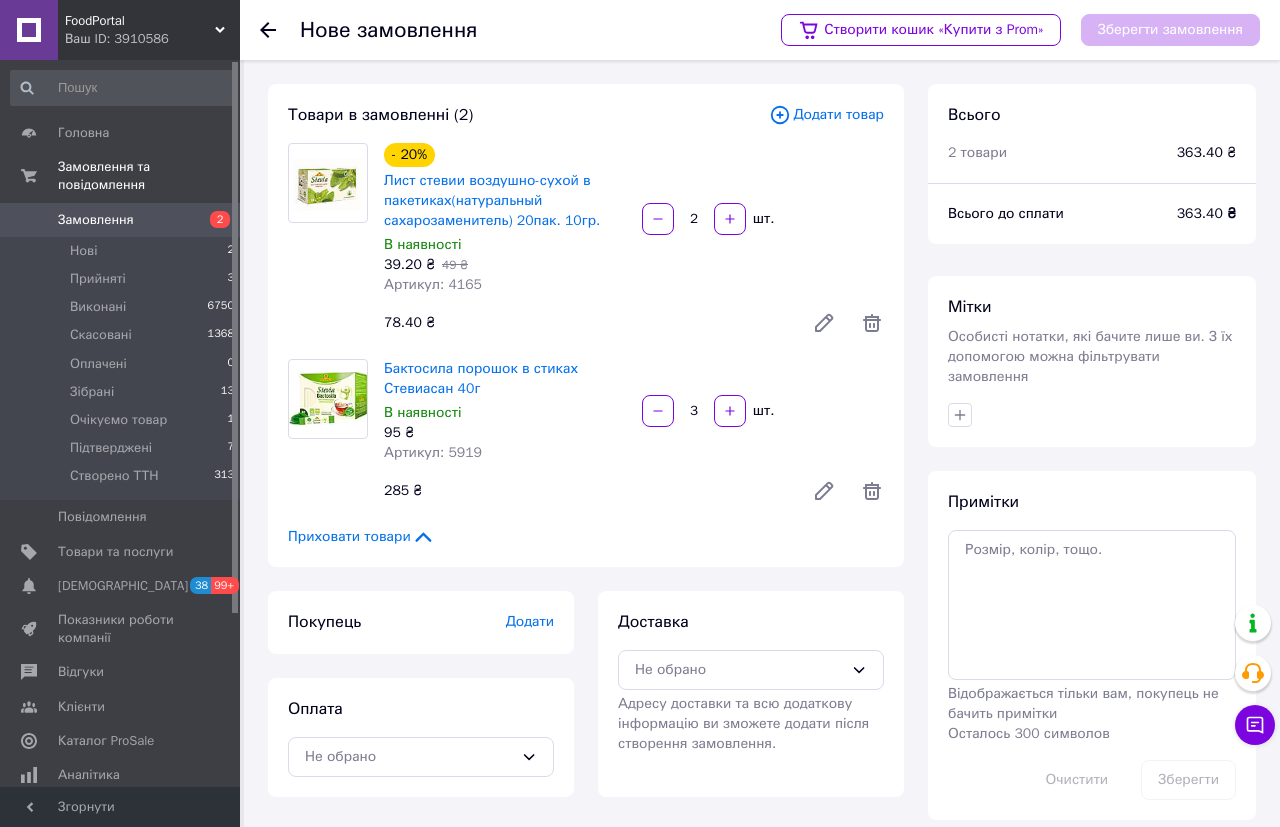 click on "Додати" at bounding box center (530, 621) 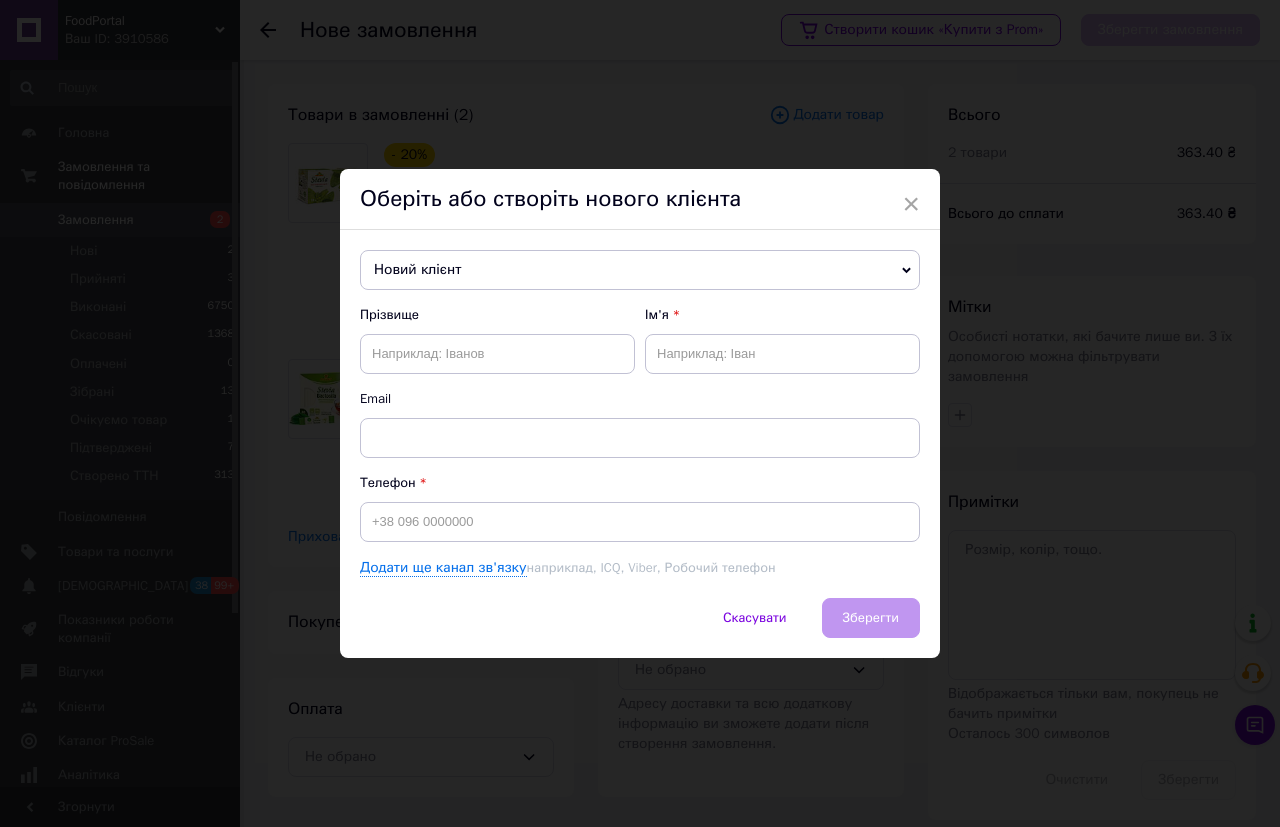 click on "Новий клієнт" at bounding box center [640, 270] 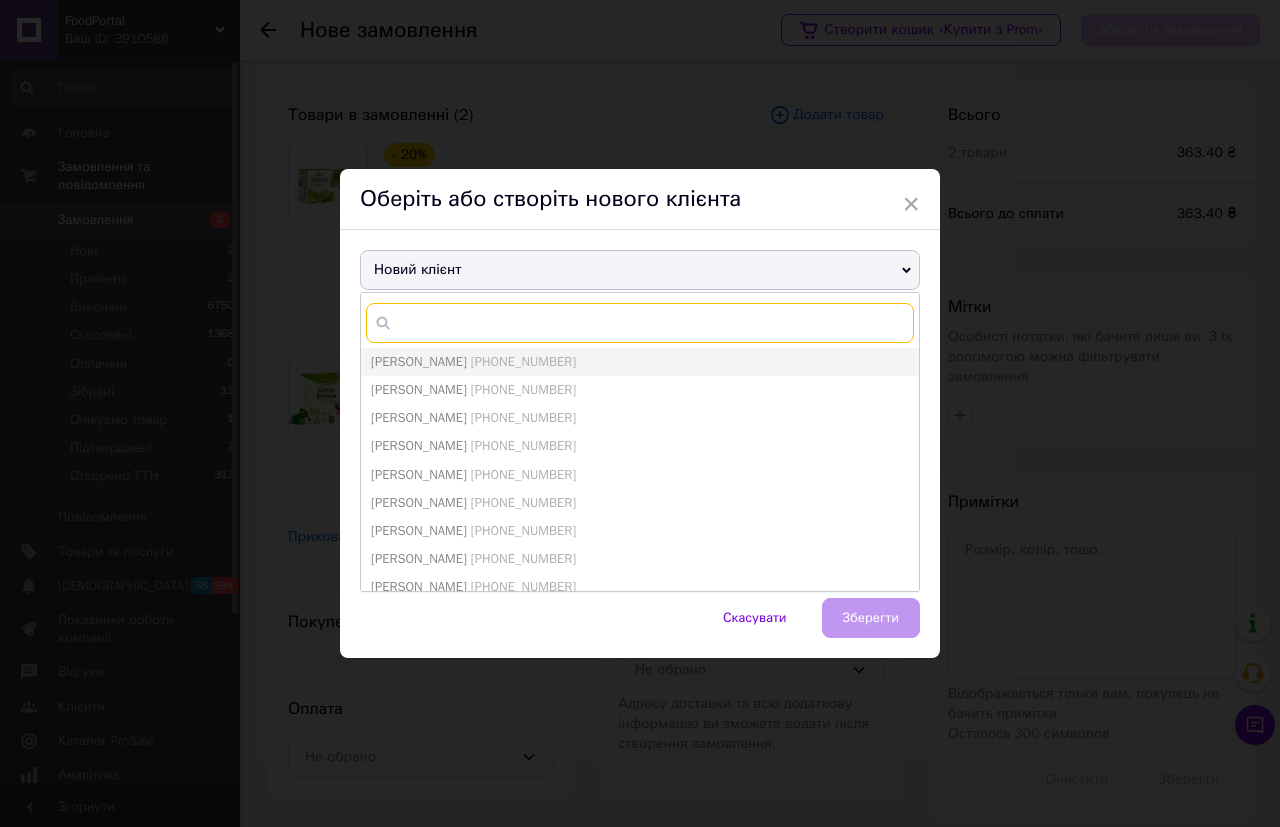 click at bounding box center (640, 323) 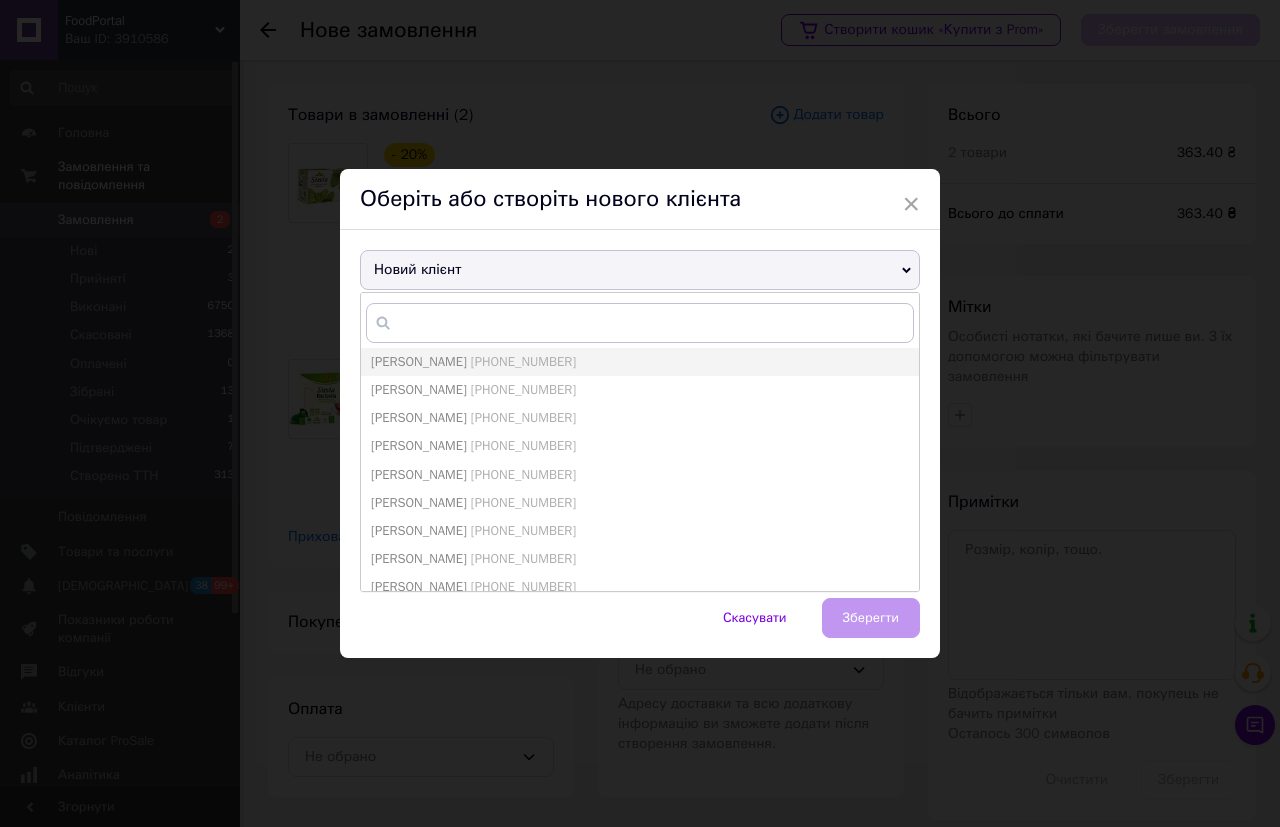 click on "Новий клієнт" at bounding box center (640, 270) 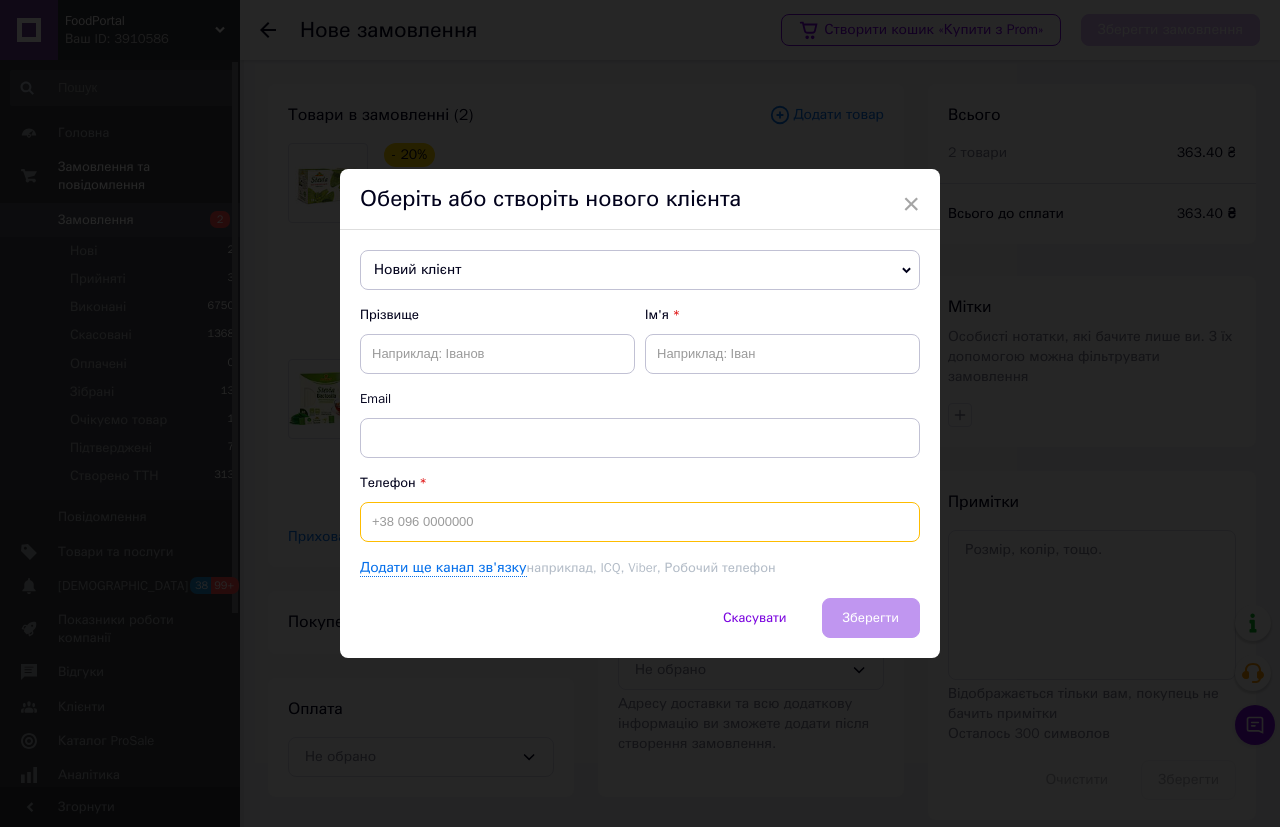 drag, startPoint x: 395, startPoint y: 524, endPoint x: 474, endPoint y: 489, distance: 86.40602 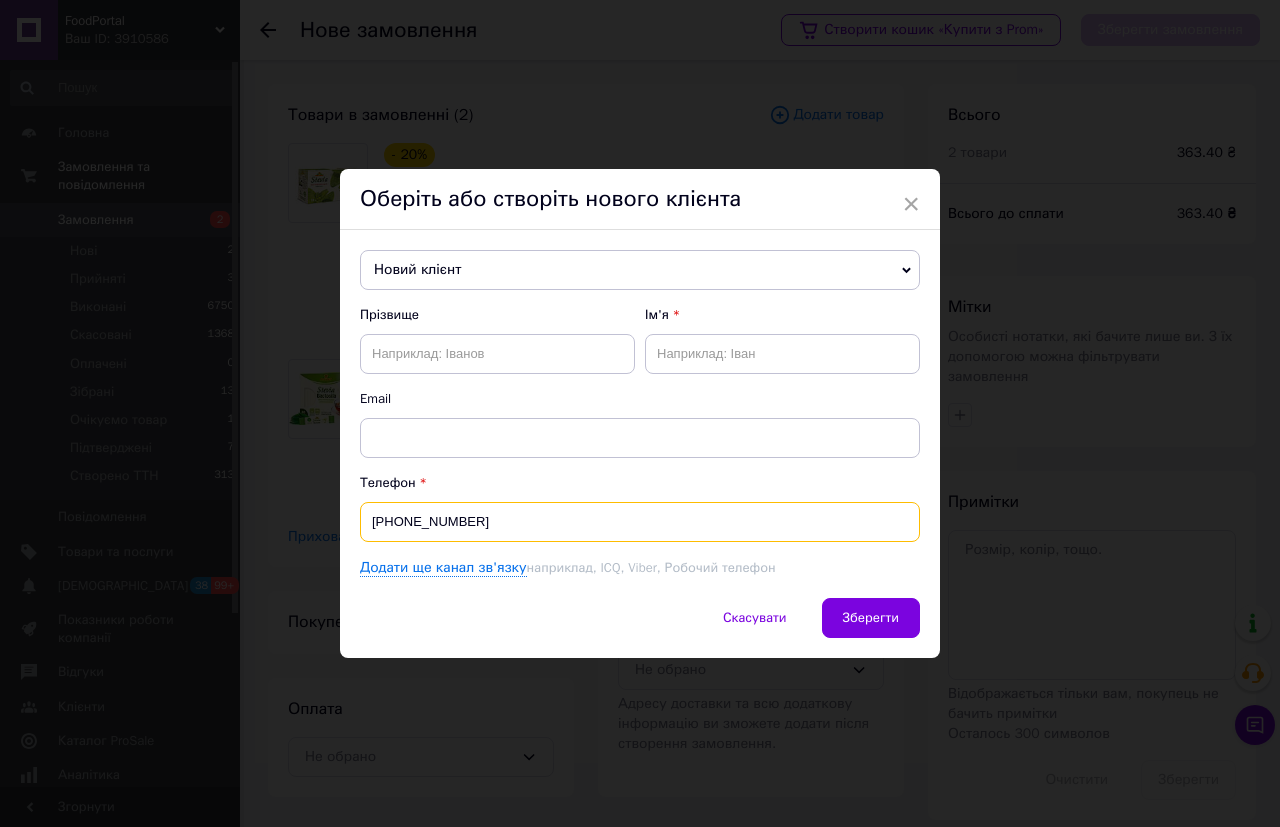 type on "+380688227677" 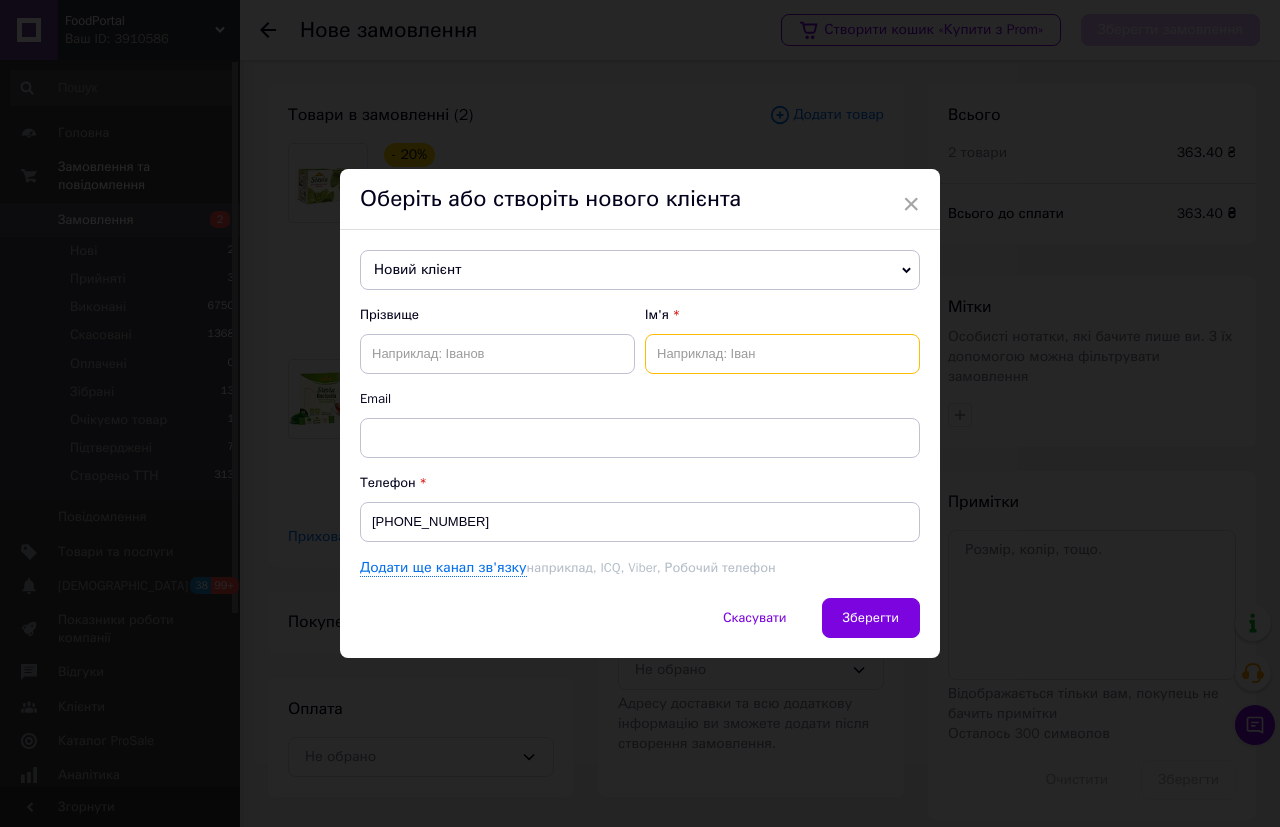 click at bounding box center [782, 354] 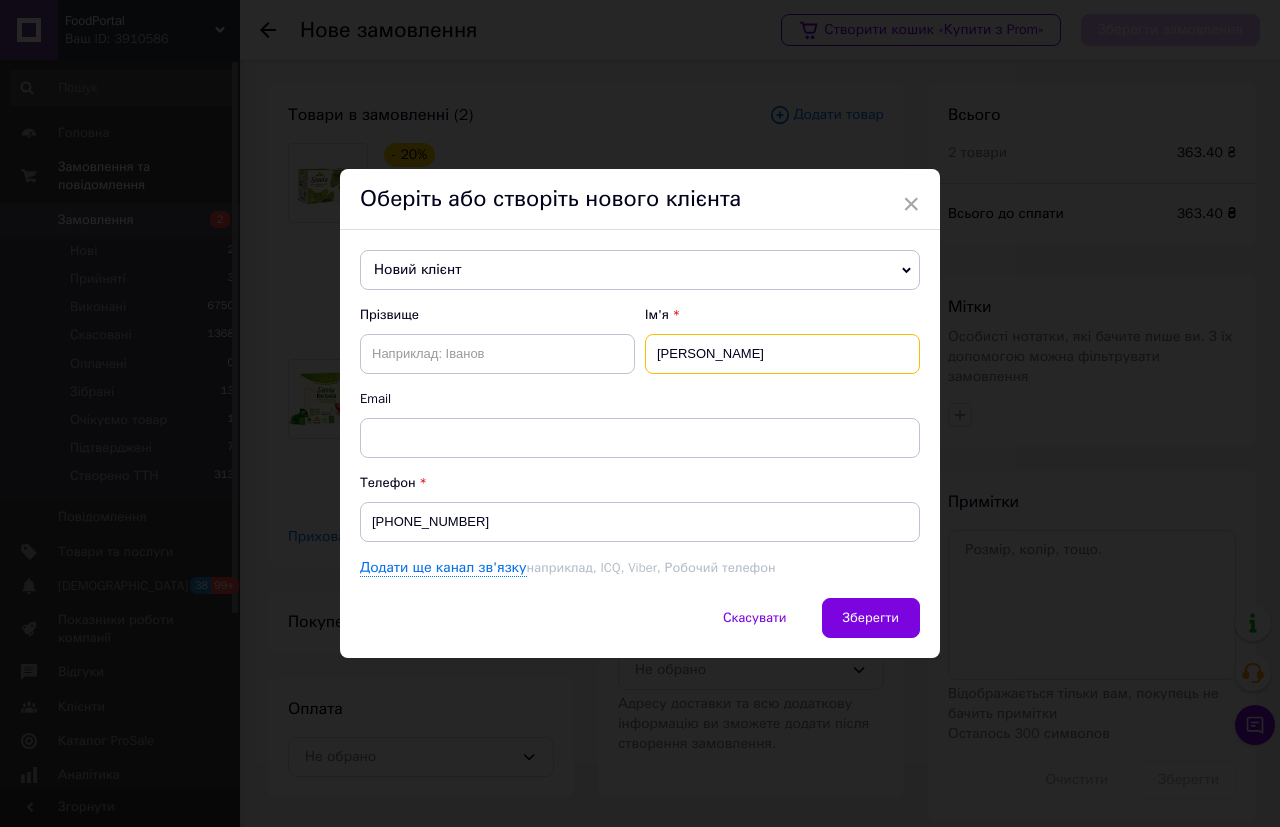 type on "Микола" 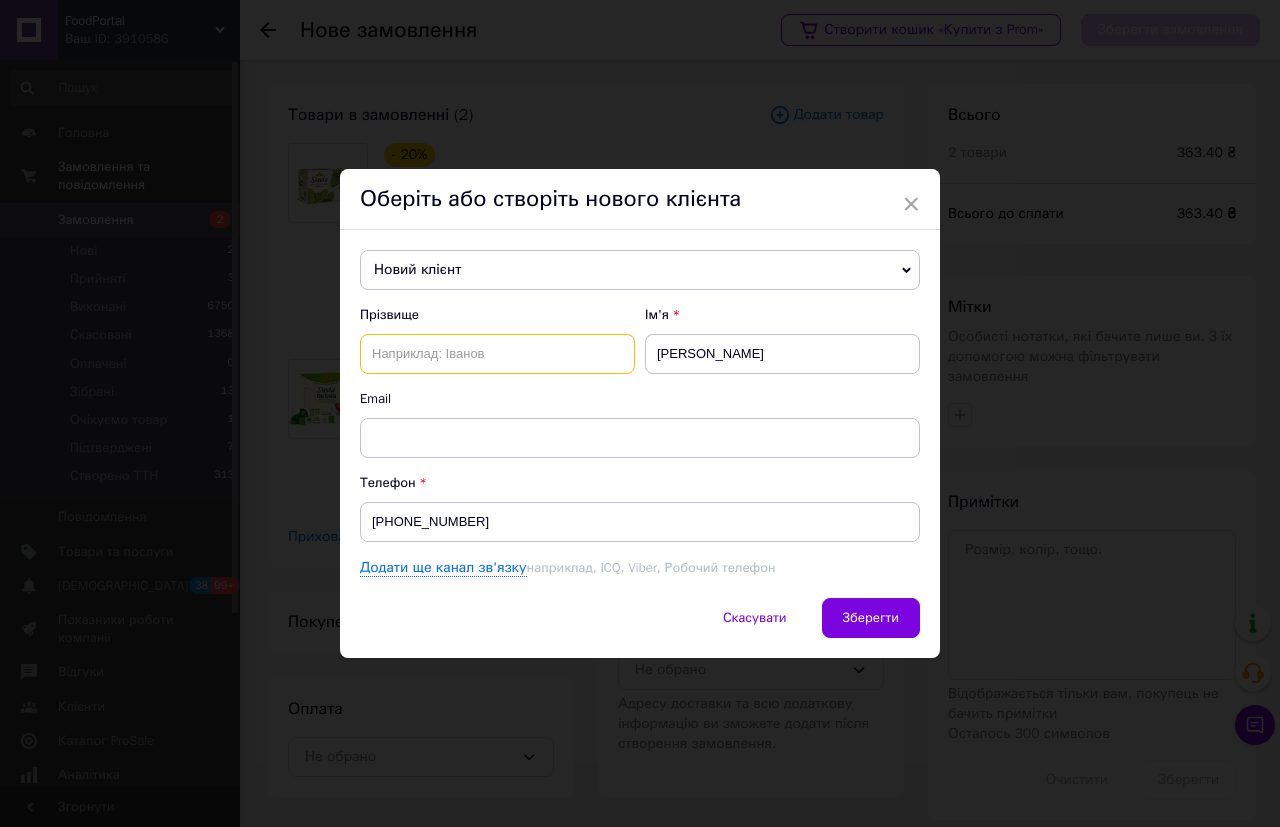 click at bounding box center [497, 354] 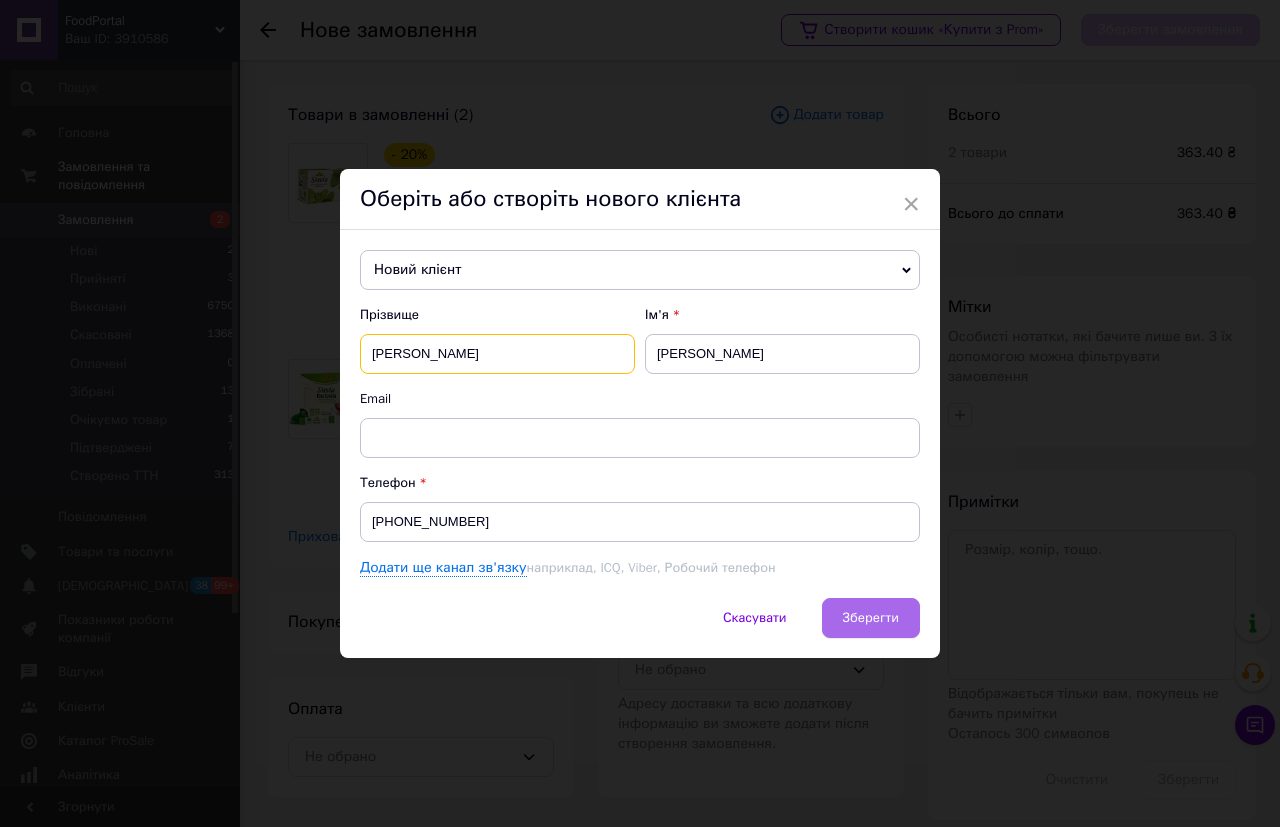 type on "Гащенко" 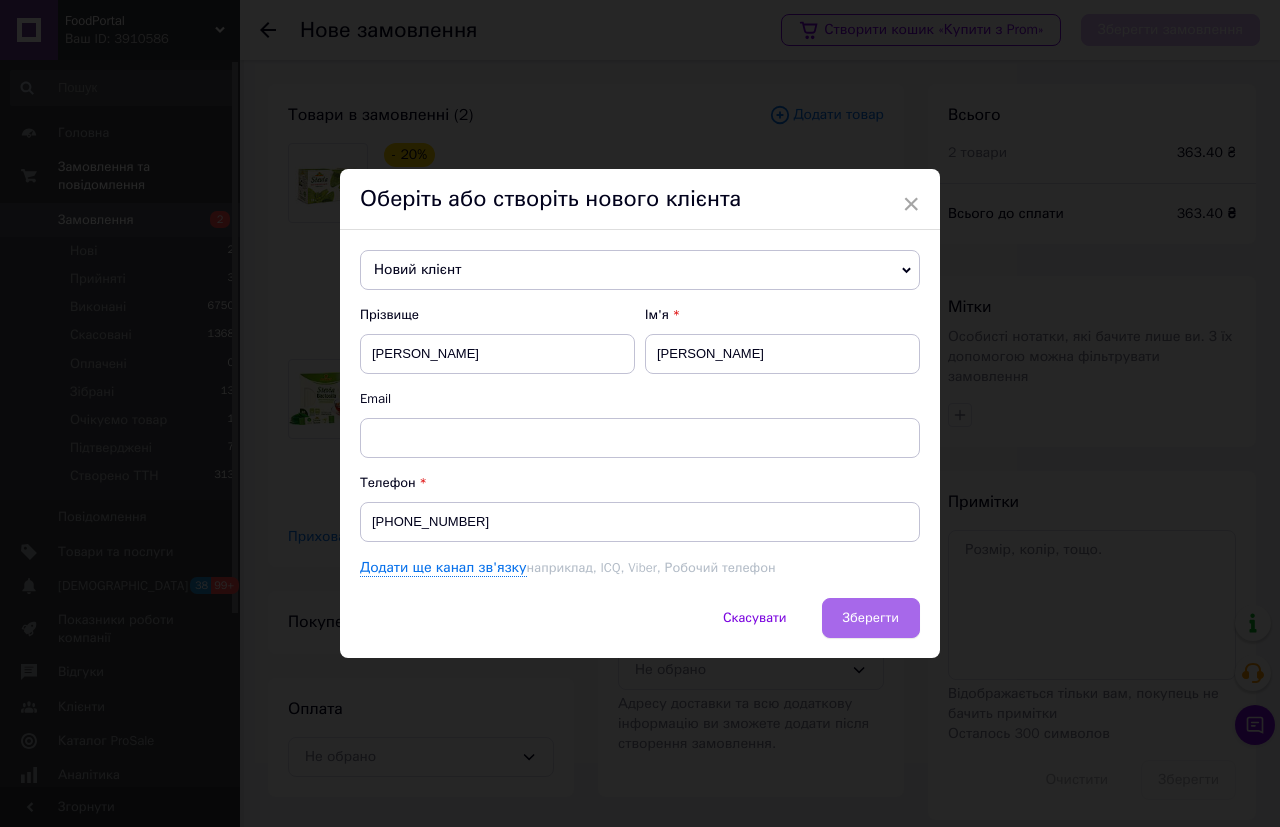 click on "Зберегти" at bounding box center (871, 617) 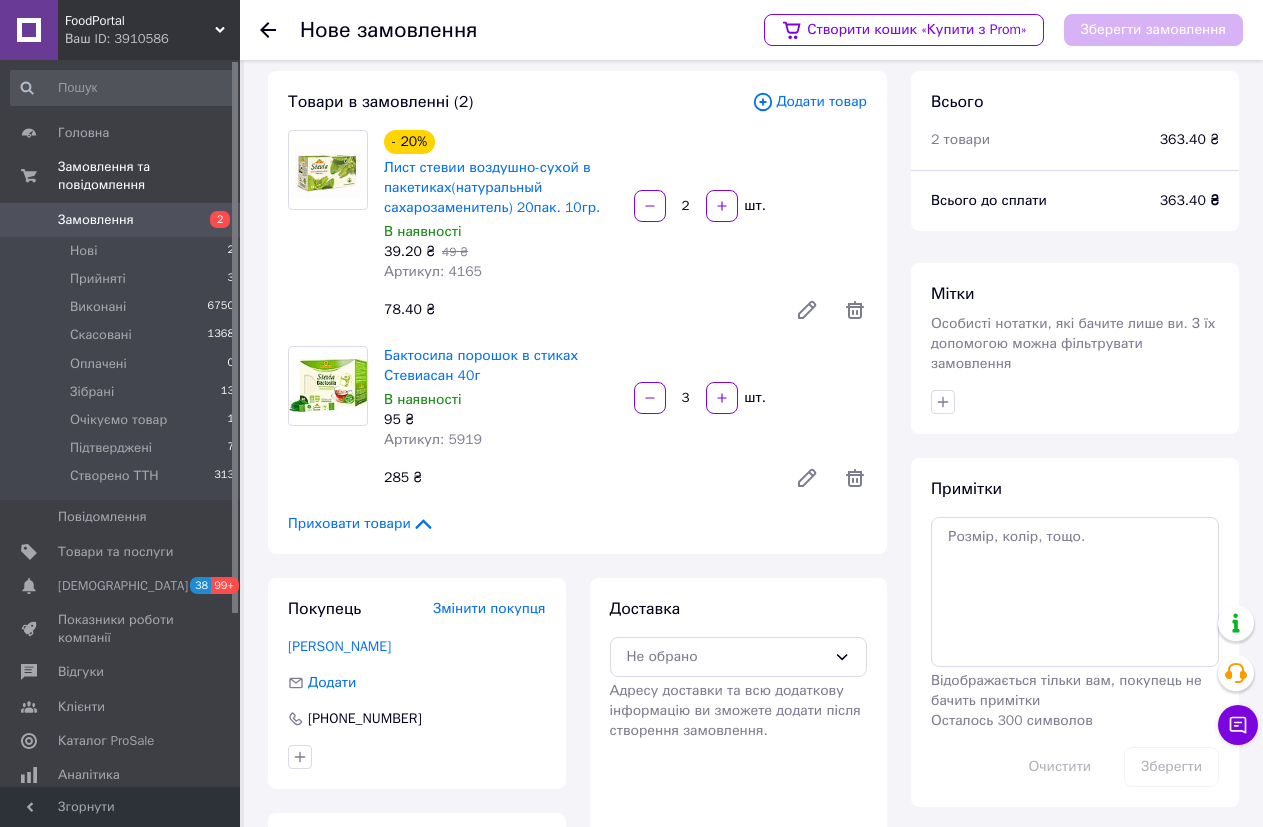 scroll, scrollTop: 142, scrollLeft: 0, axis: vertical 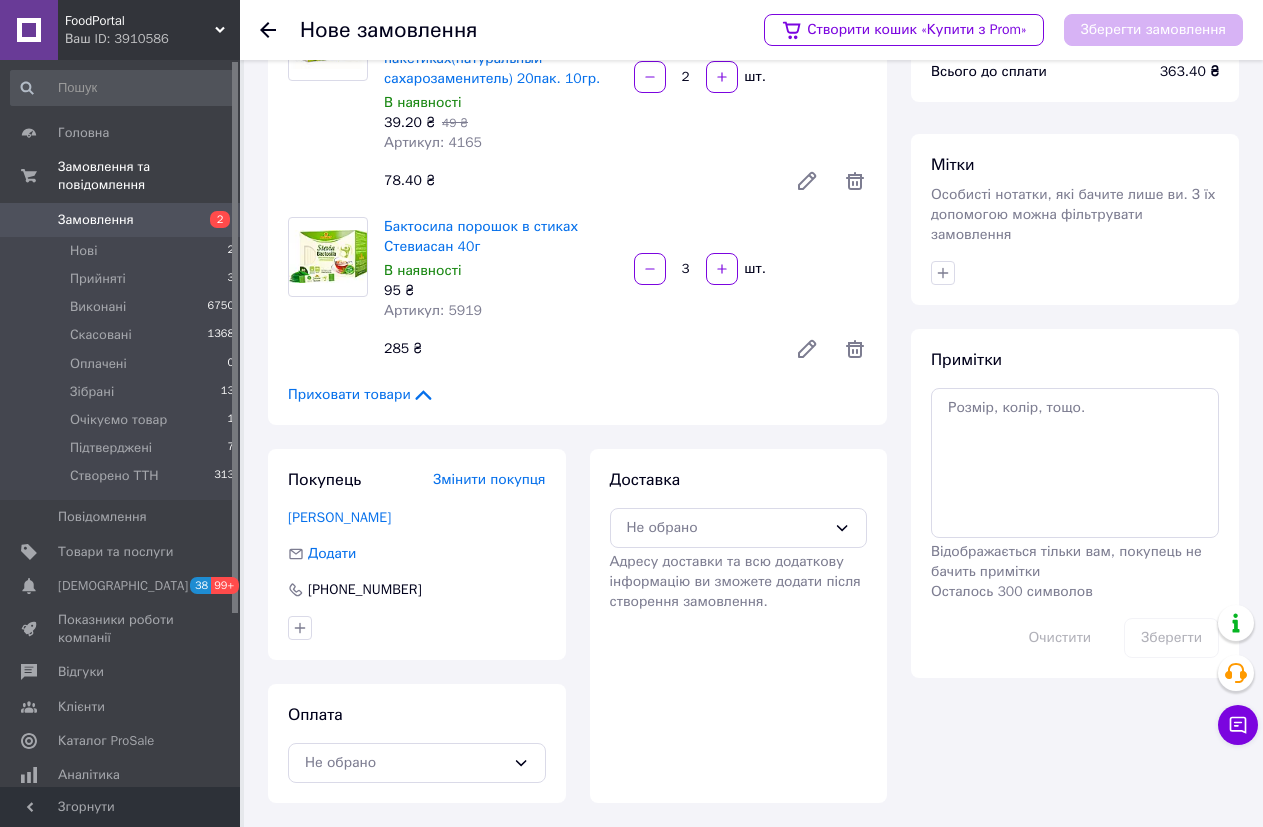 drag, startPoint x: 454, startPoint y: 756, endPoint x: 546, endPoint y: 592, distance: 188.04254 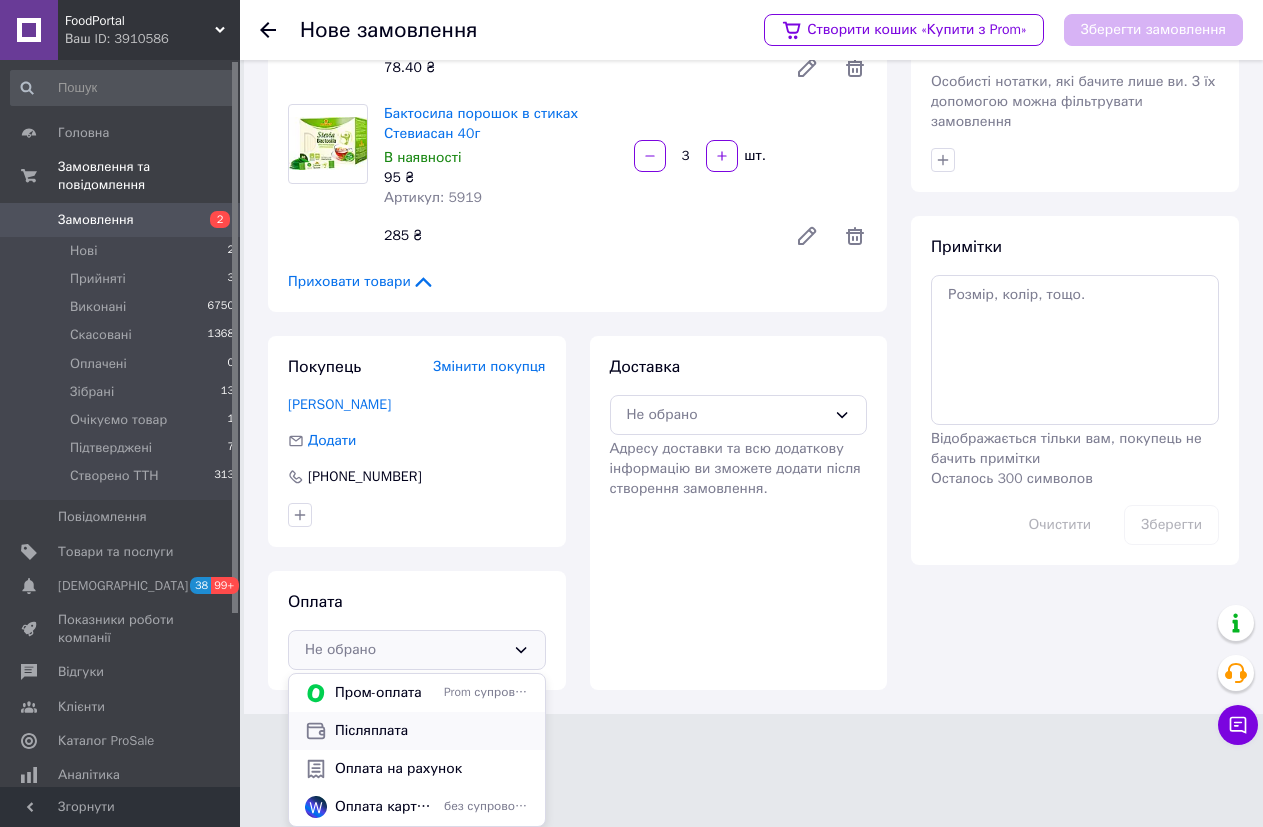 click on "Післяплата" at bounding box center (432, 731) 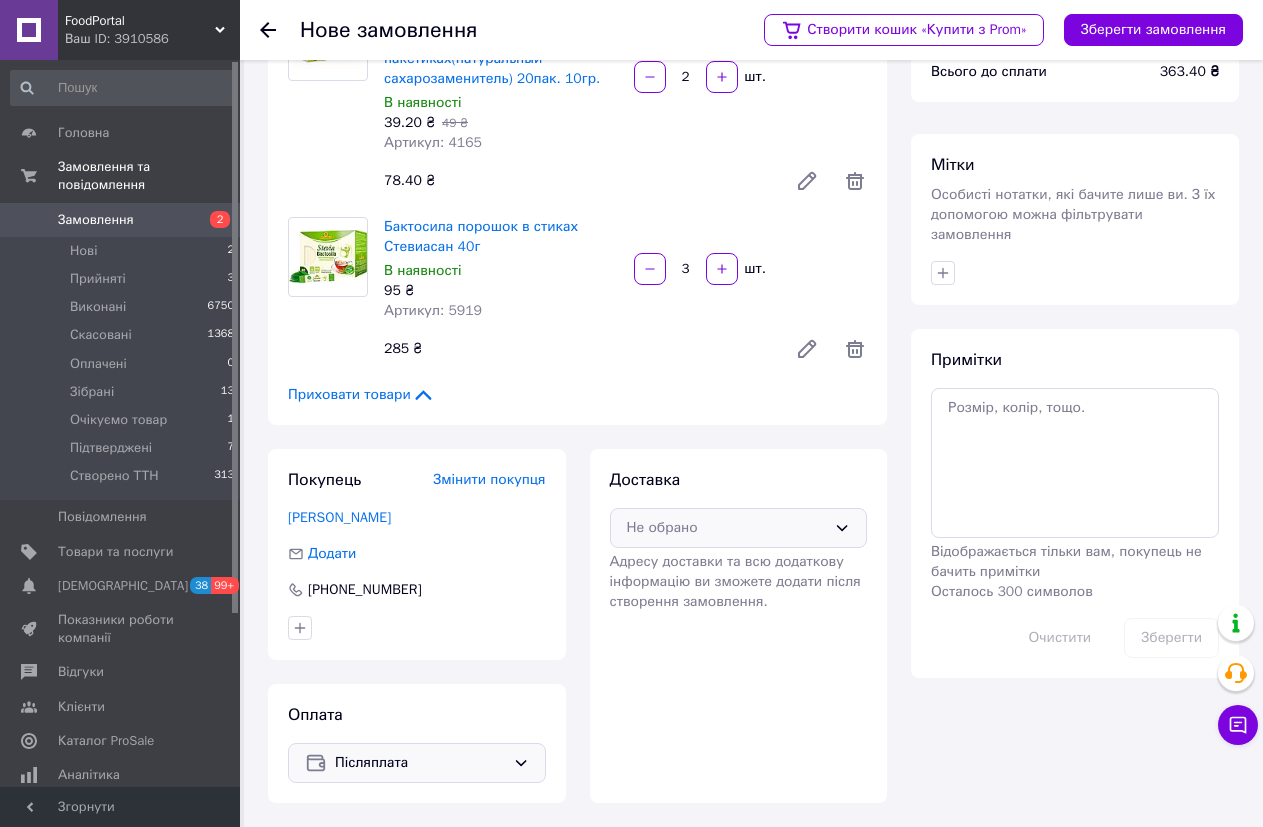 click on "Не обрано" at bounding box center [727, 528] 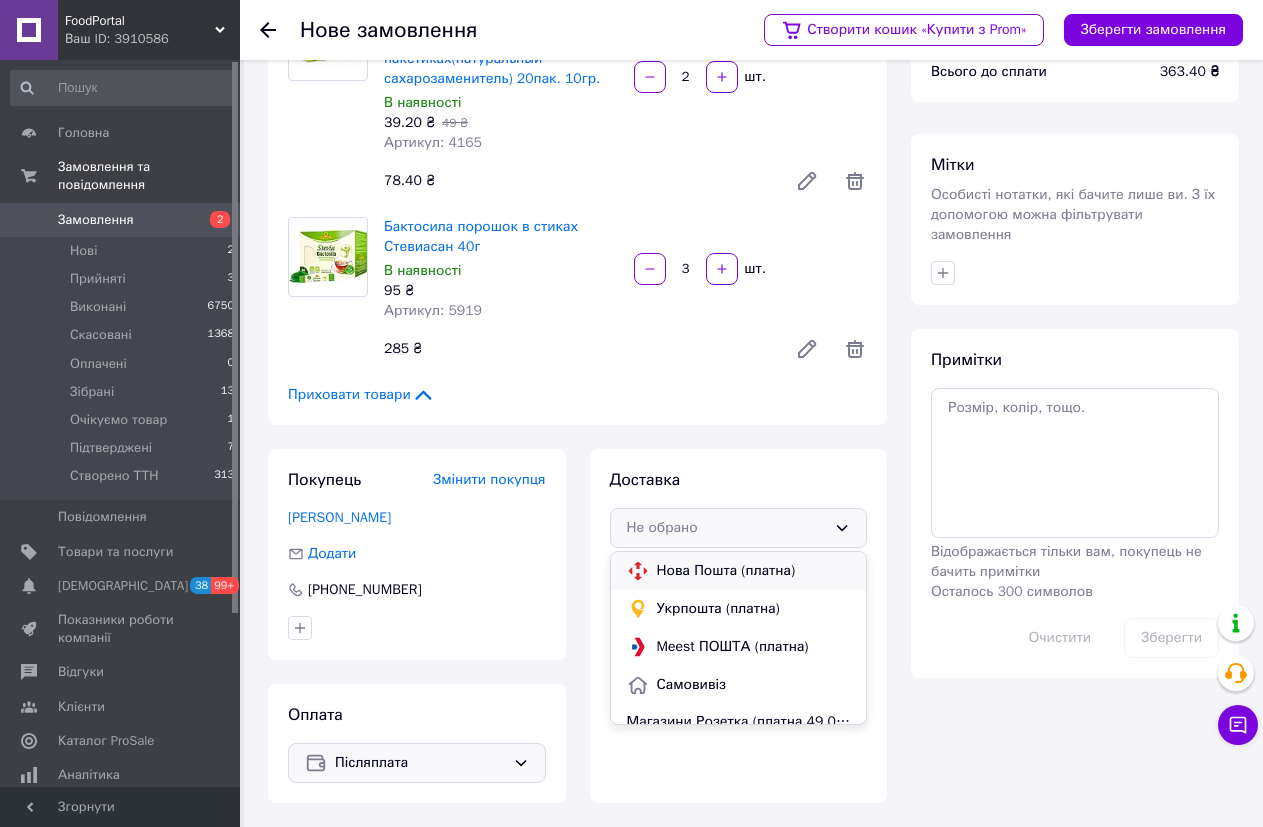 click on "Нова Пошта (платна)" at bounding box center (754, 571) 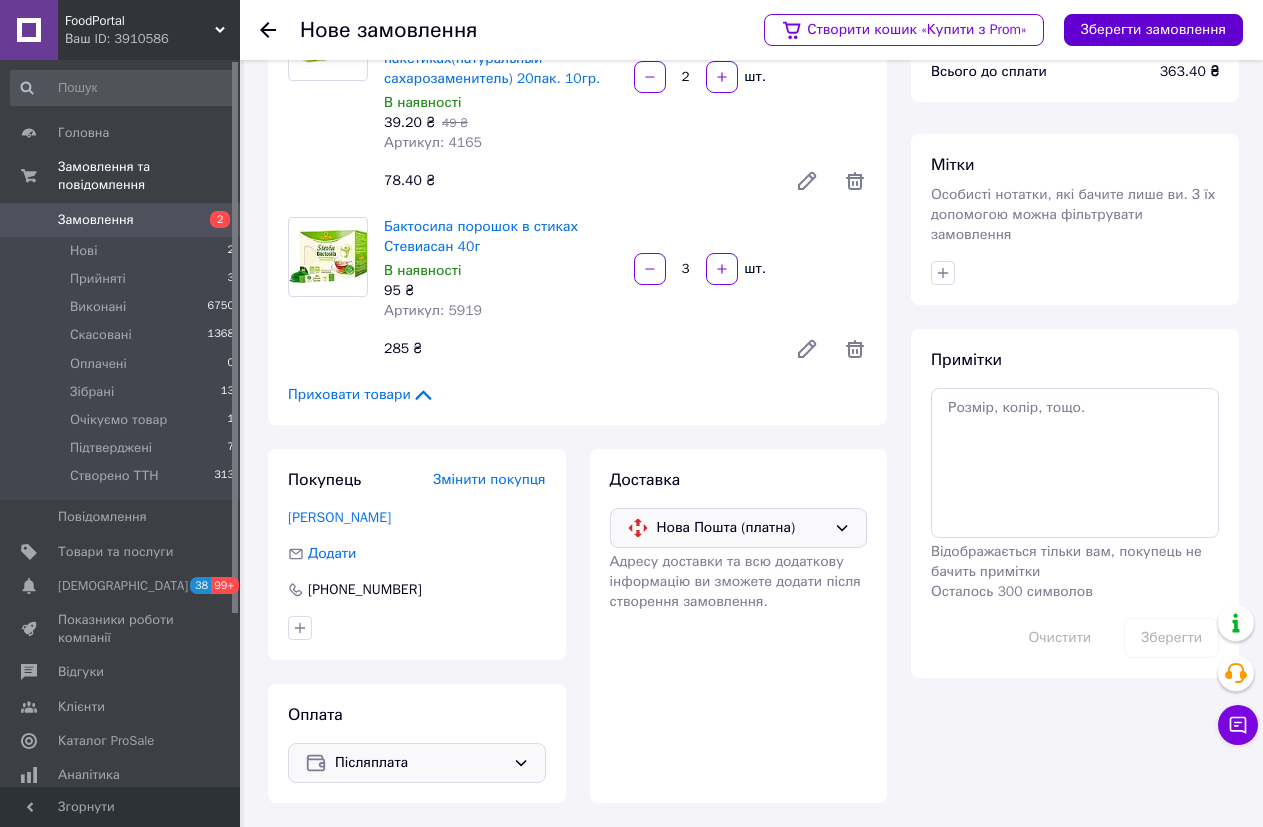 click on "Зберегти замовлення" at bounding box center (1153, 30) 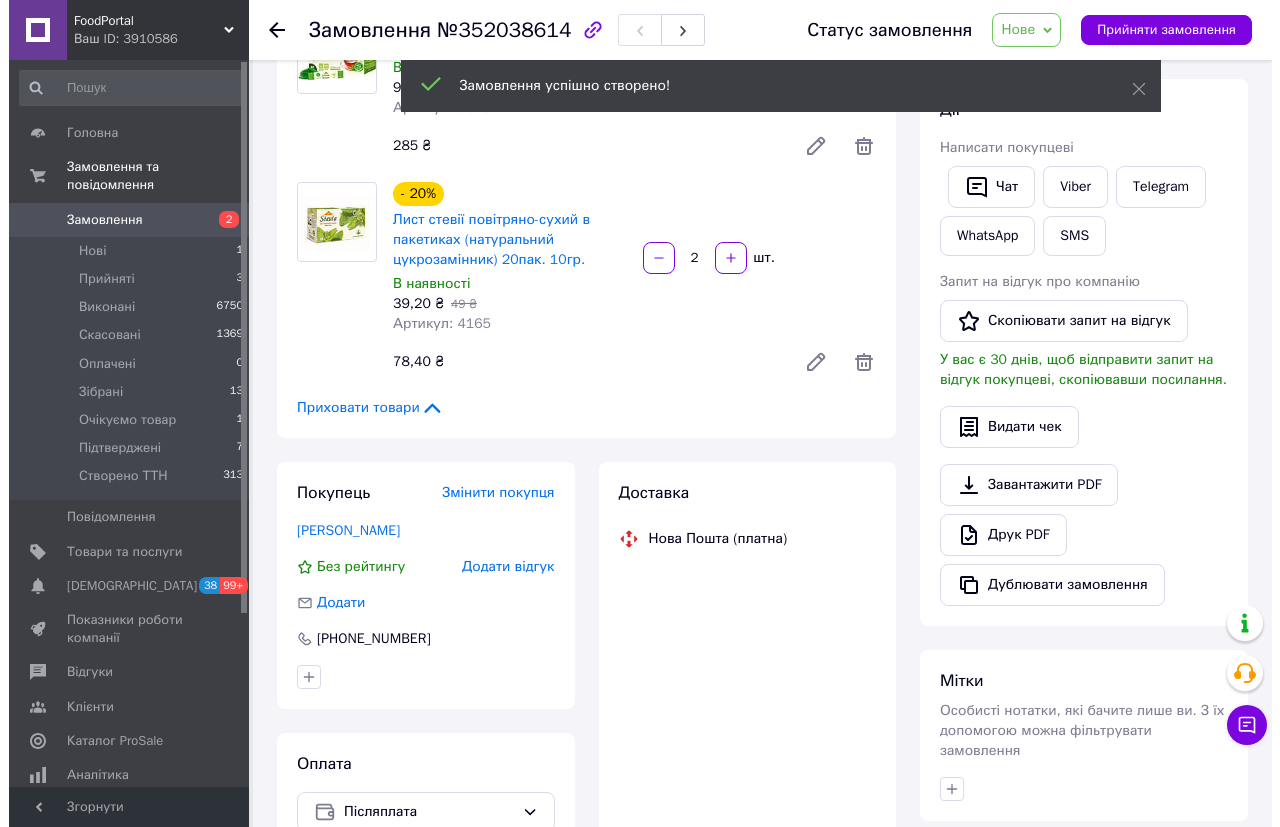 scroll, scrollTop: 294, scrollLeft: 0, axis: vertical 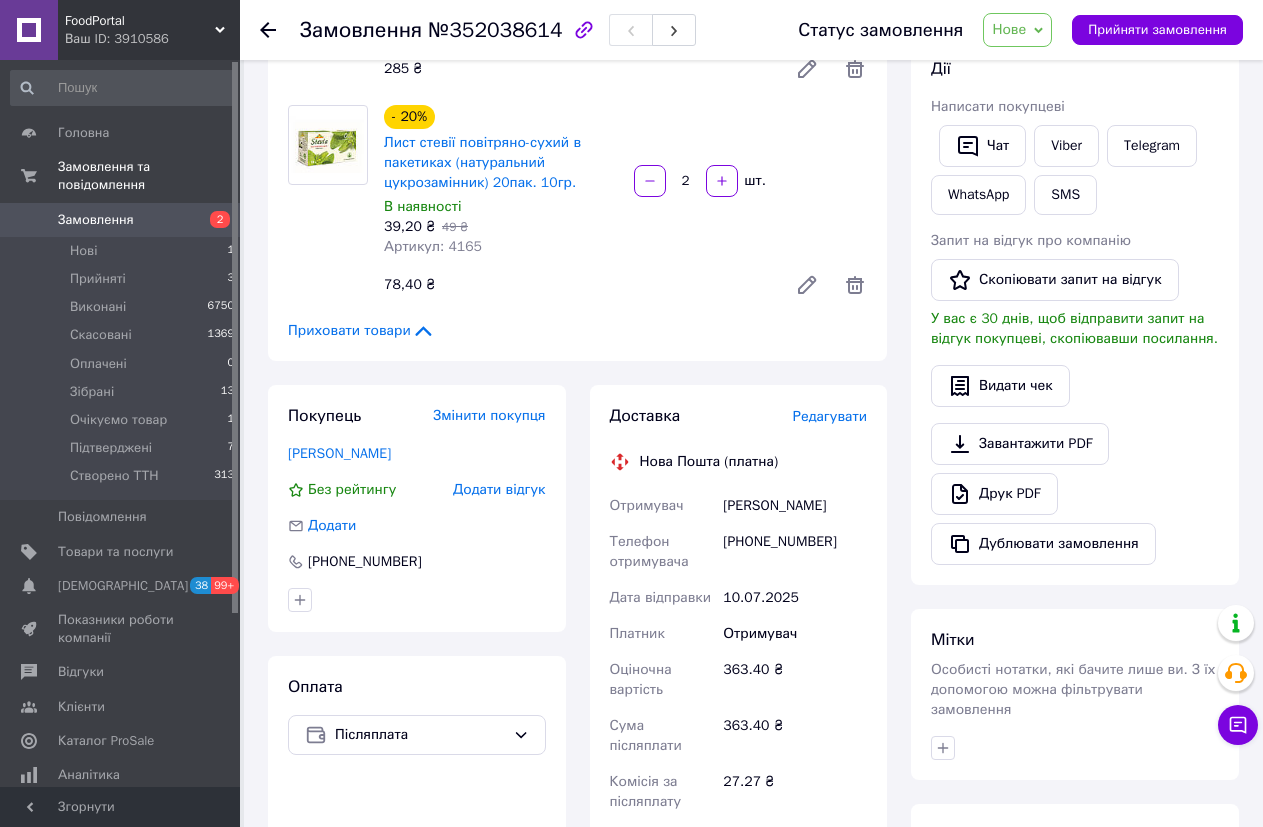 click on "Редагувати" at bounding box center [830, 416] 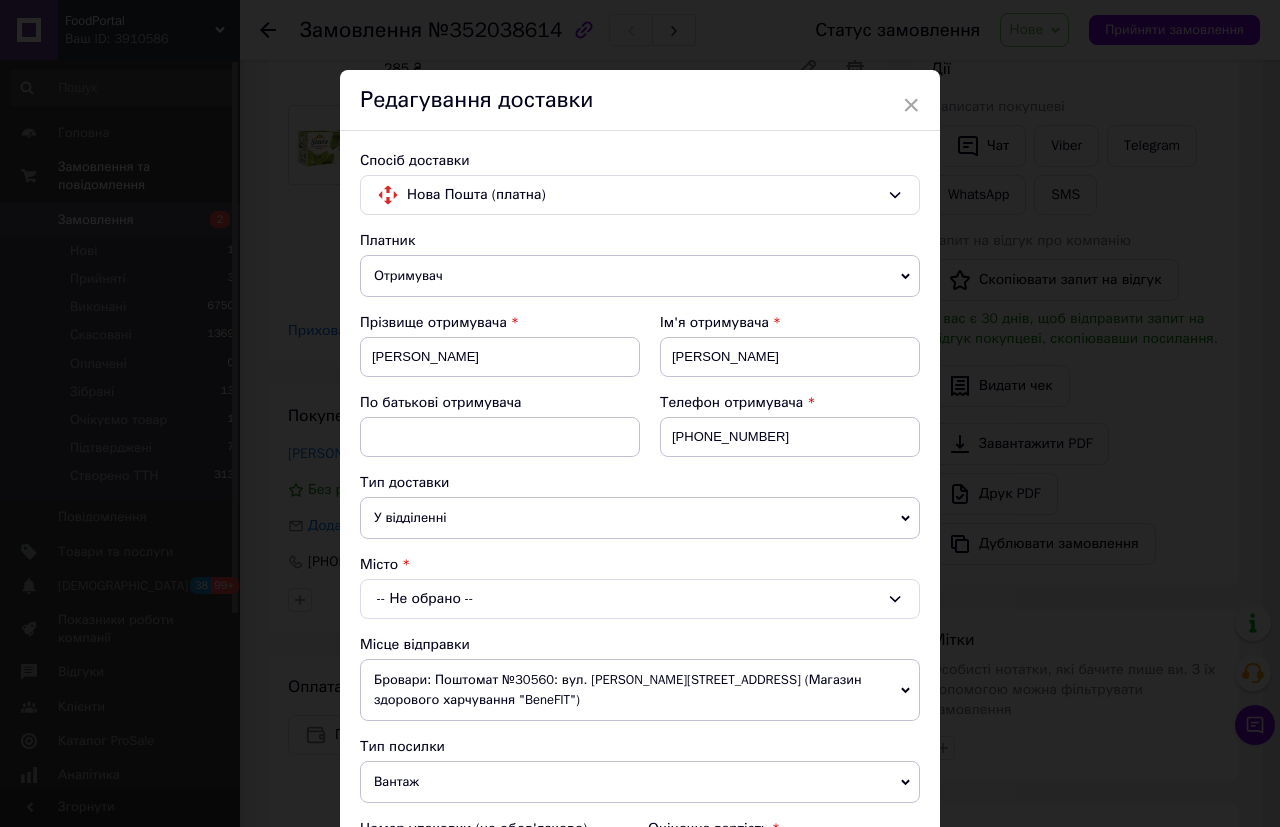 click on "-- Не обрано --" at bounding box center [640, 599] 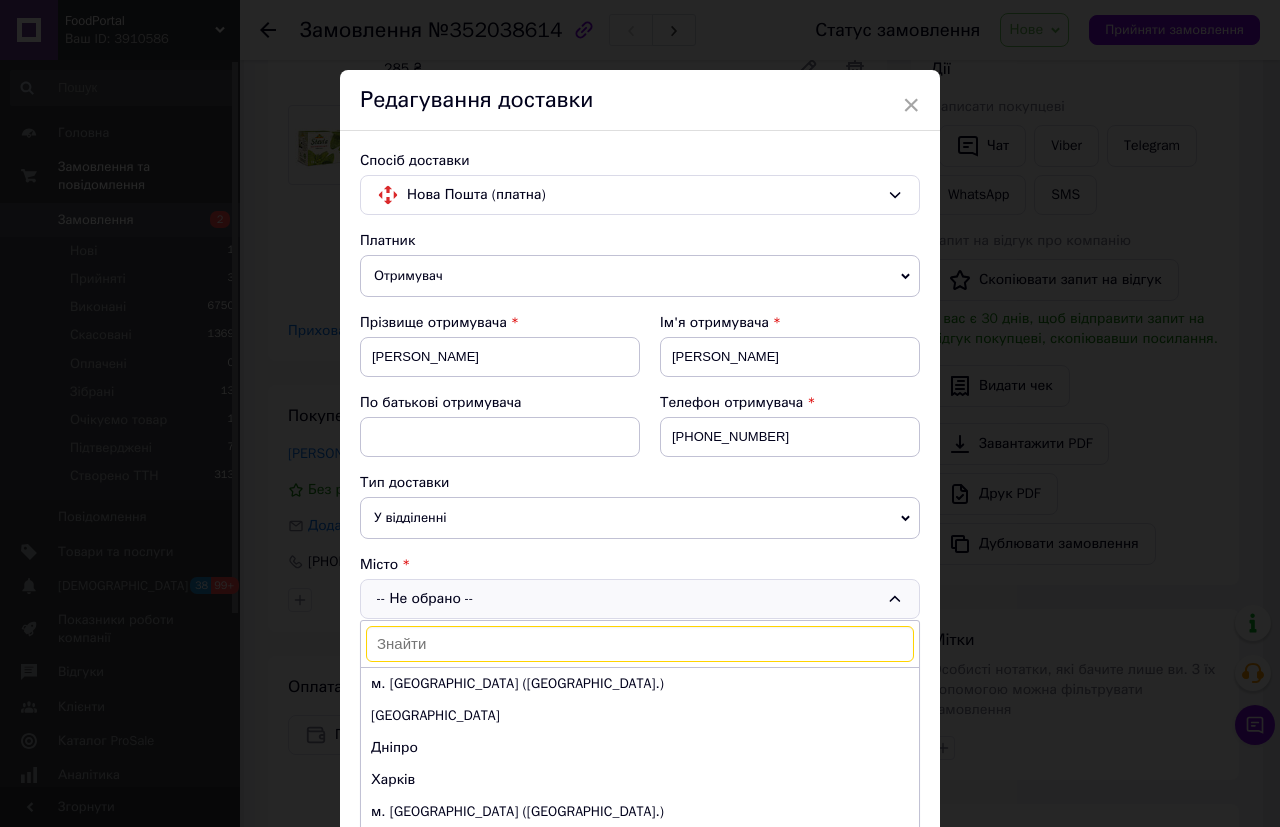 click at bounding box center (640, 644) 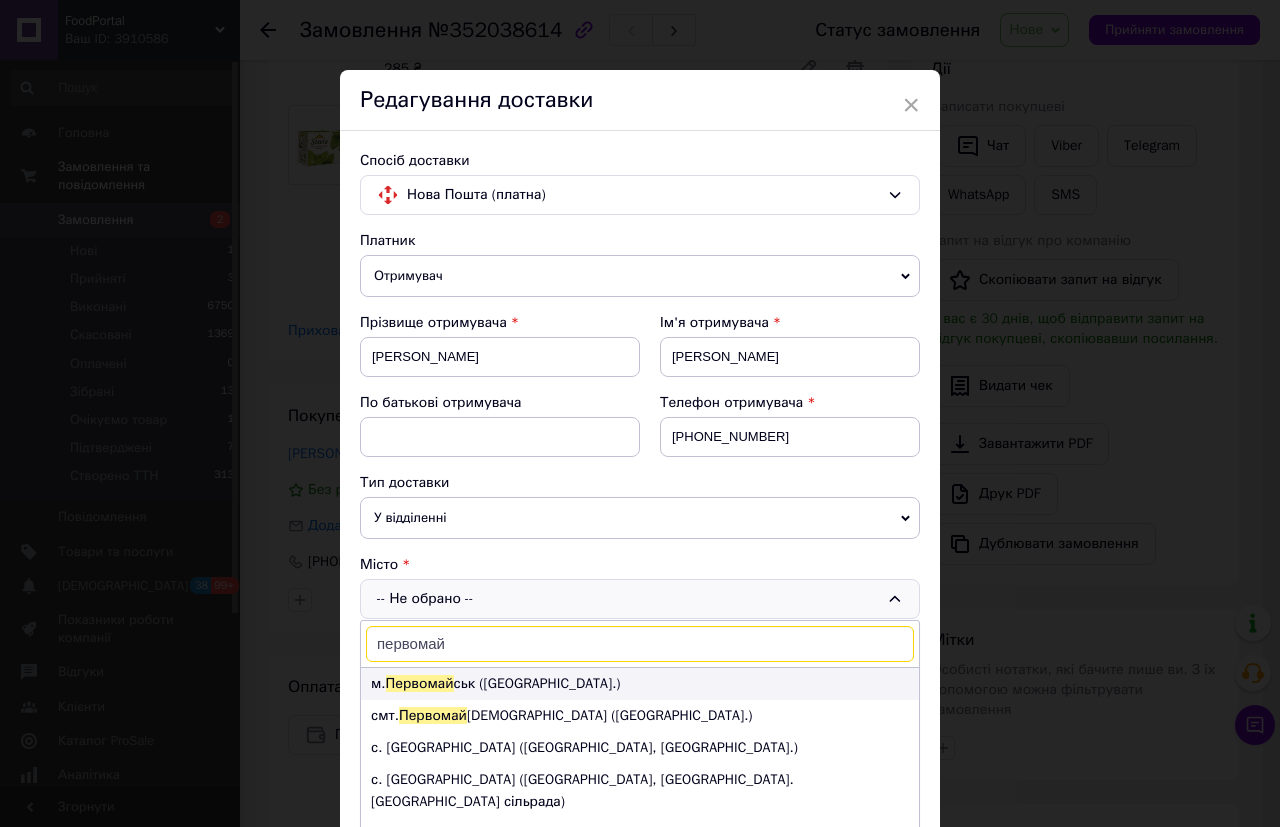 type on "первомай" 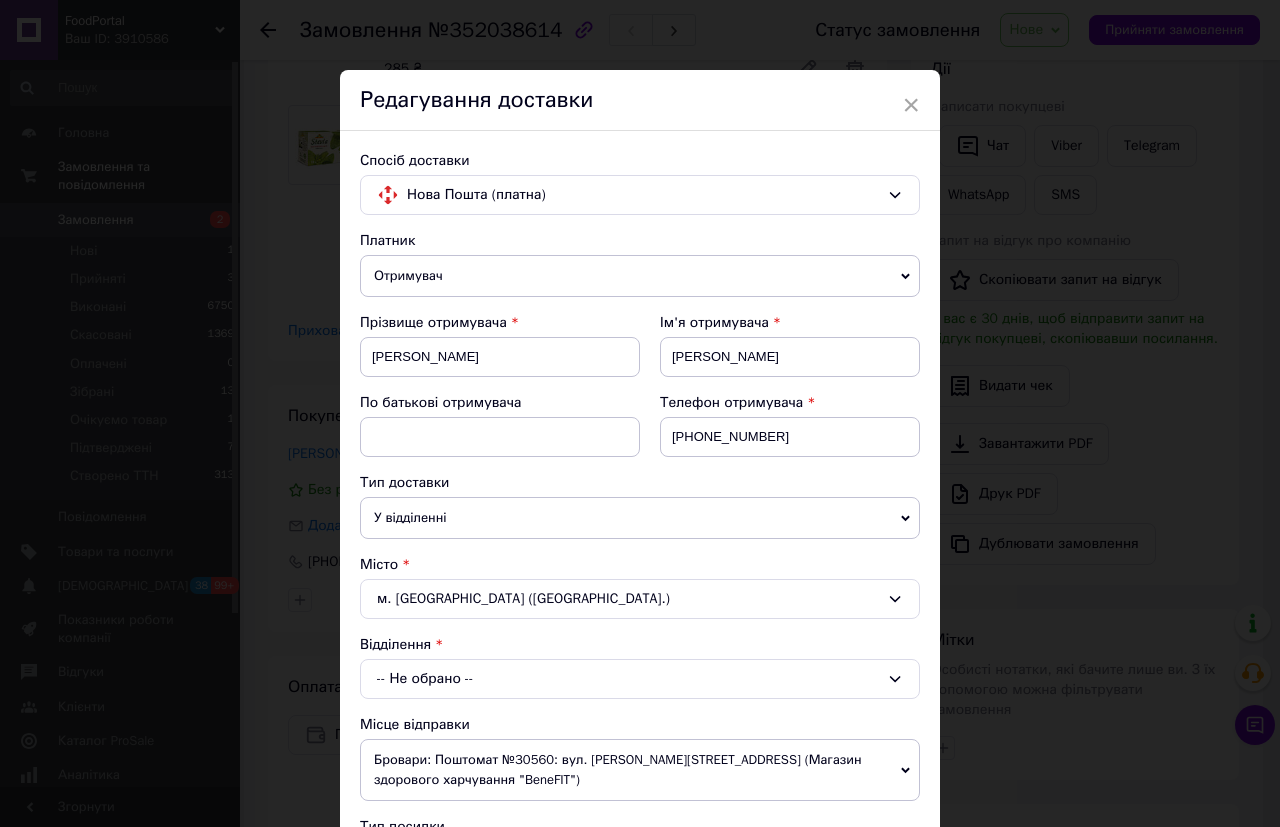 click on "-- Не обрано --" at bounding box center (640, 679) 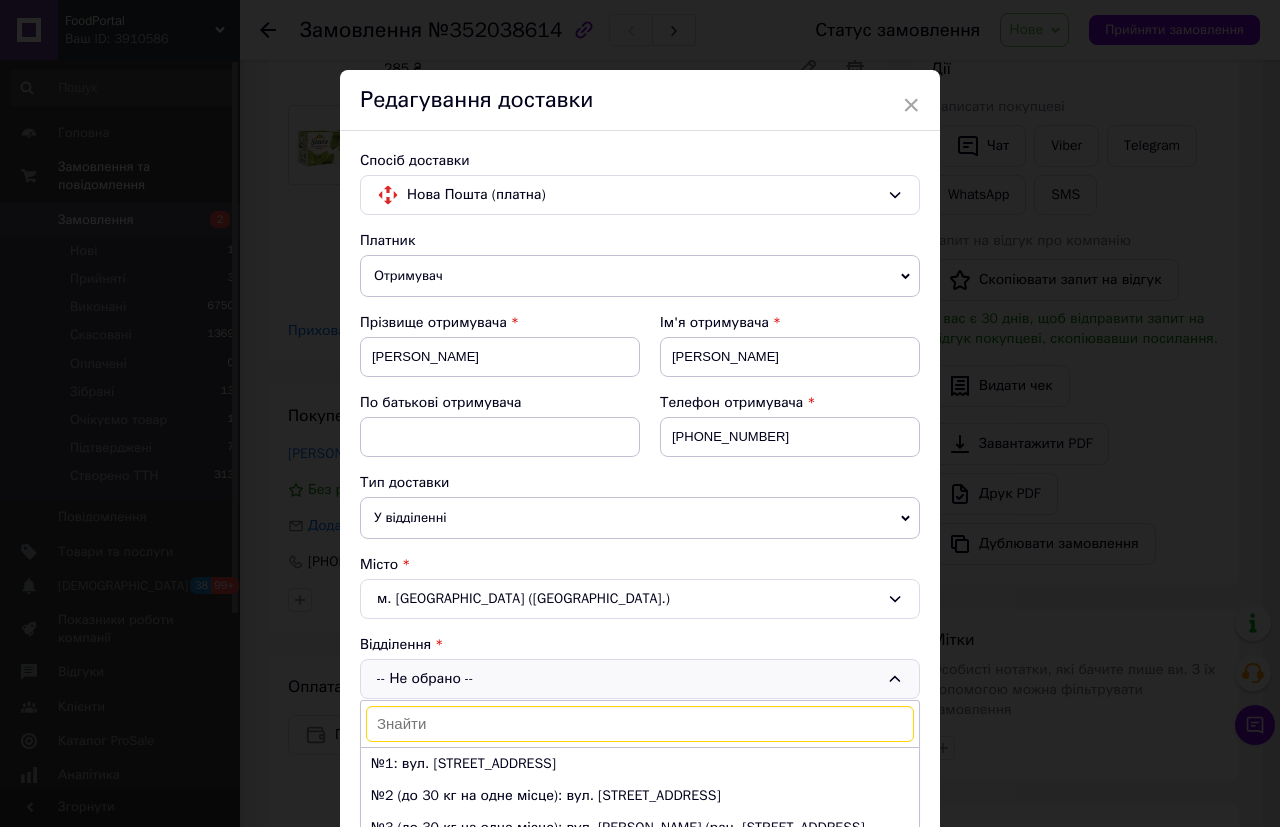 scroll, scrollTop: 300, scrollLeft: 0, axis: vertical 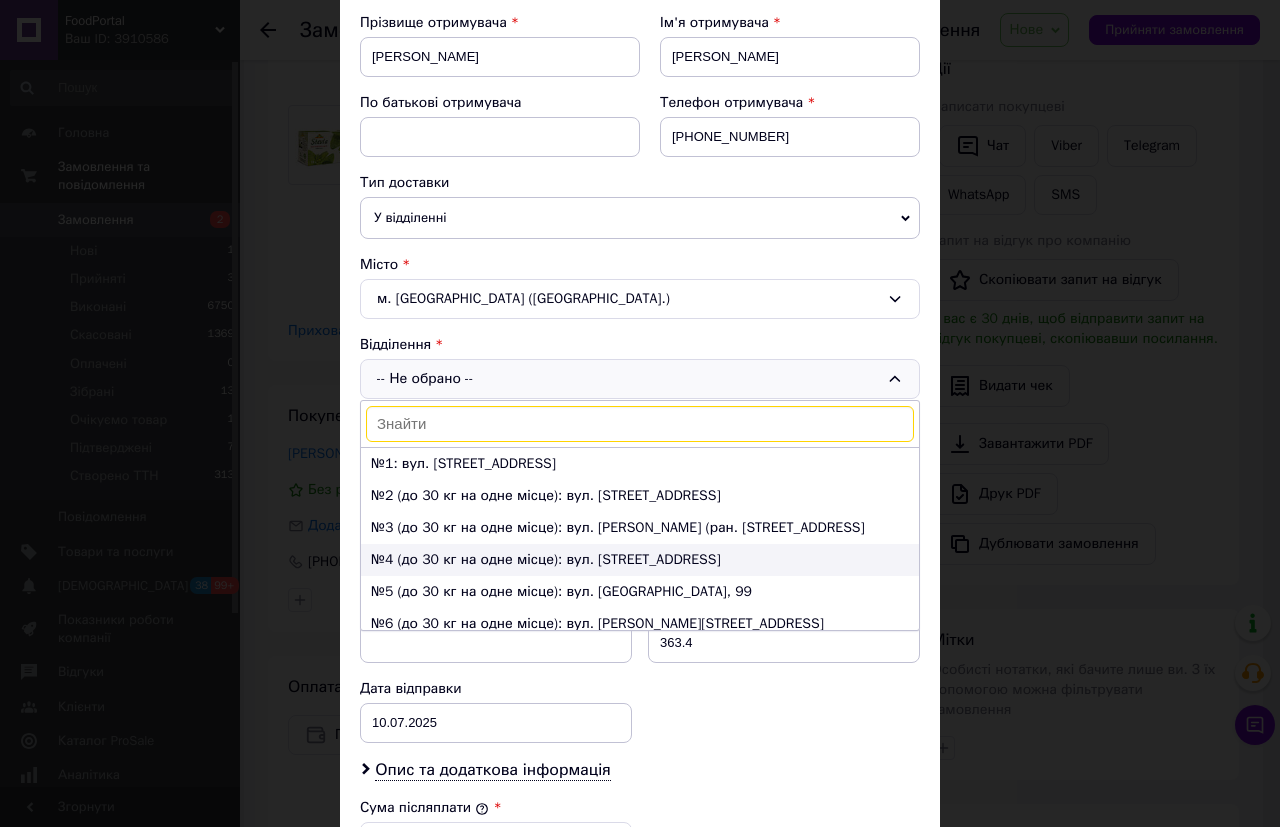 click on "№4 (до 30 кг на одне місце): вул. Театральна, 23" at bounding box center (640, 560) 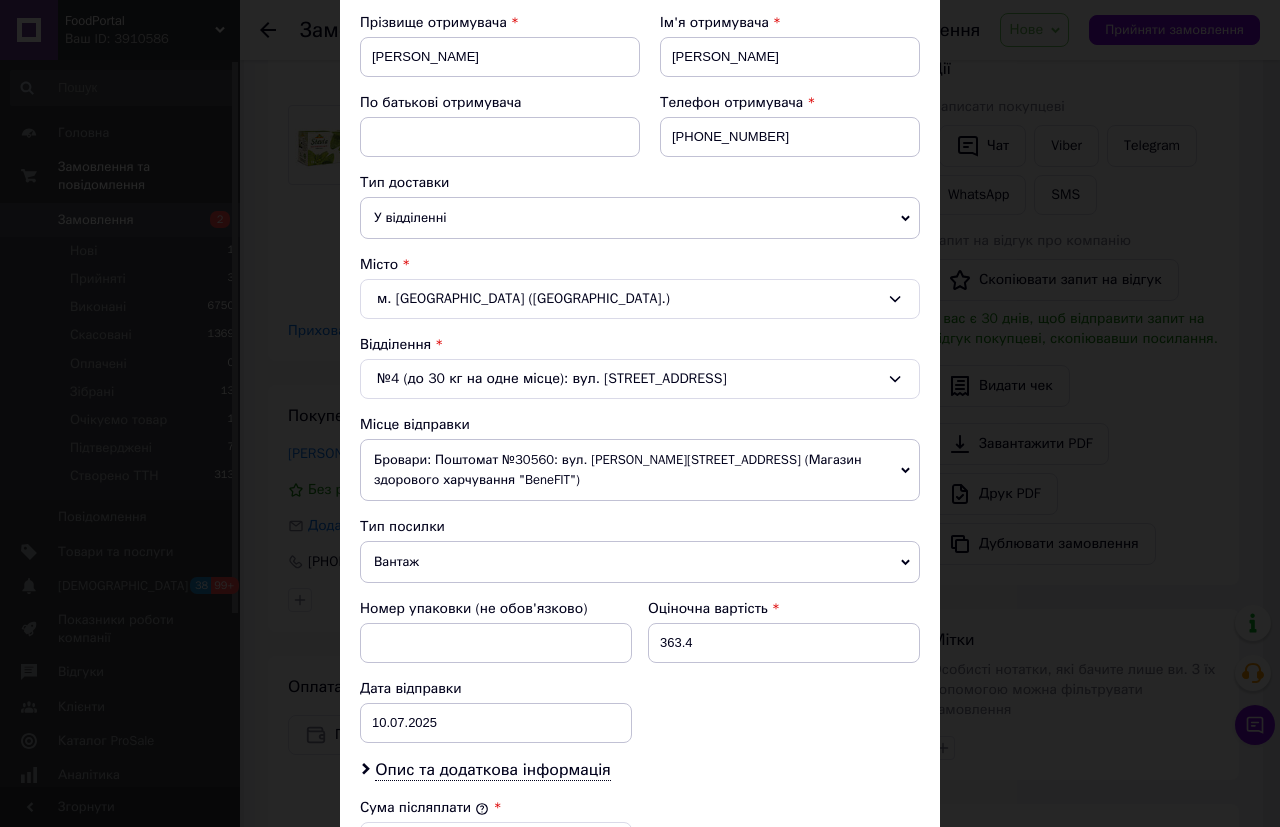 click on "Номер упаковки (не обов'язково) Оціночна вартість 363.4 Дата відправки 10.07.2025 < 2025 > < Июль > Пн Вт Ср Чт Пт Сб Вс 30 1 2 3 4 5 6 7 8 9 10 11 12 13 14 15 16 17 18 19 20 21 22 23 24 25 26 27 28 29 30 31 1 2 3 4 5 6 7 8 9 10" at bounding box center (640, 671) 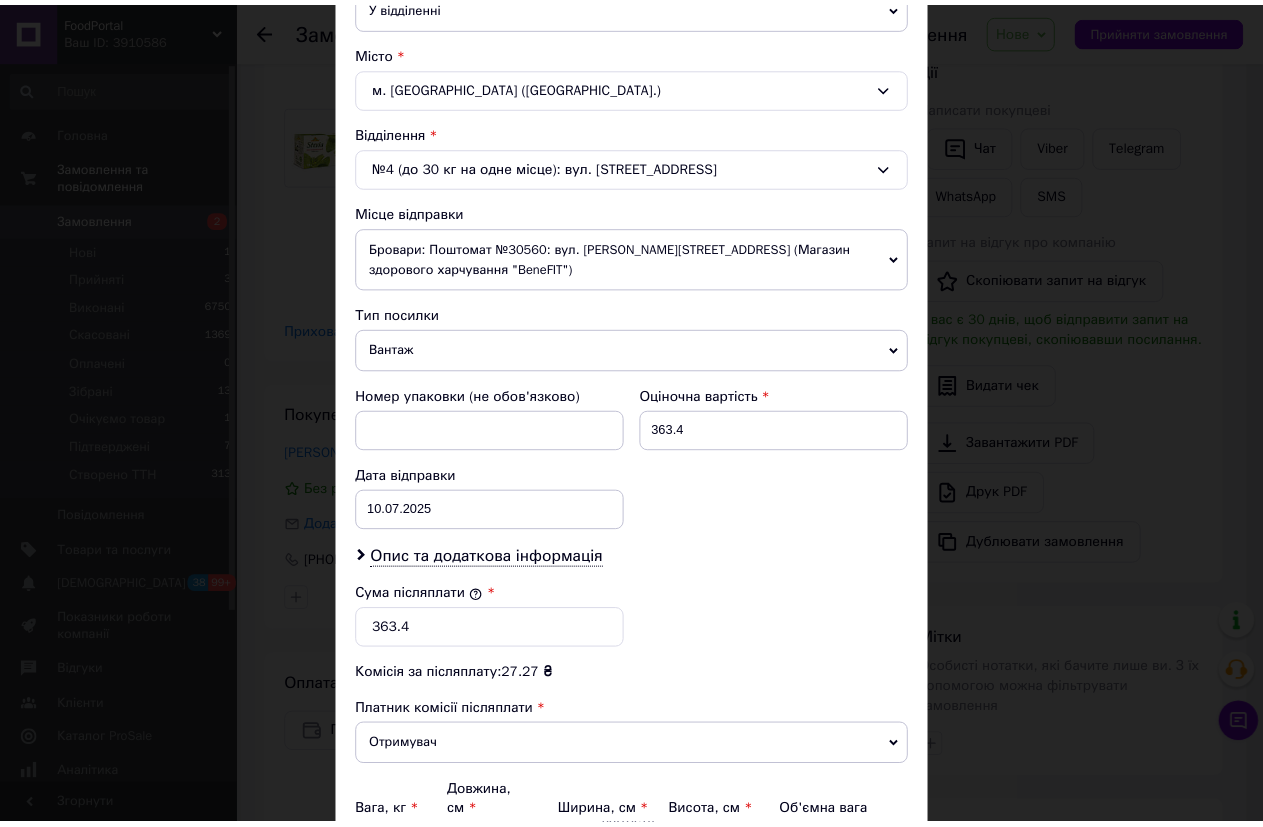 scroll, scrollTop: 719, scrollLeft: 0, axis: vertical 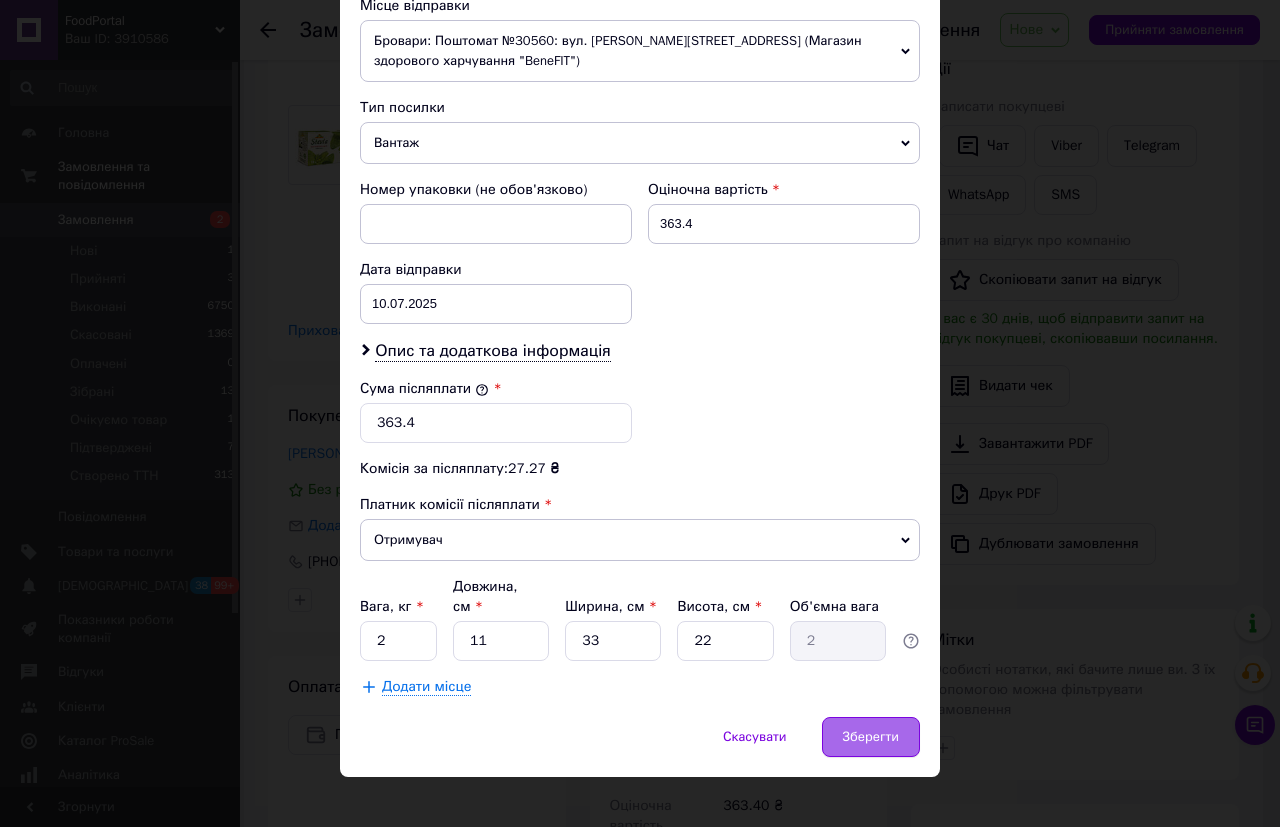 click on "Зберегти" at bounding box center (871, 737) 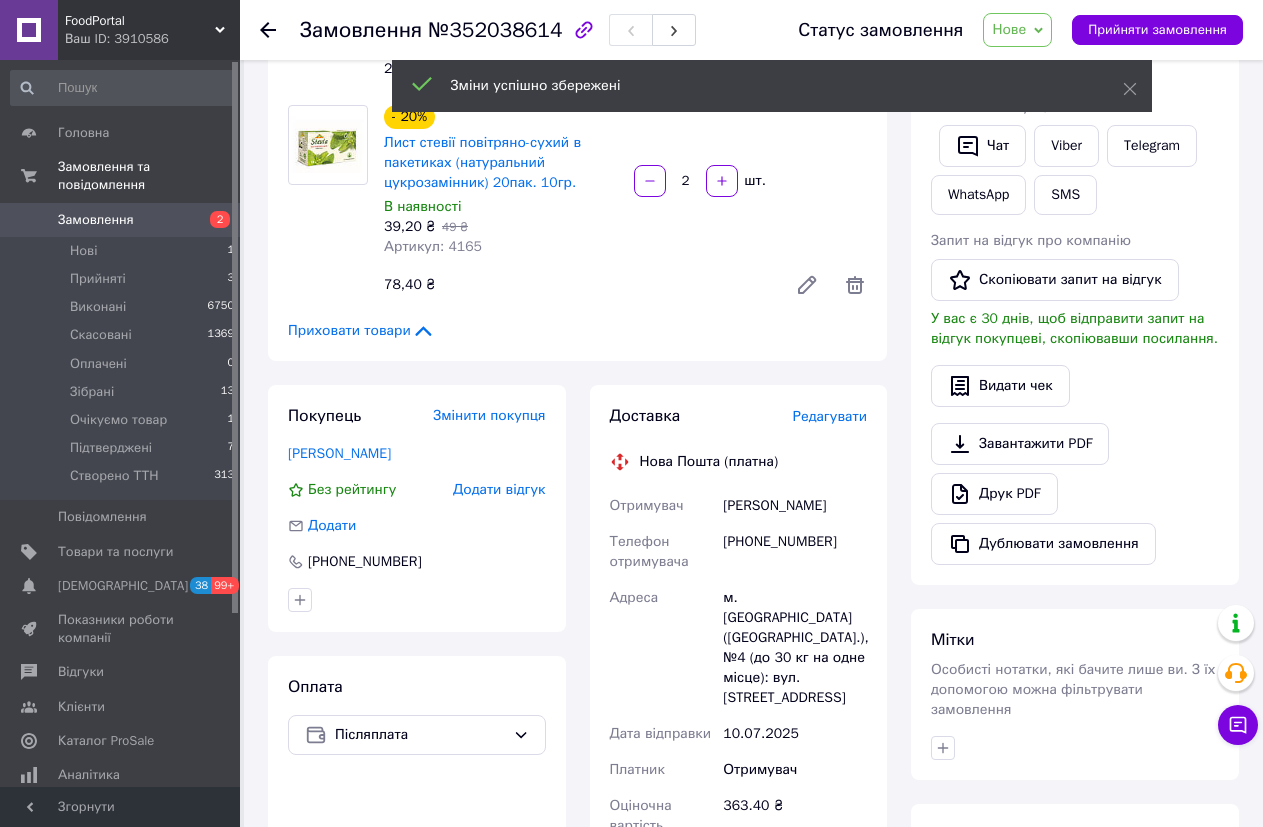 click on "Нове" at bounding box center (1009, 29) 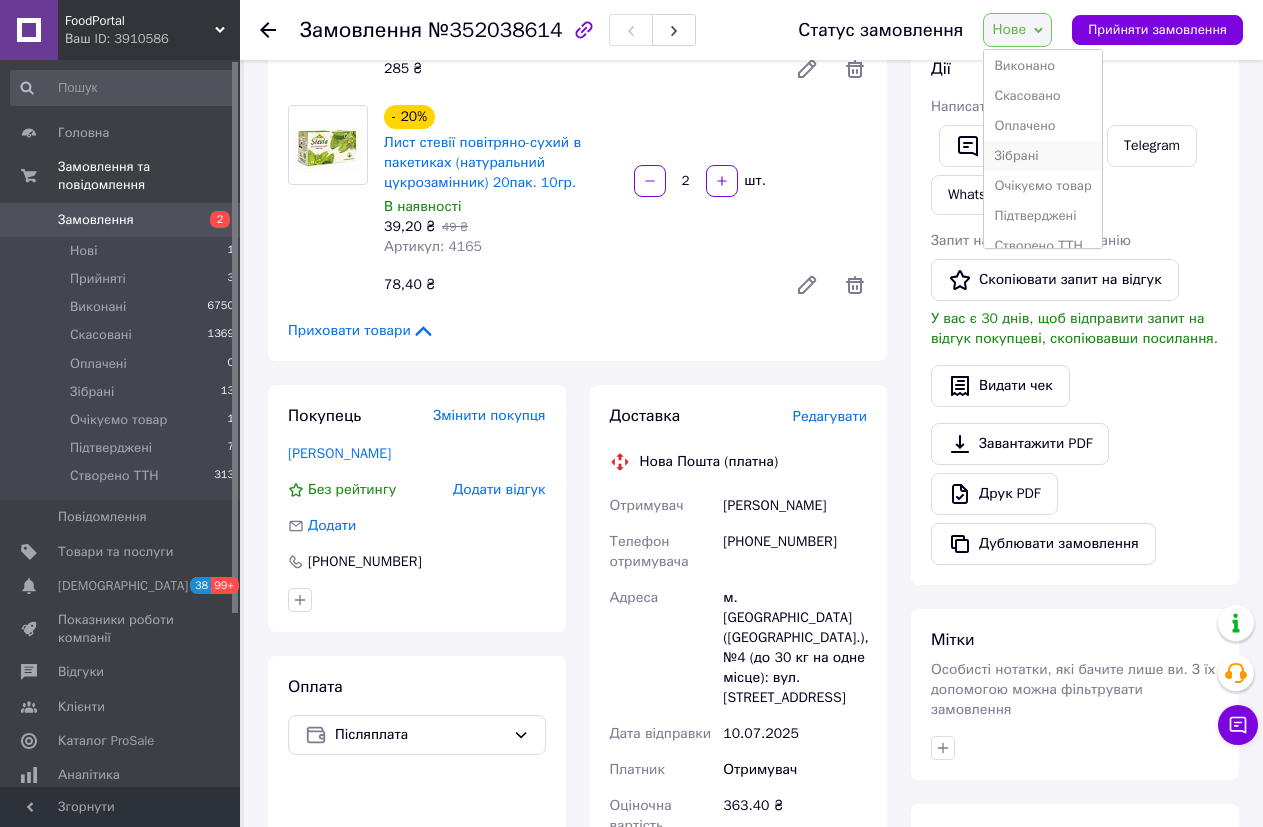 scroll, scrollTop: 52, scrollLeft: 0, axis: vertical 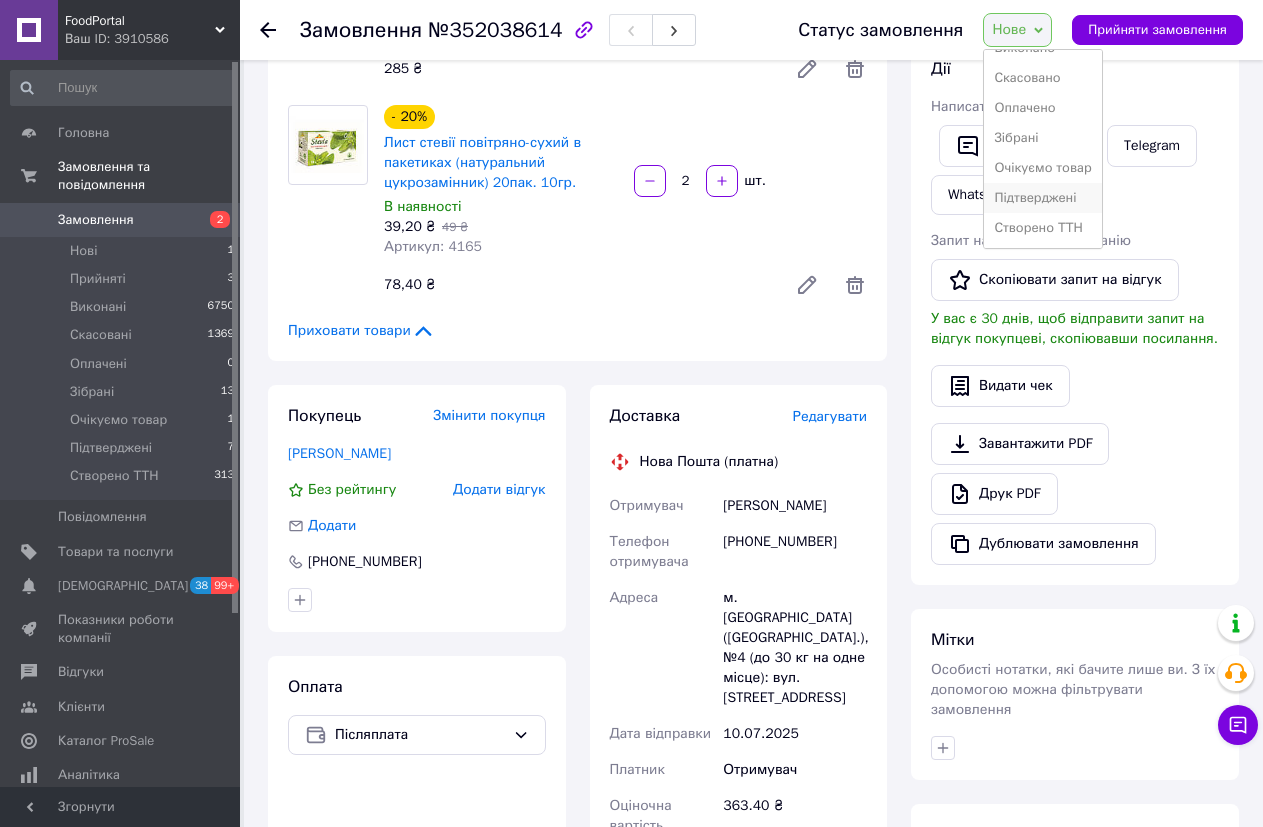 click on "Підтверджені" at bounding box center (1042, 198) 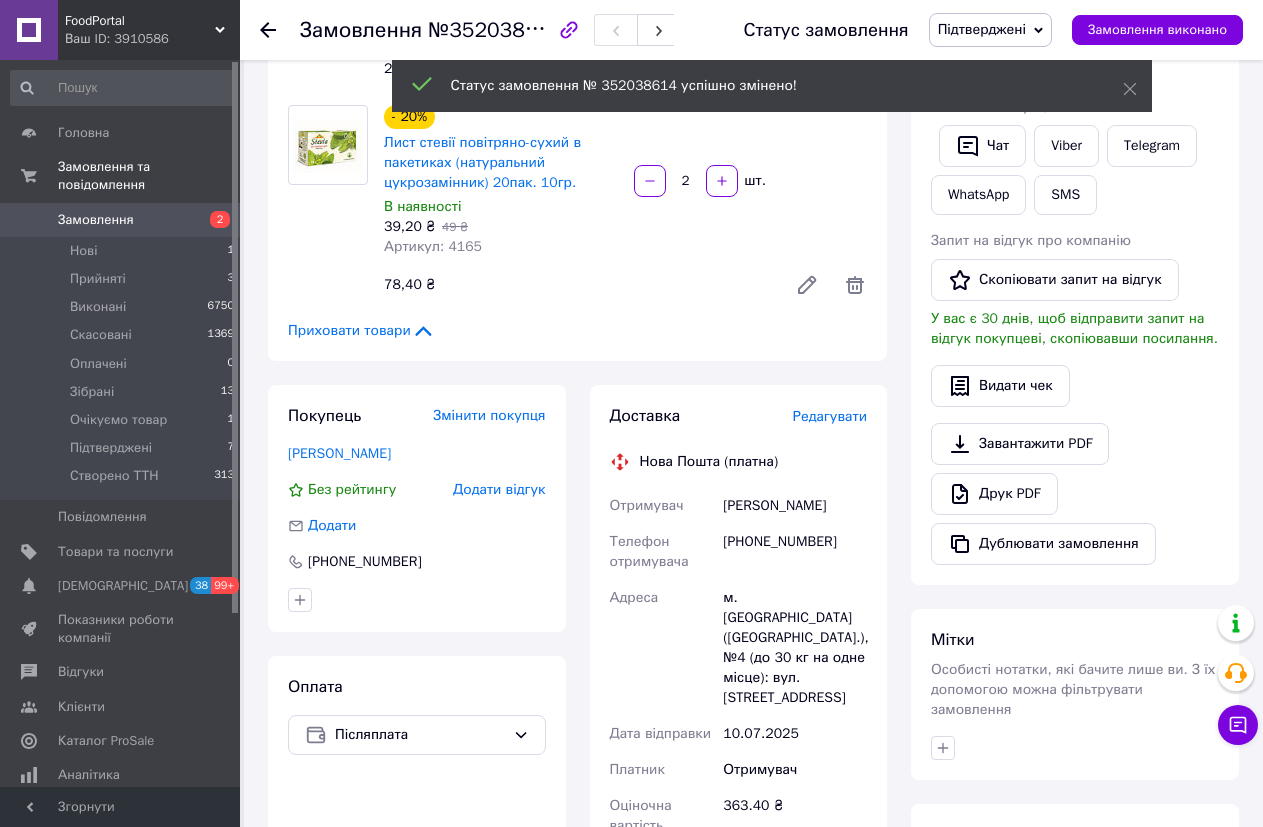 scroll, scrollTop: 0, scrollLeft: 0, axis: both 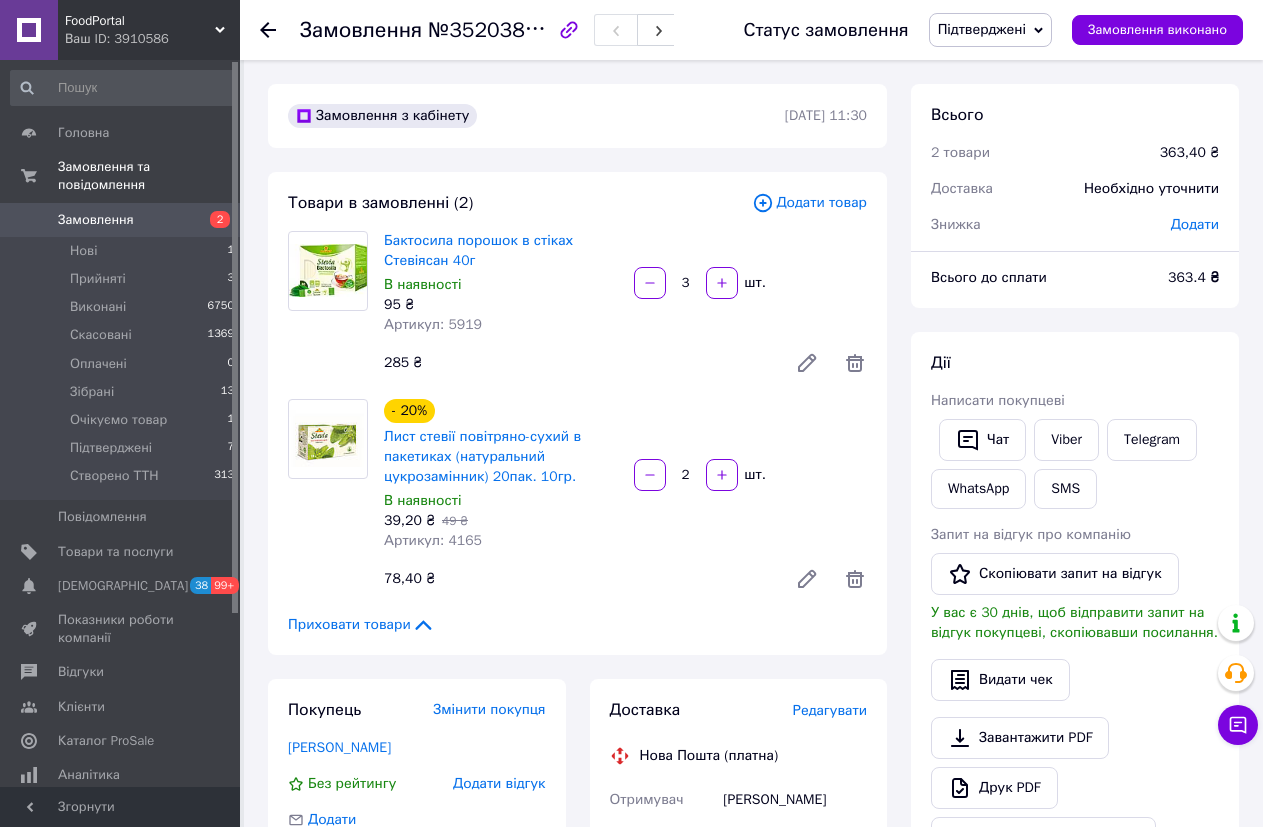 click 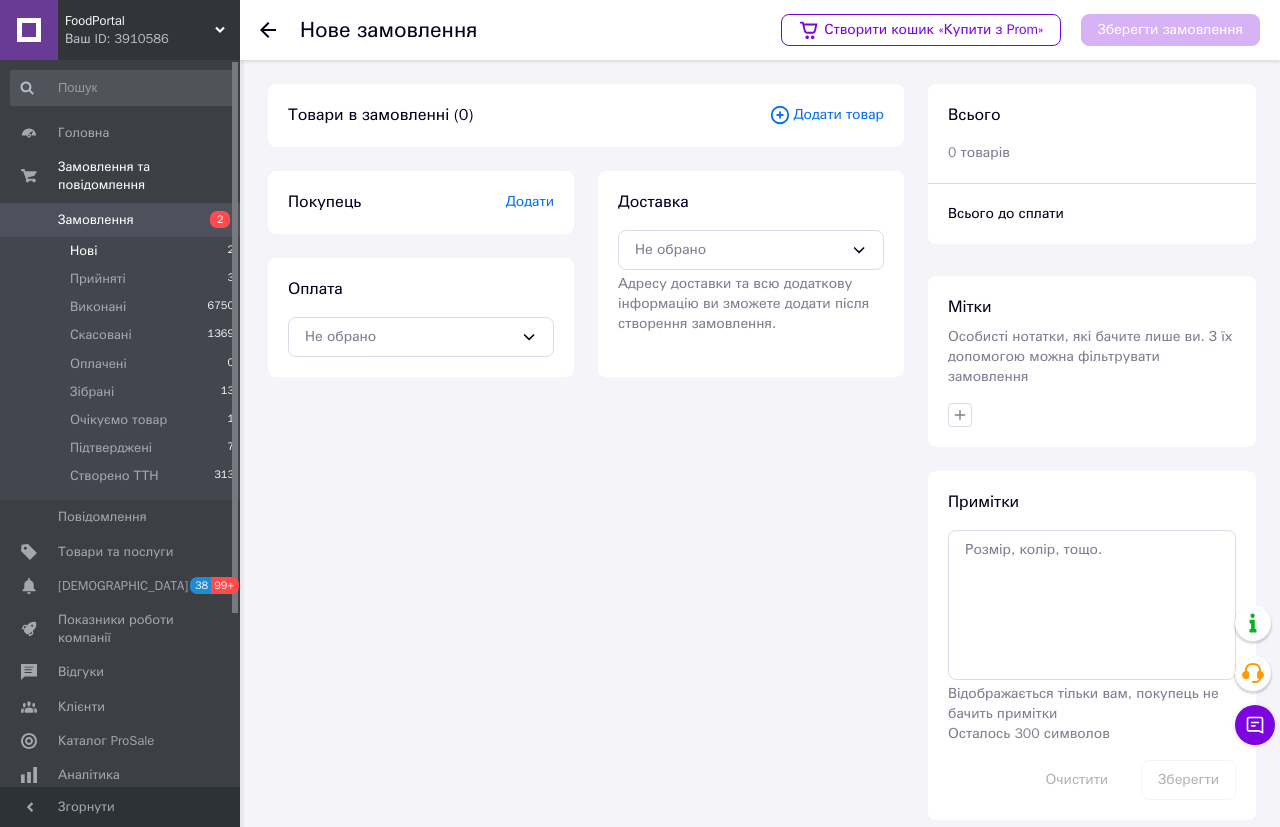 click on "Нові 2" at bounding box center [123, 251] 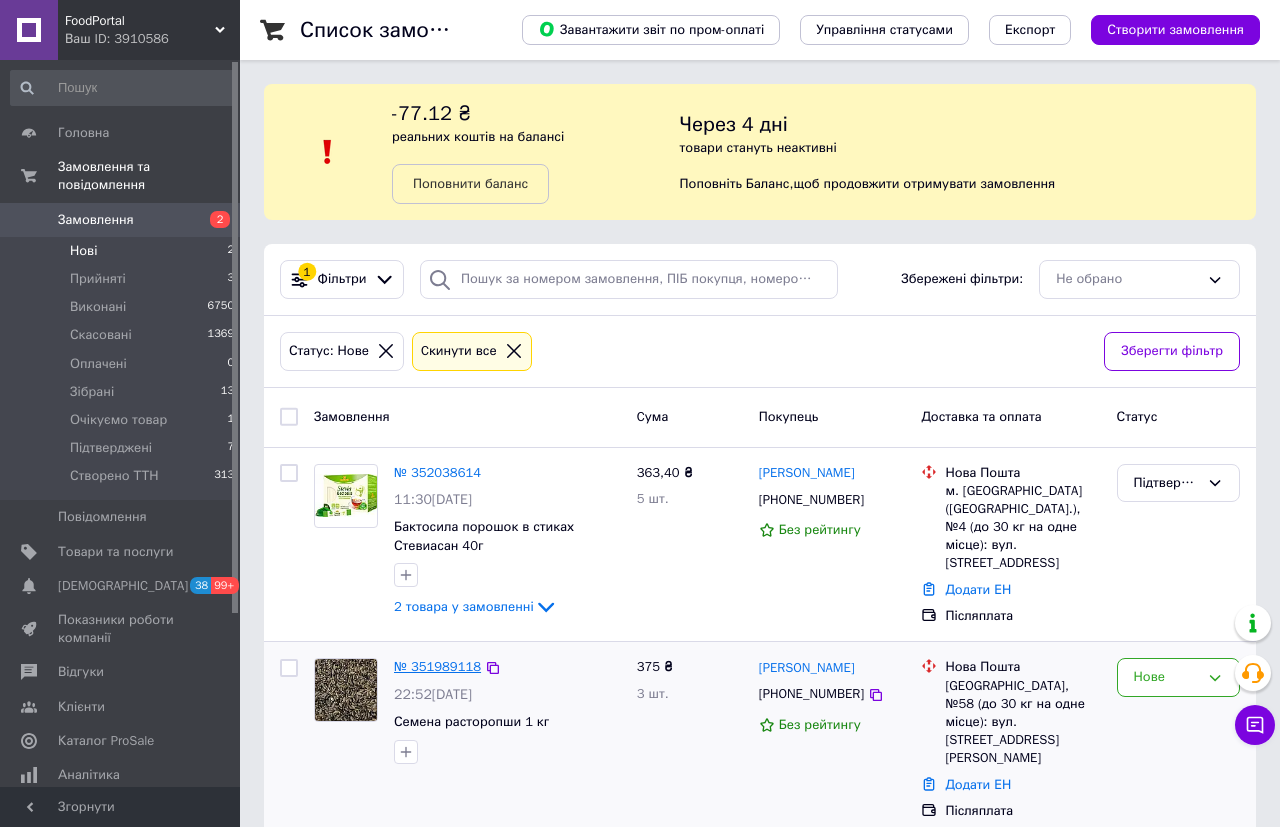 click on "№ 351989118" at bounding box center [437, 666] 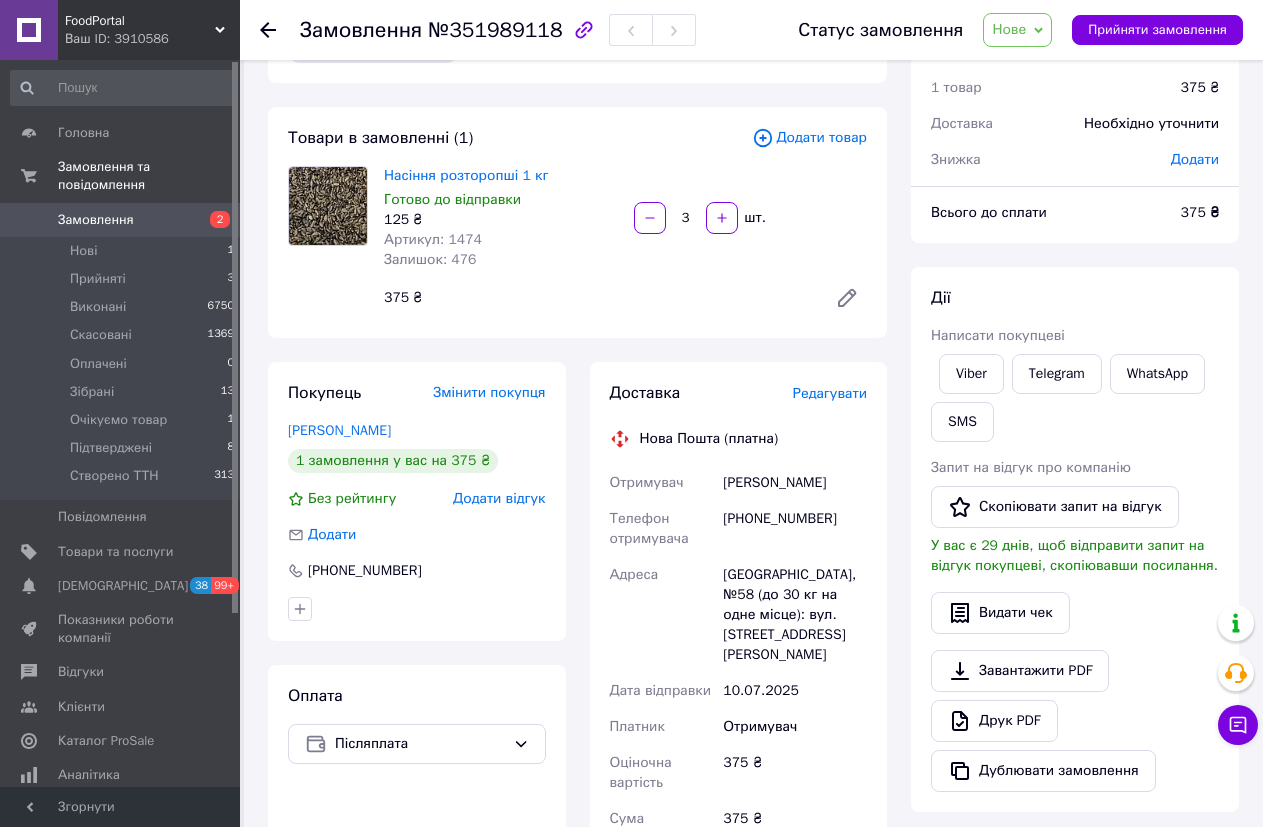 scroll, scrollTop: 100, scrollLeft: 0, axis: vertical 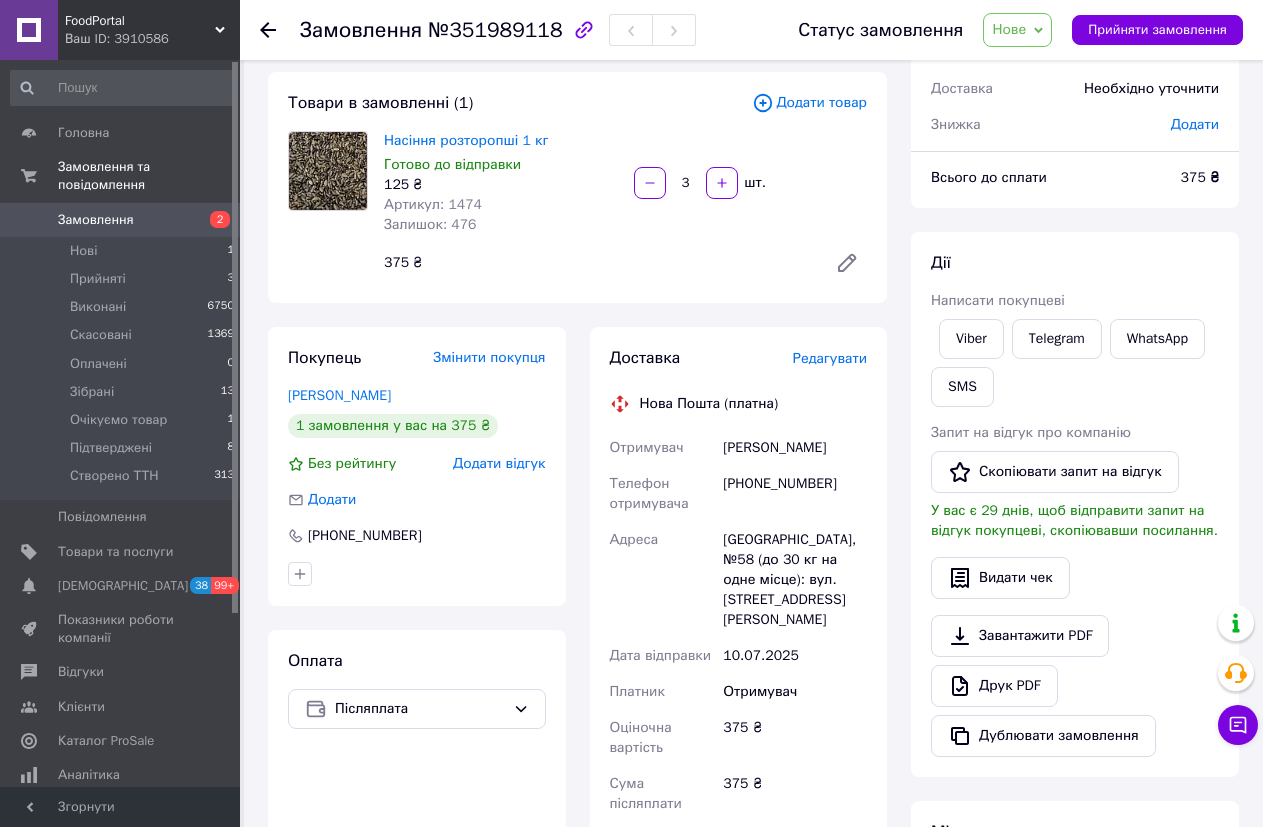 click on "Нове" at bounding box center (1009, 29) 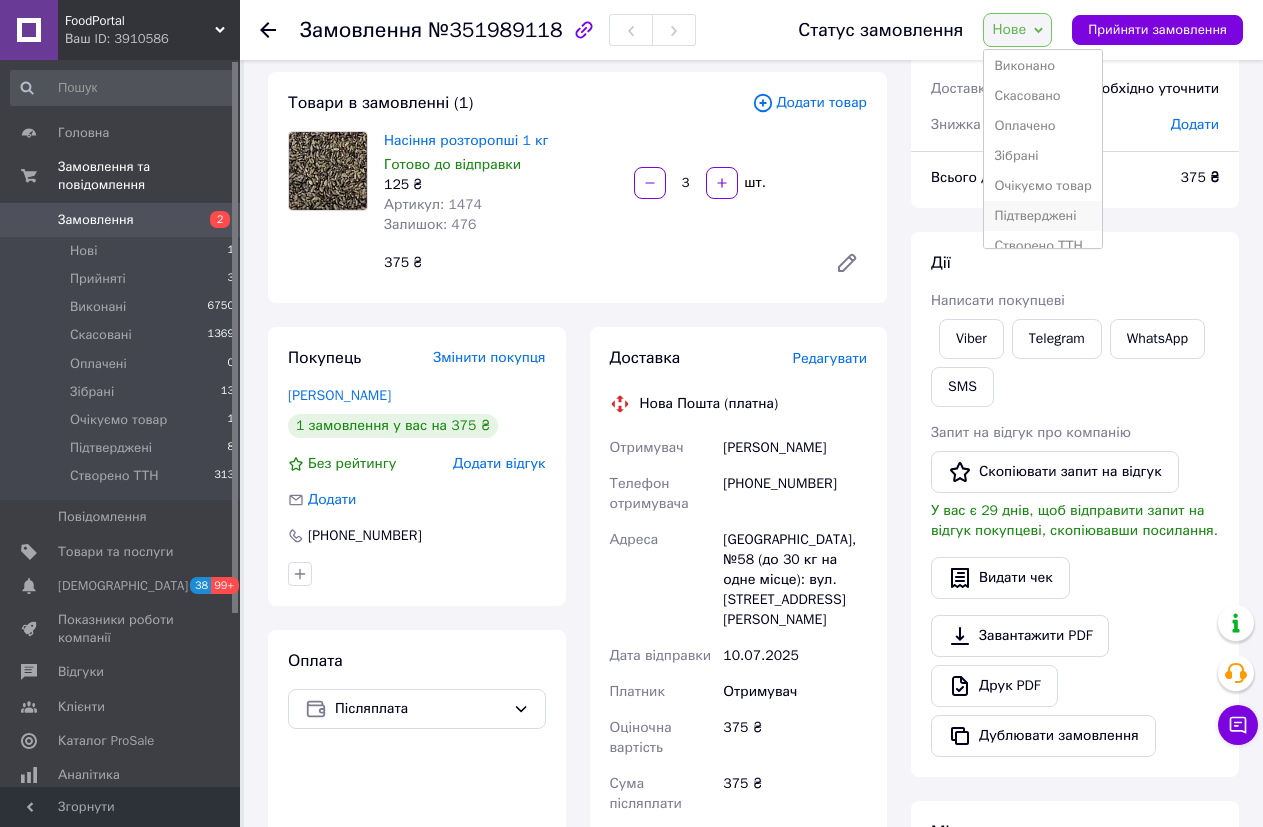 scroll, scrollTop: 52, scrollLeft: 0, axis: vertical 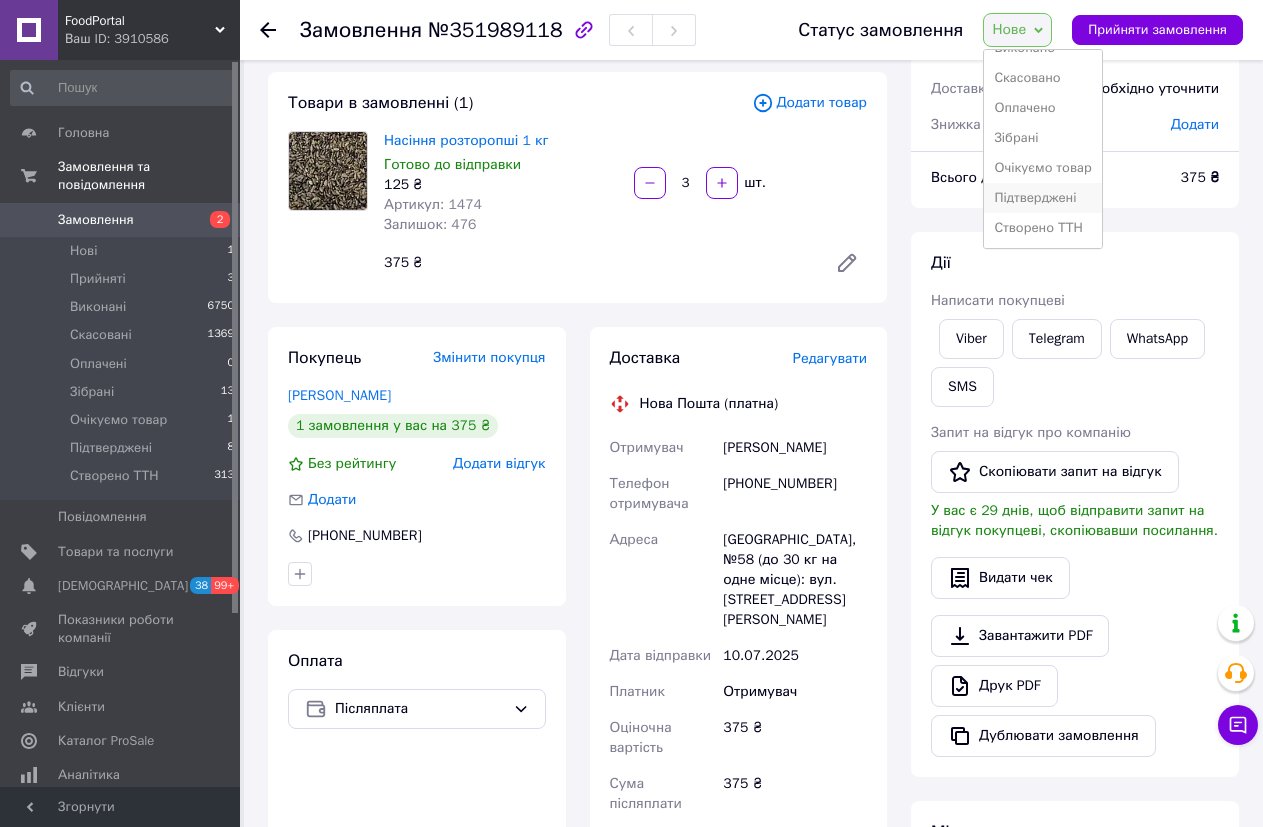 click on "Підтверджені" at bounding box center [1042, 198] 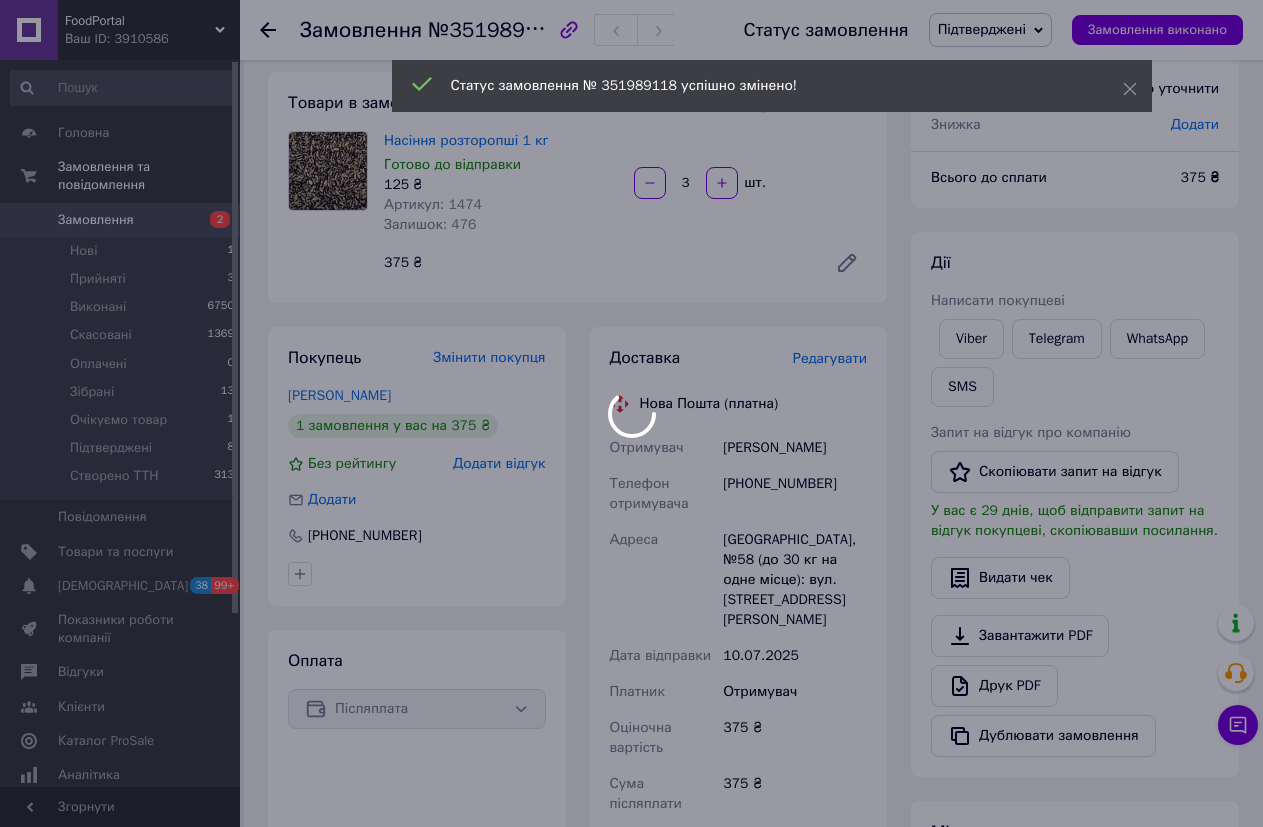 click 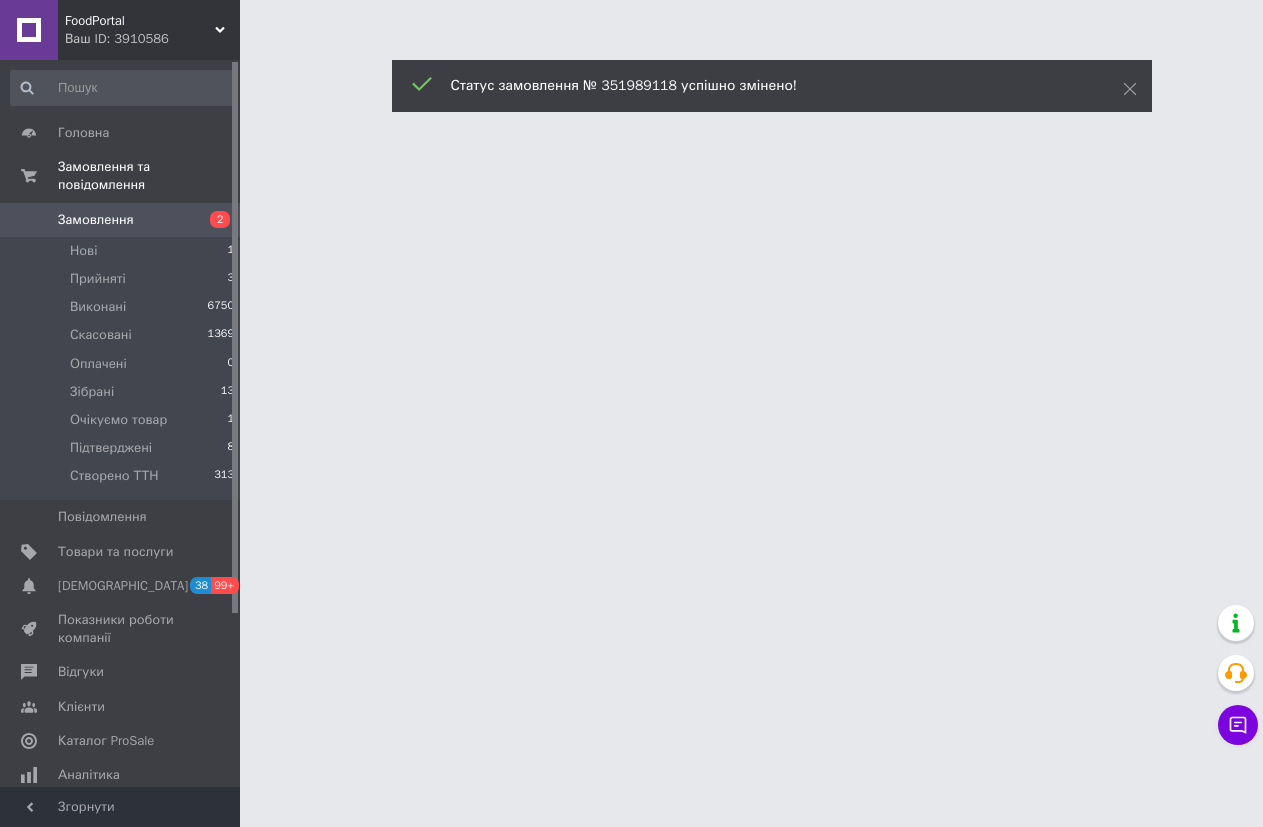 scroll, scrollTop: 0, scrollLeft: 0, axis: both 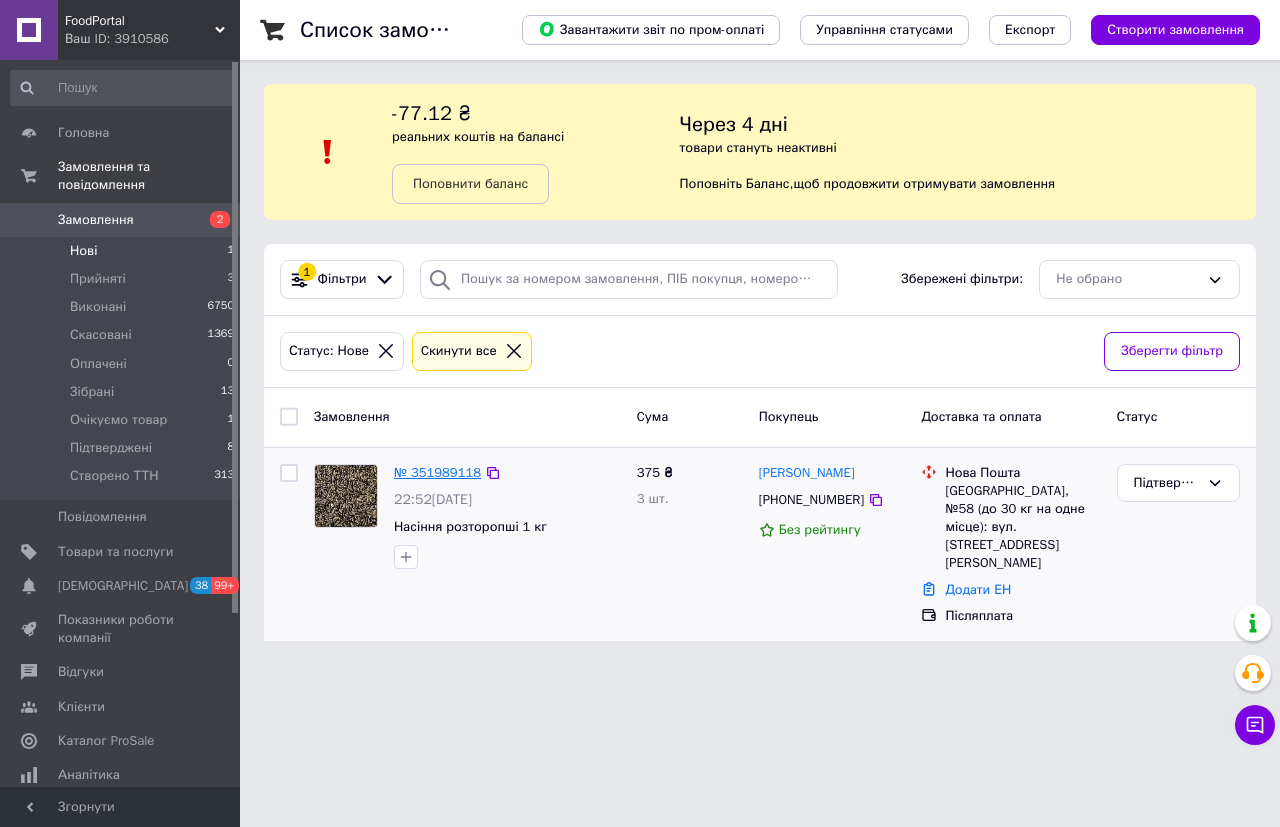 click on "№ 351989118" at bounding box center [437, 472] 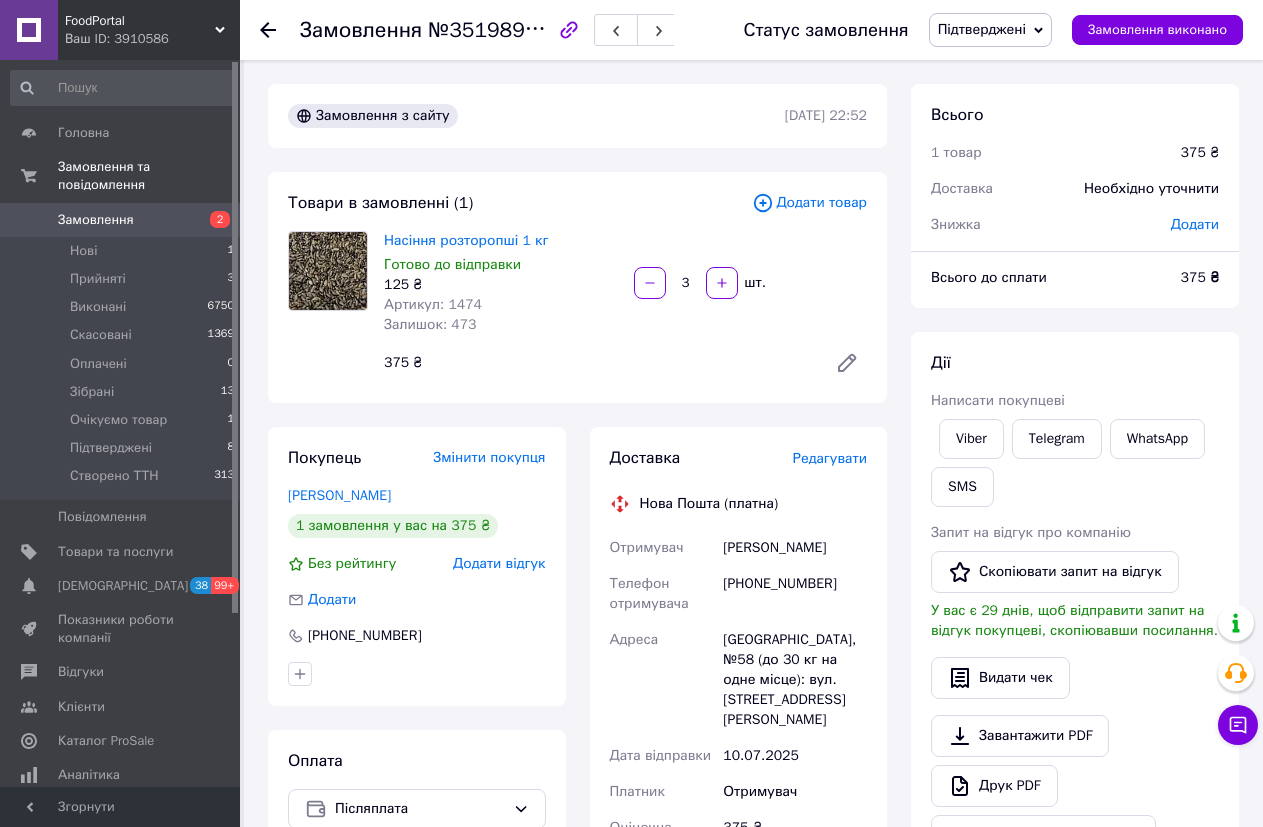 click on "Замовлення" at bounding box center [121, 220] 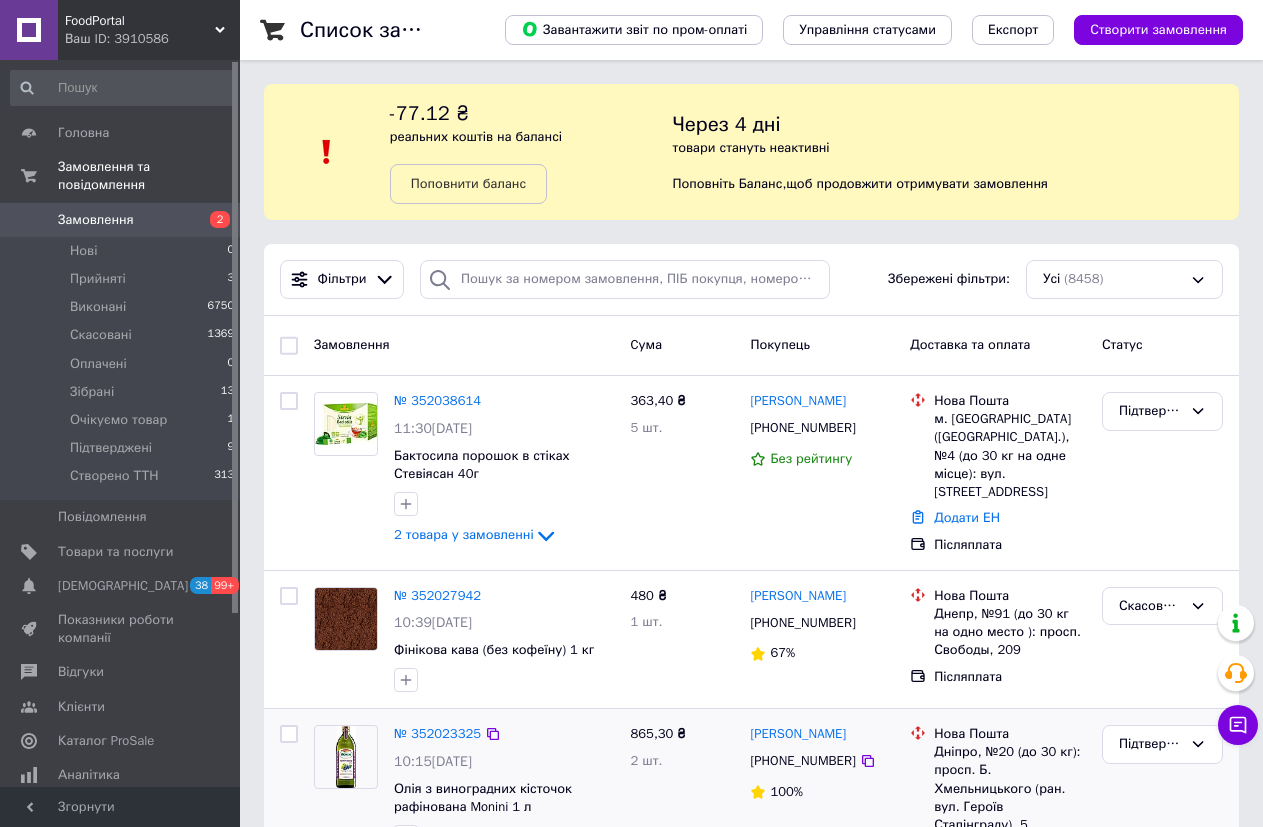 click at bounding box center [289, 806] 